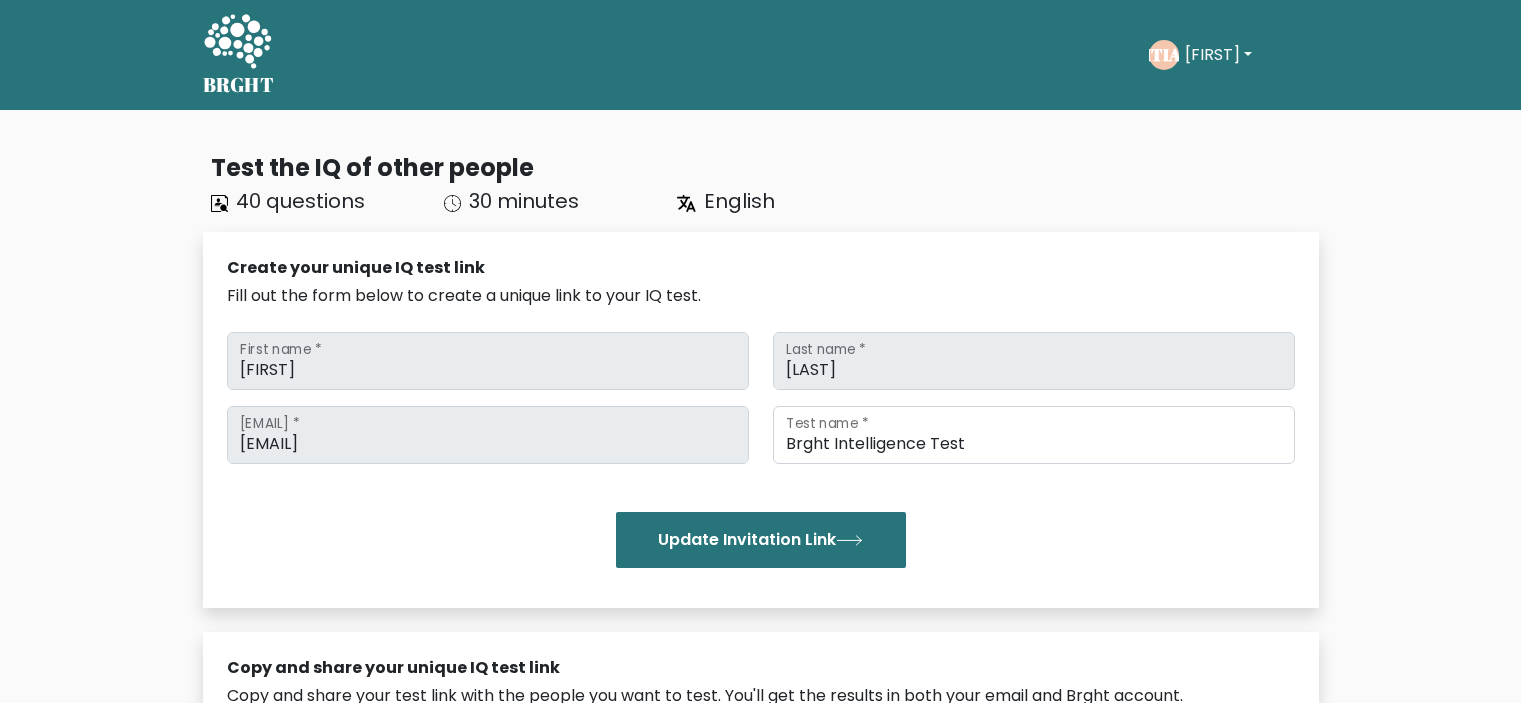 scroll, scrollTop: 0, scrollLeft: 0, axis: both 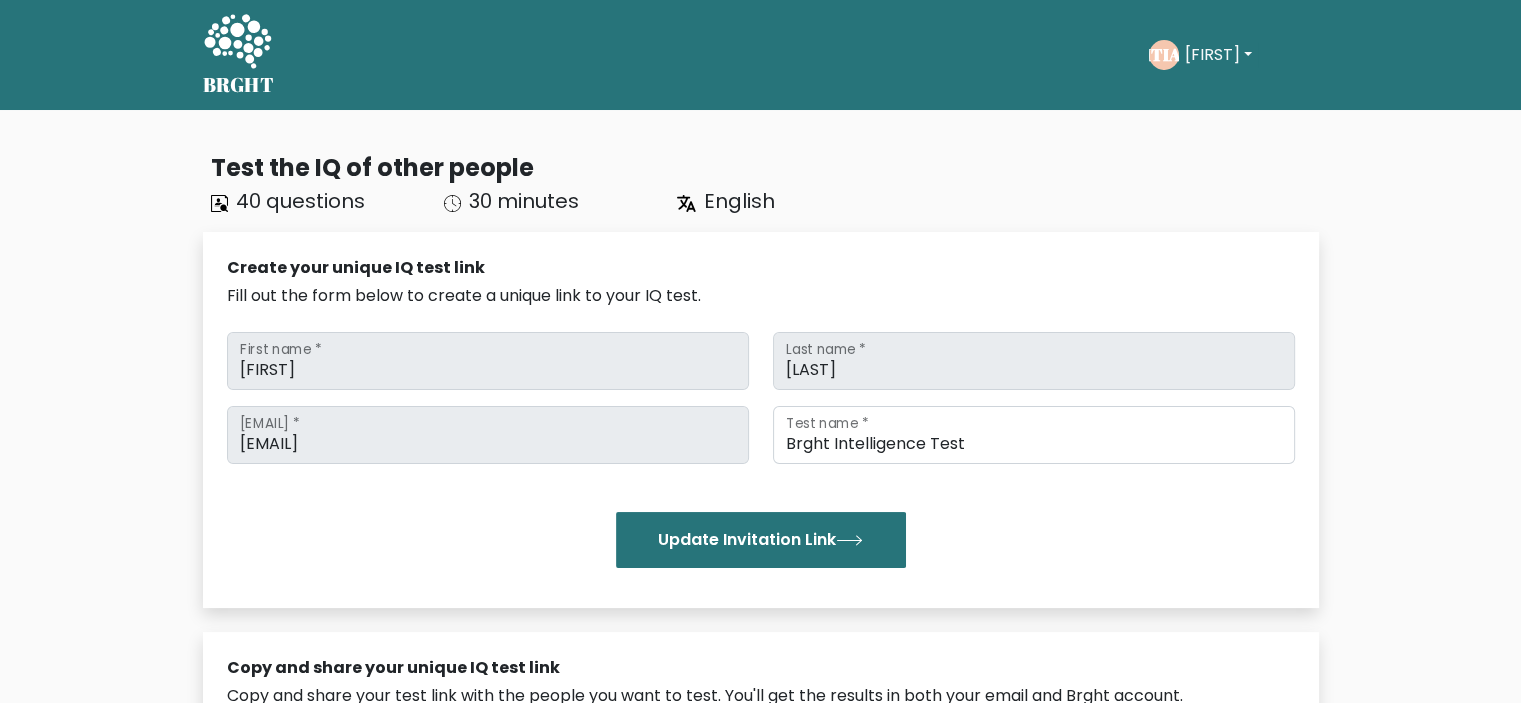 click on "[FIRST]" at bounding box center (1218, 55) 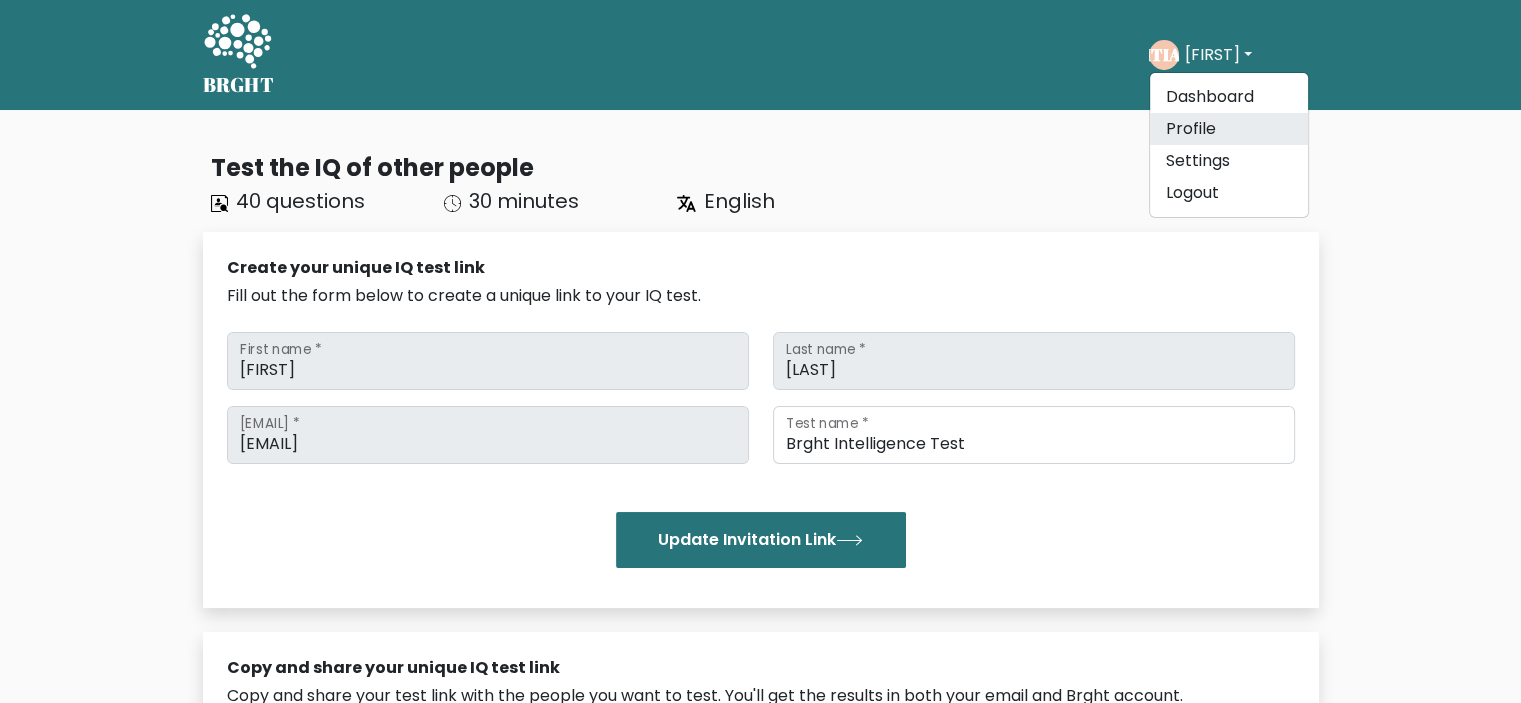 click on "Profile" at bounding box center [1229, 129] 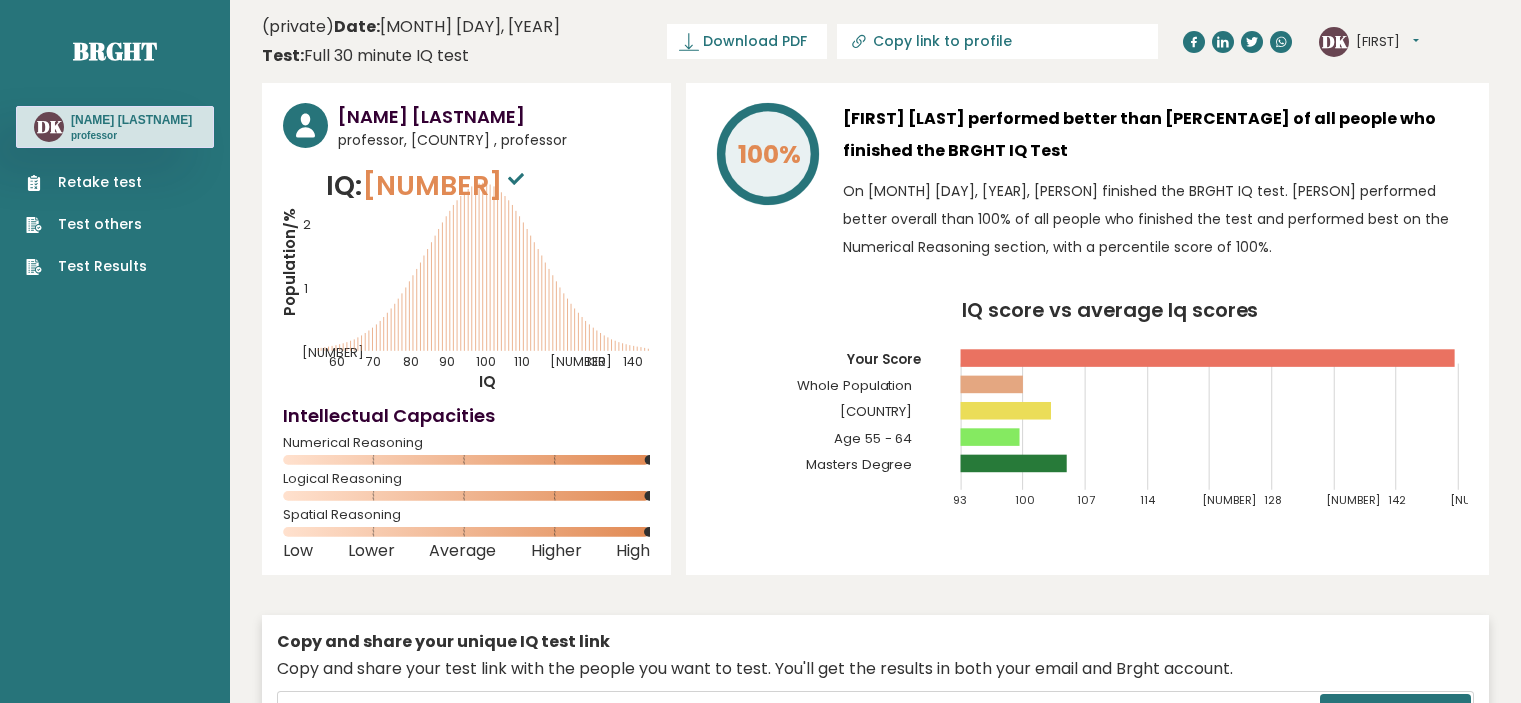 scroll, scrollTop: 0, scrollLeft: 0, axis: both 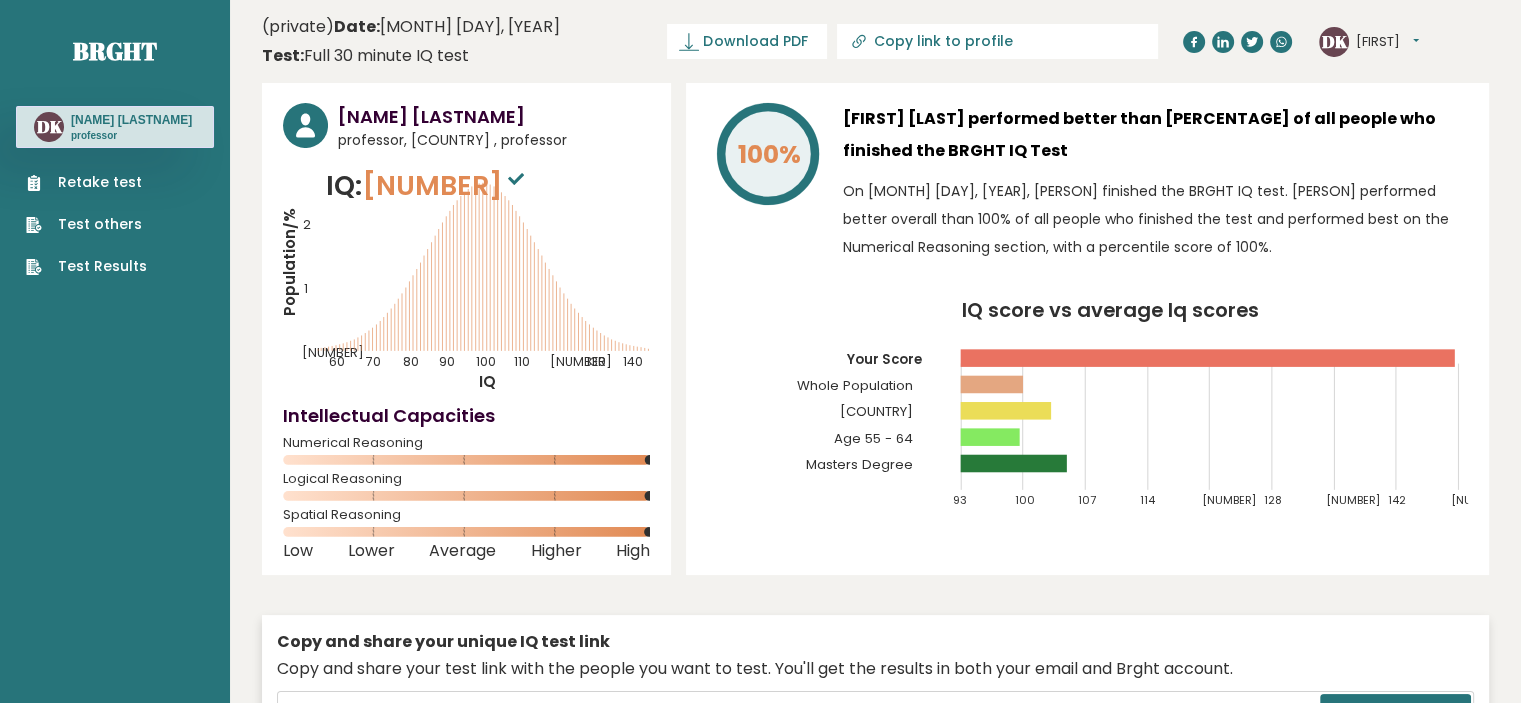 click on "Retake test" at bounding box center [86, 182] 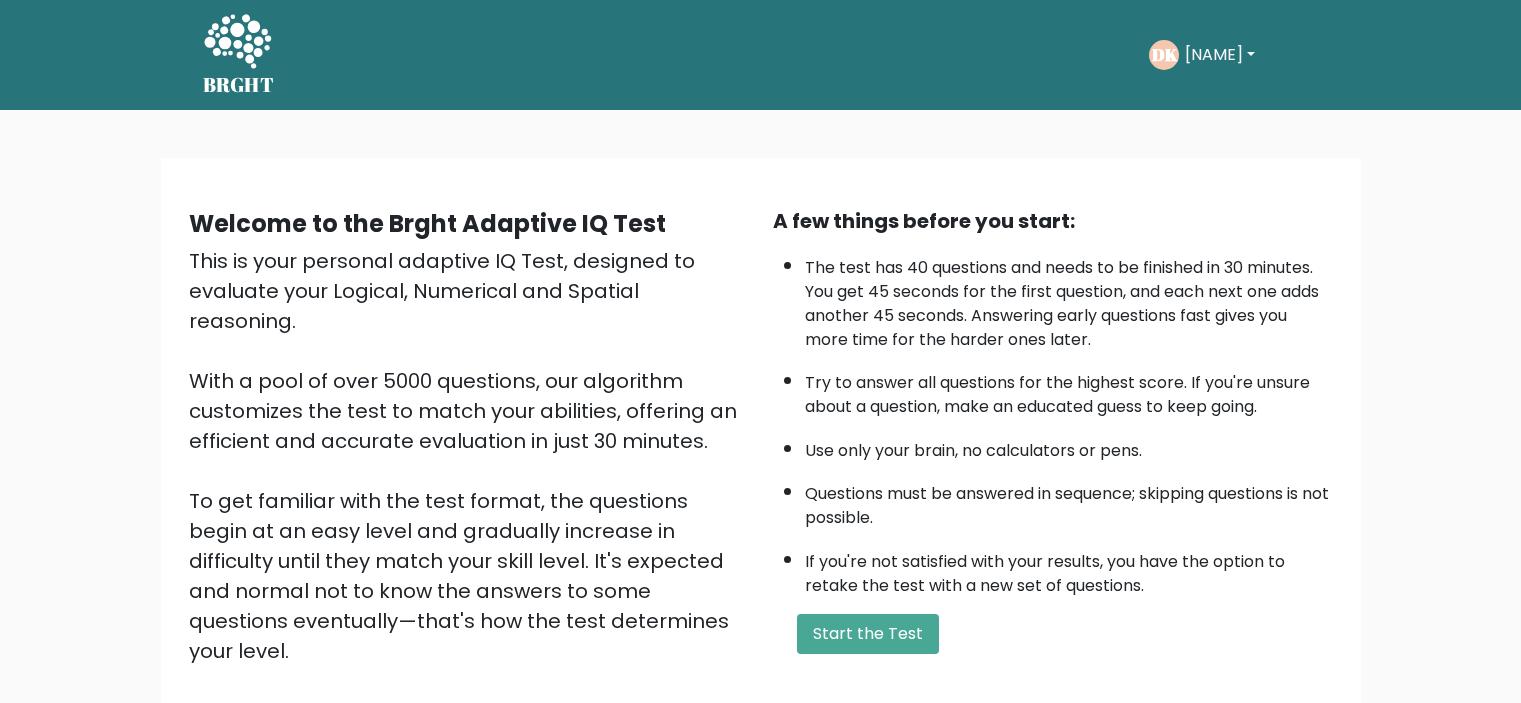 scroll, scrollTop: 0, scrollLeft: 0, axis: both 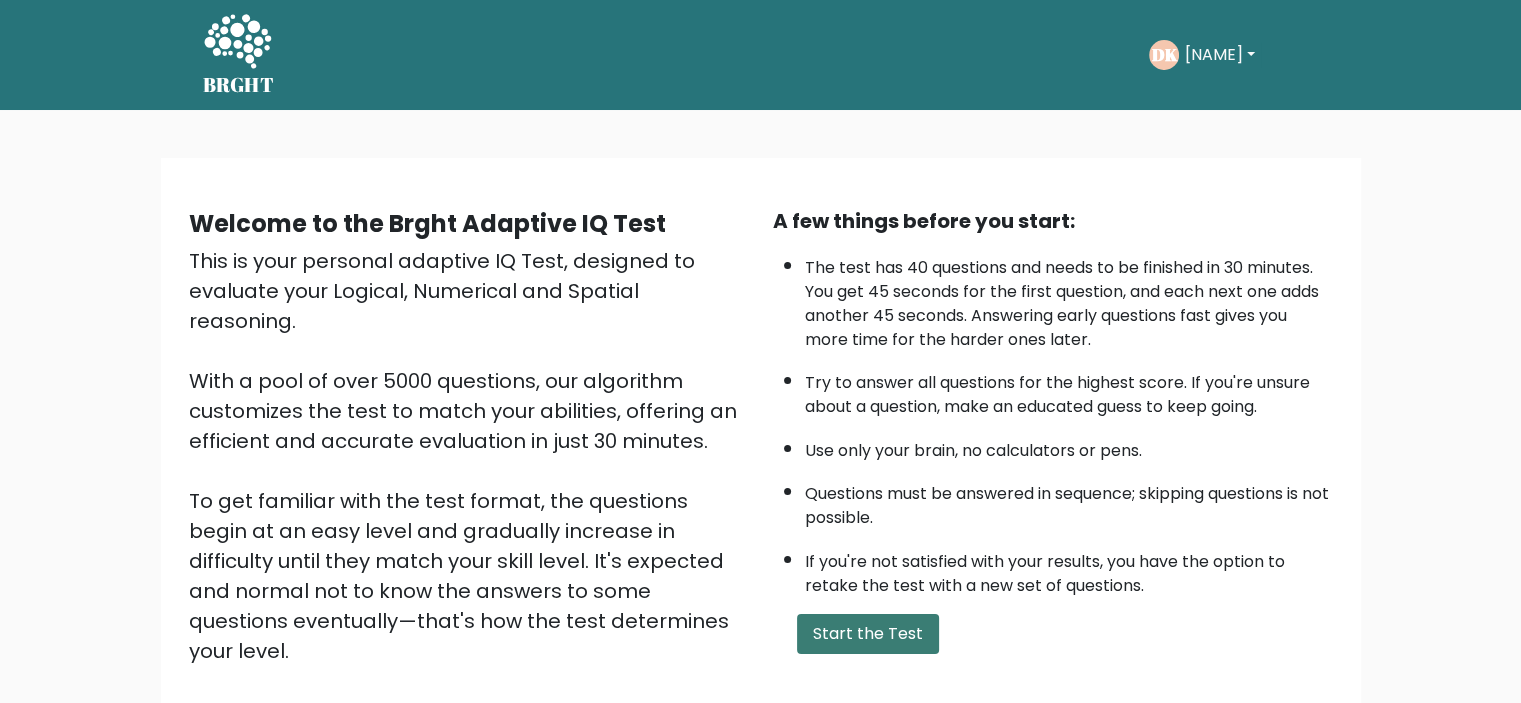 click on "Start the Test" at bounding box center (868, 634) 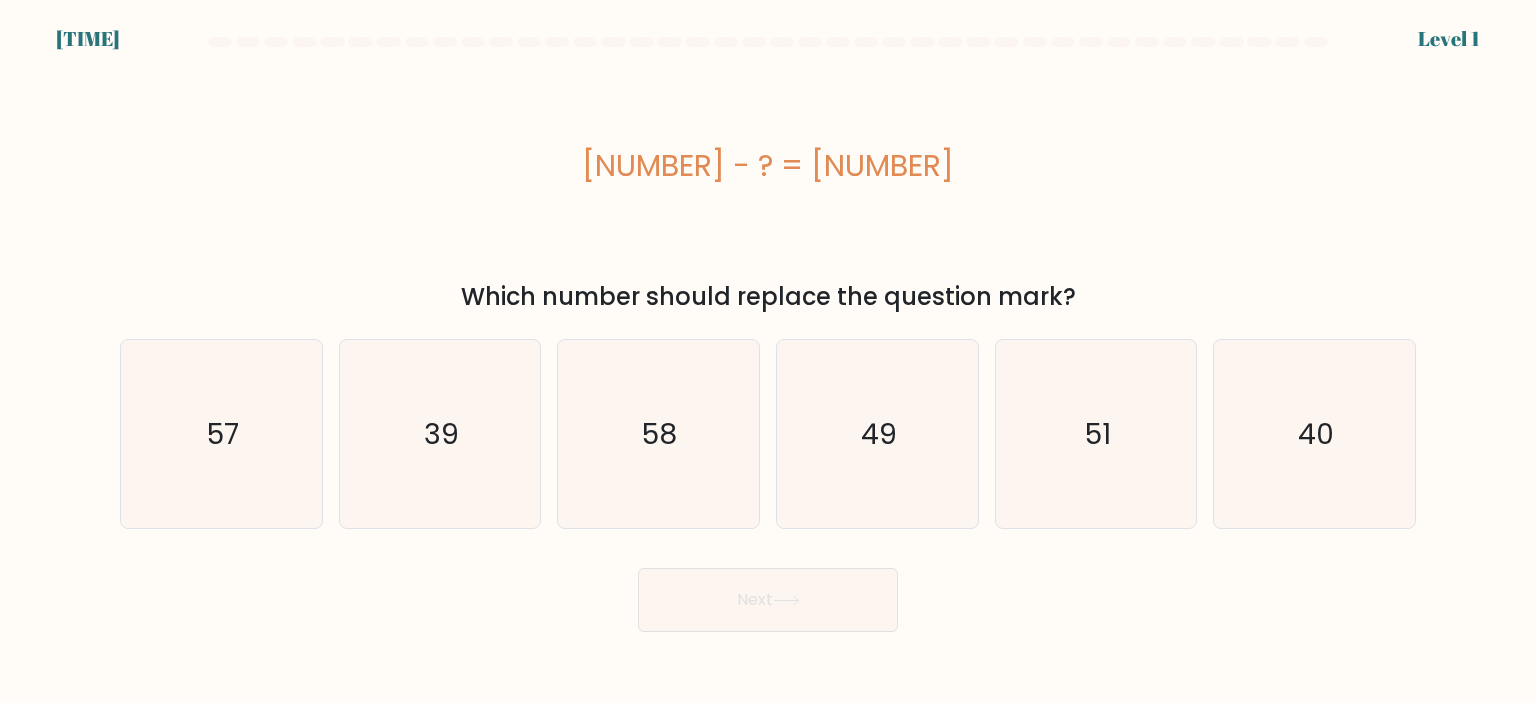 scroll, scrollTop: 0, scrollLeft: 0, axis: both 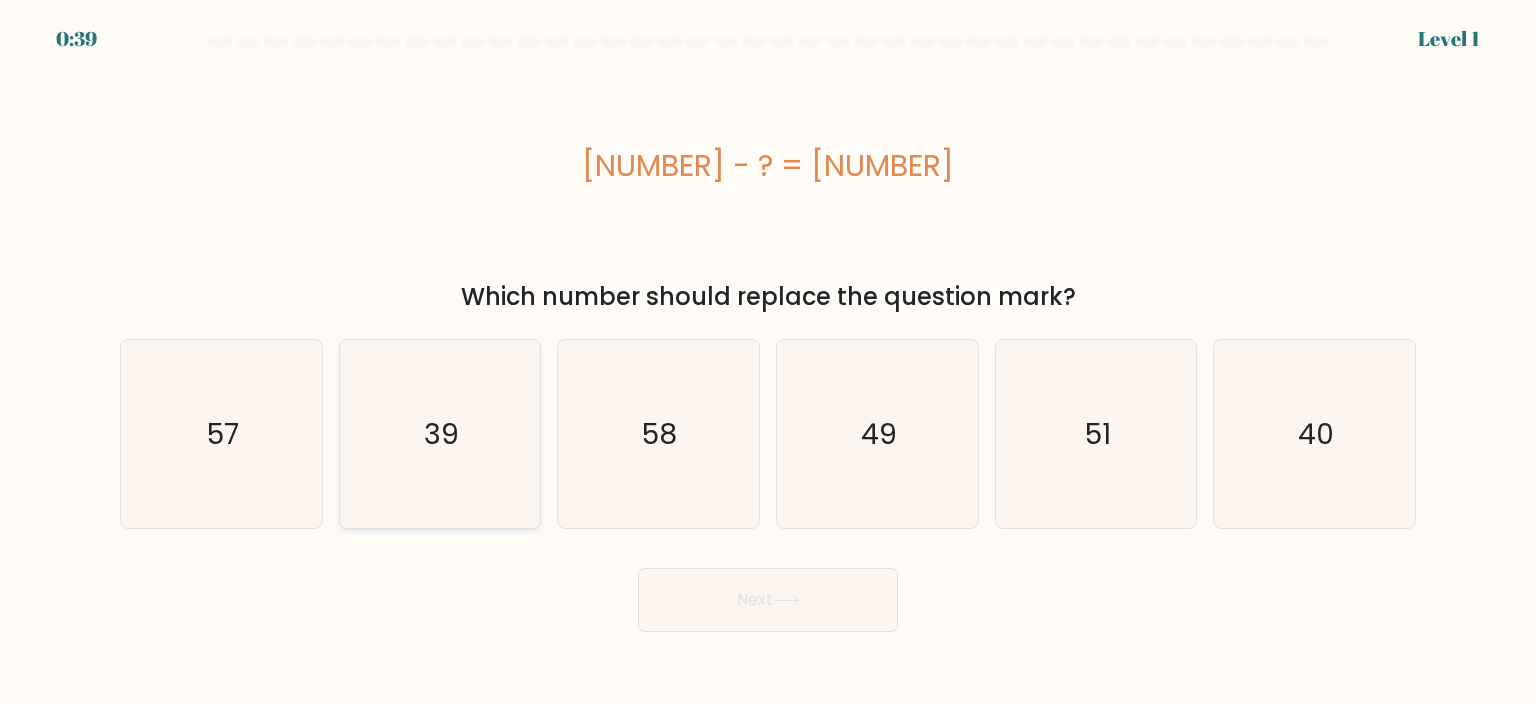 click on "39" at bounding box center [440, 434] 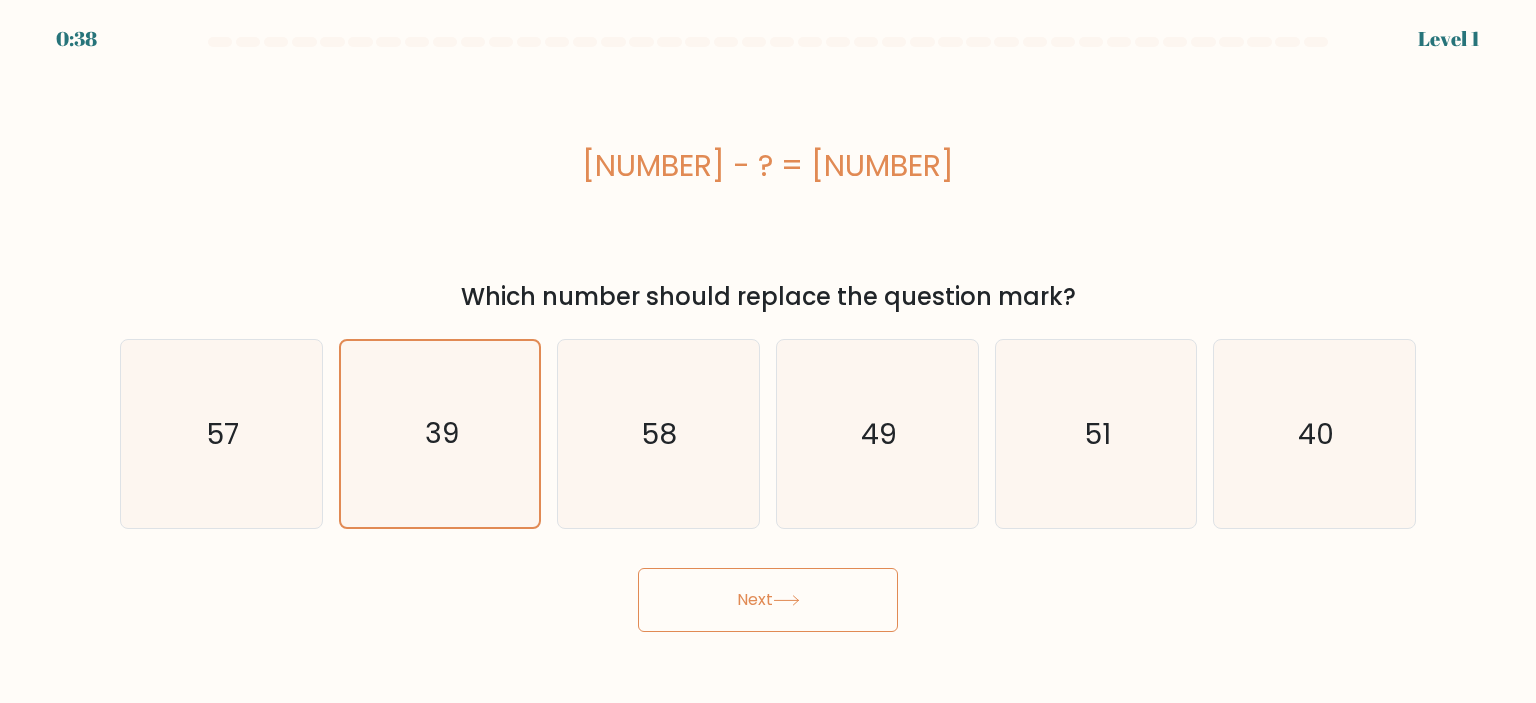 click on "Next" at bounding box center (768, 600) 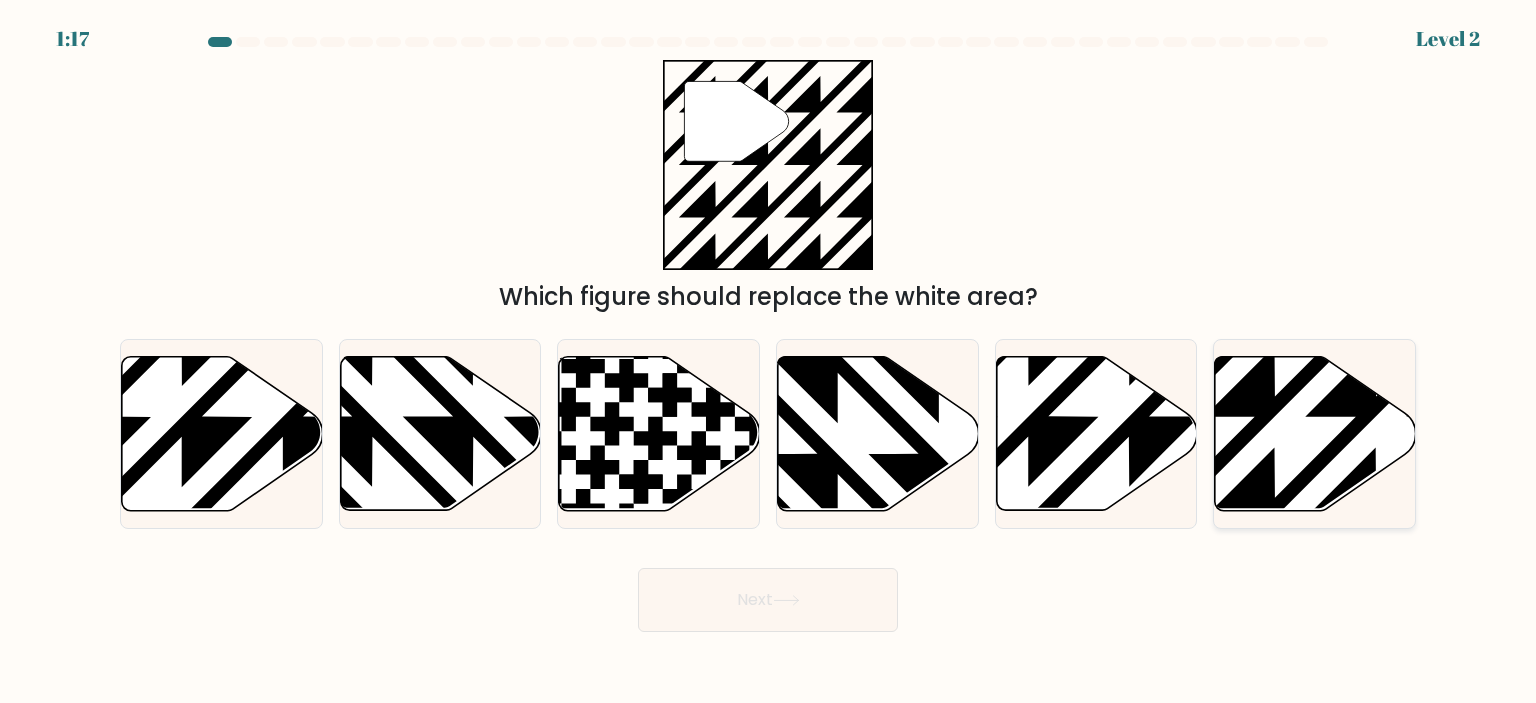 click at bounding box center [1315, 433] 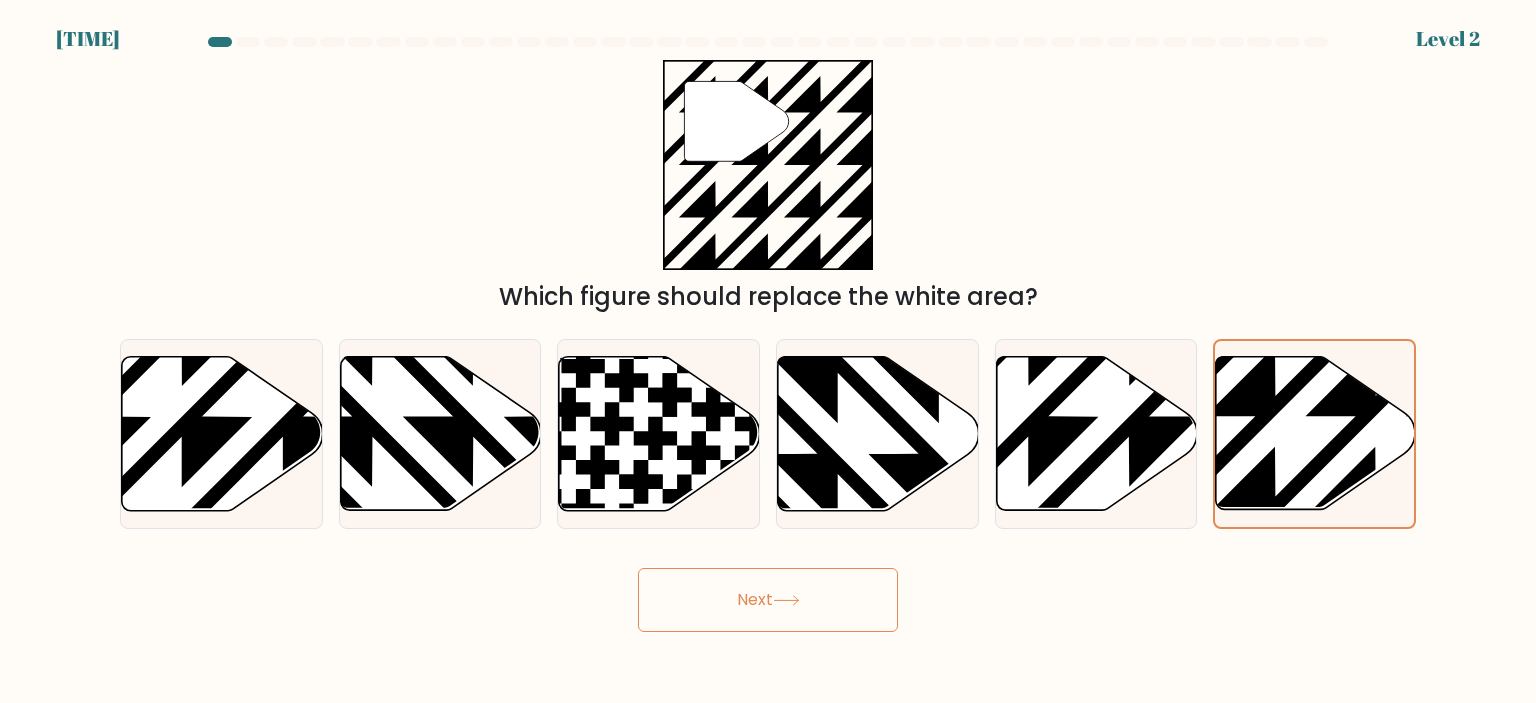 click on "Next" at bounding box center (768, 600) 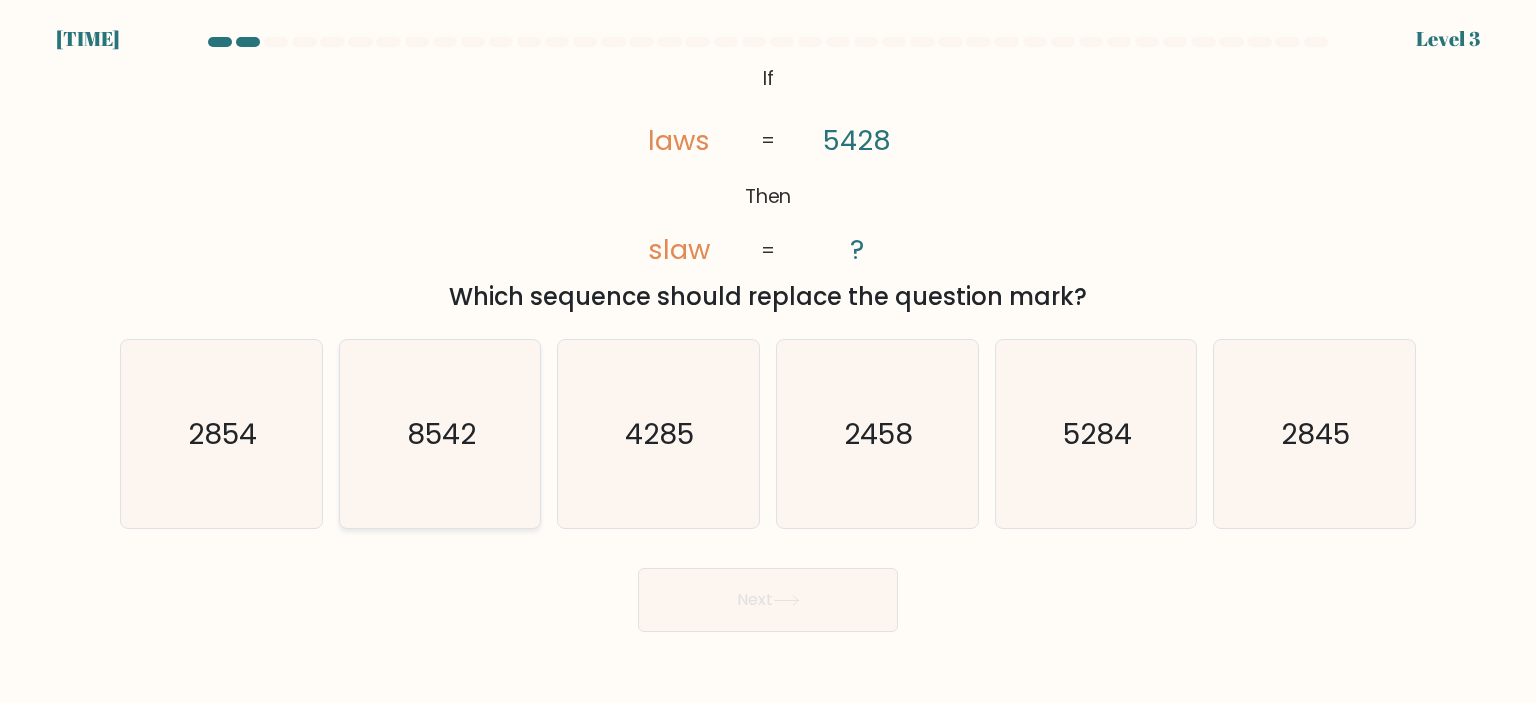 click on "8542" at bounding box center (440, 434) 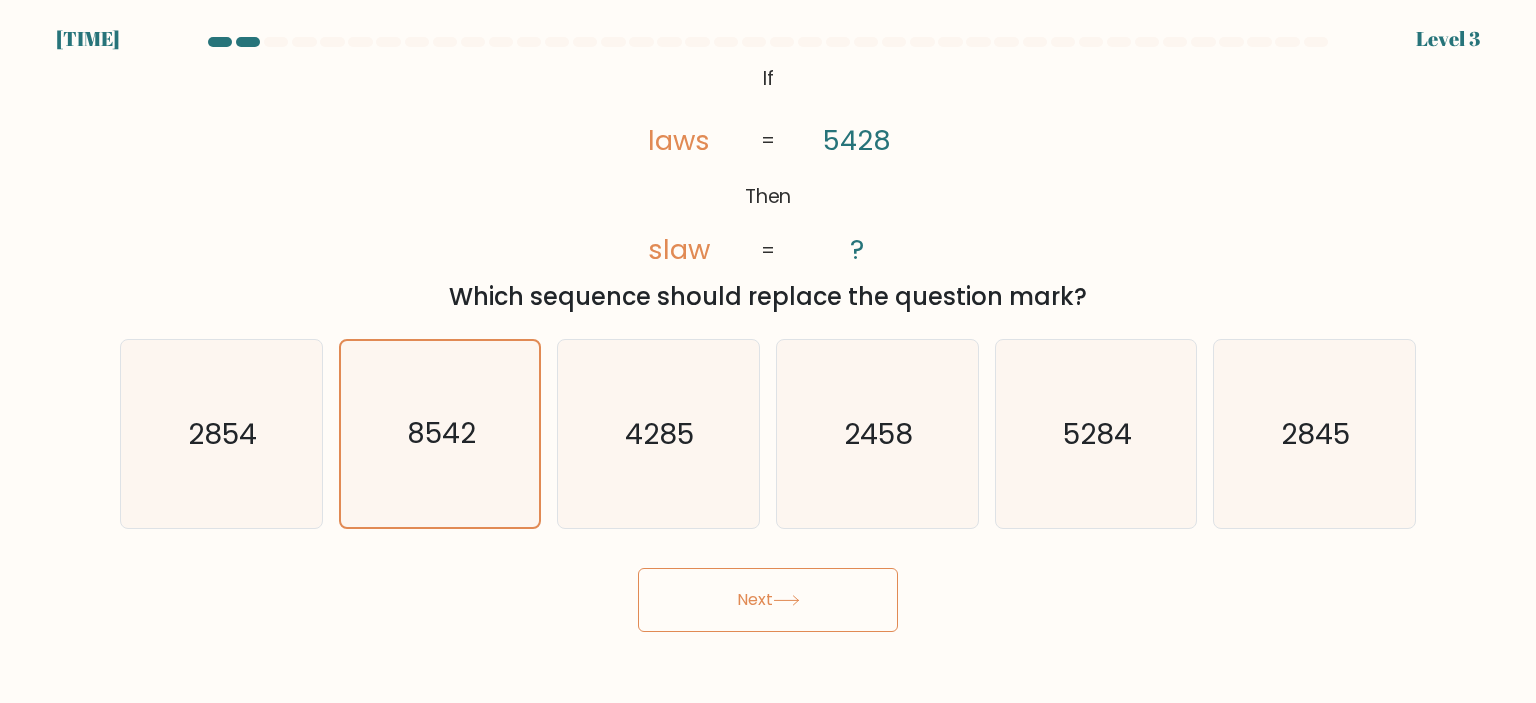 click on "Next" at bounding box center (768, 600) 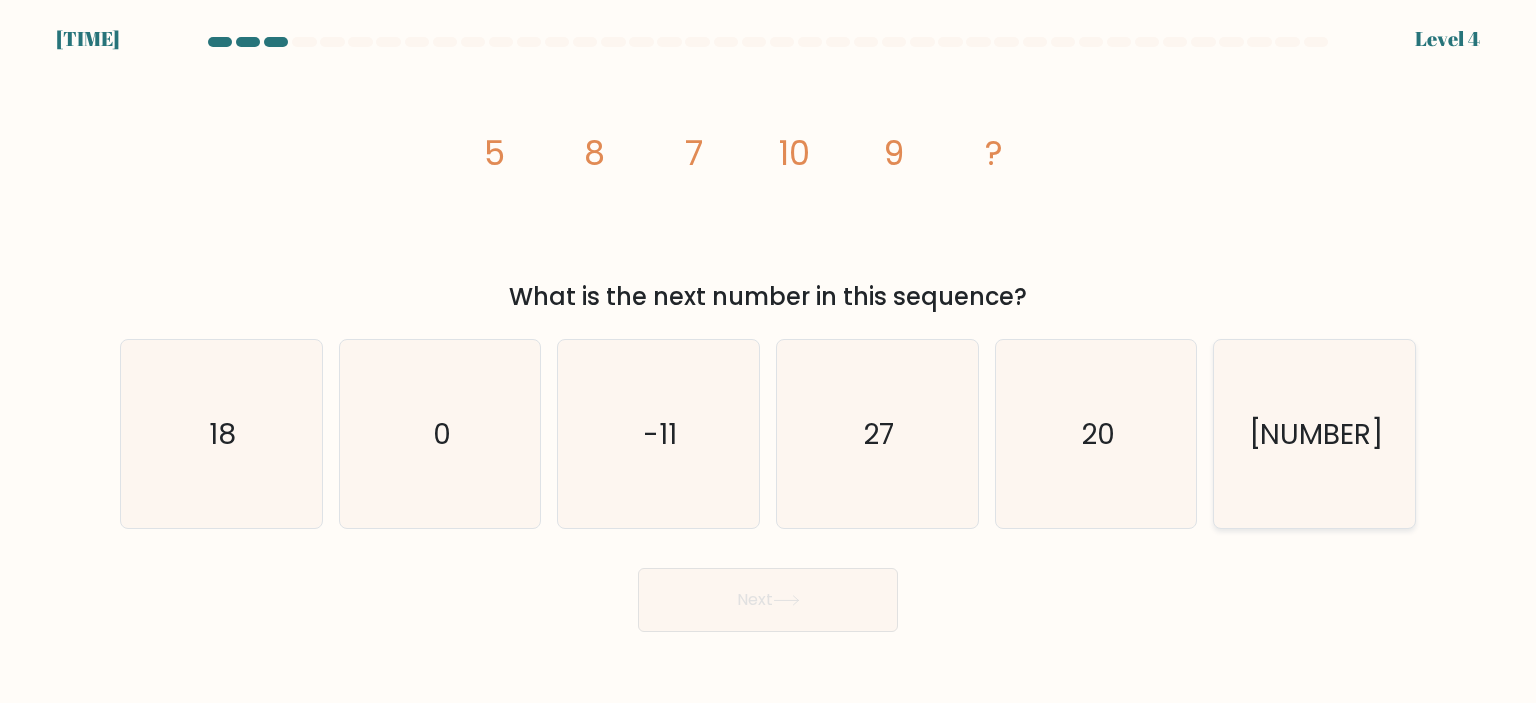 click on "12" at bounding box center [1314, 434] 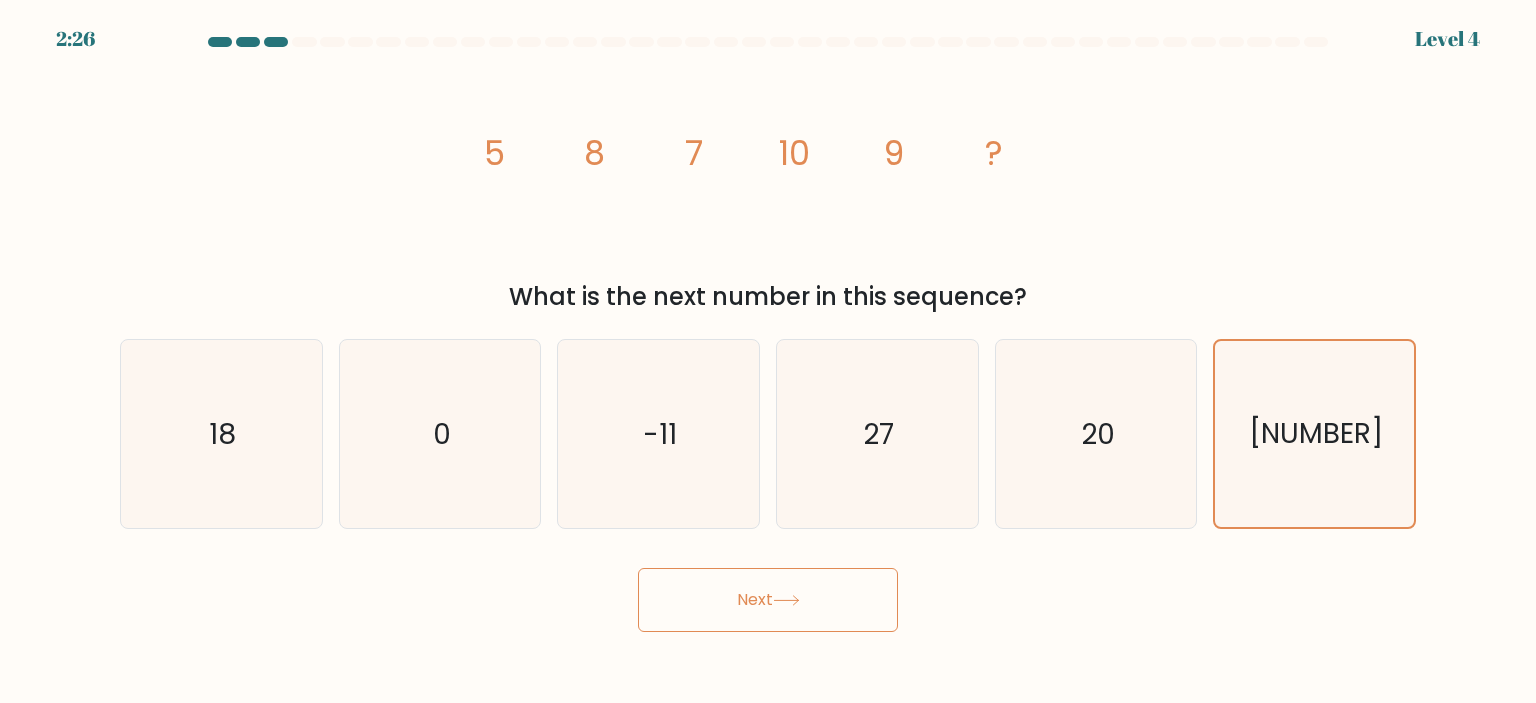click on "Next" at bounding box center [768, 600] 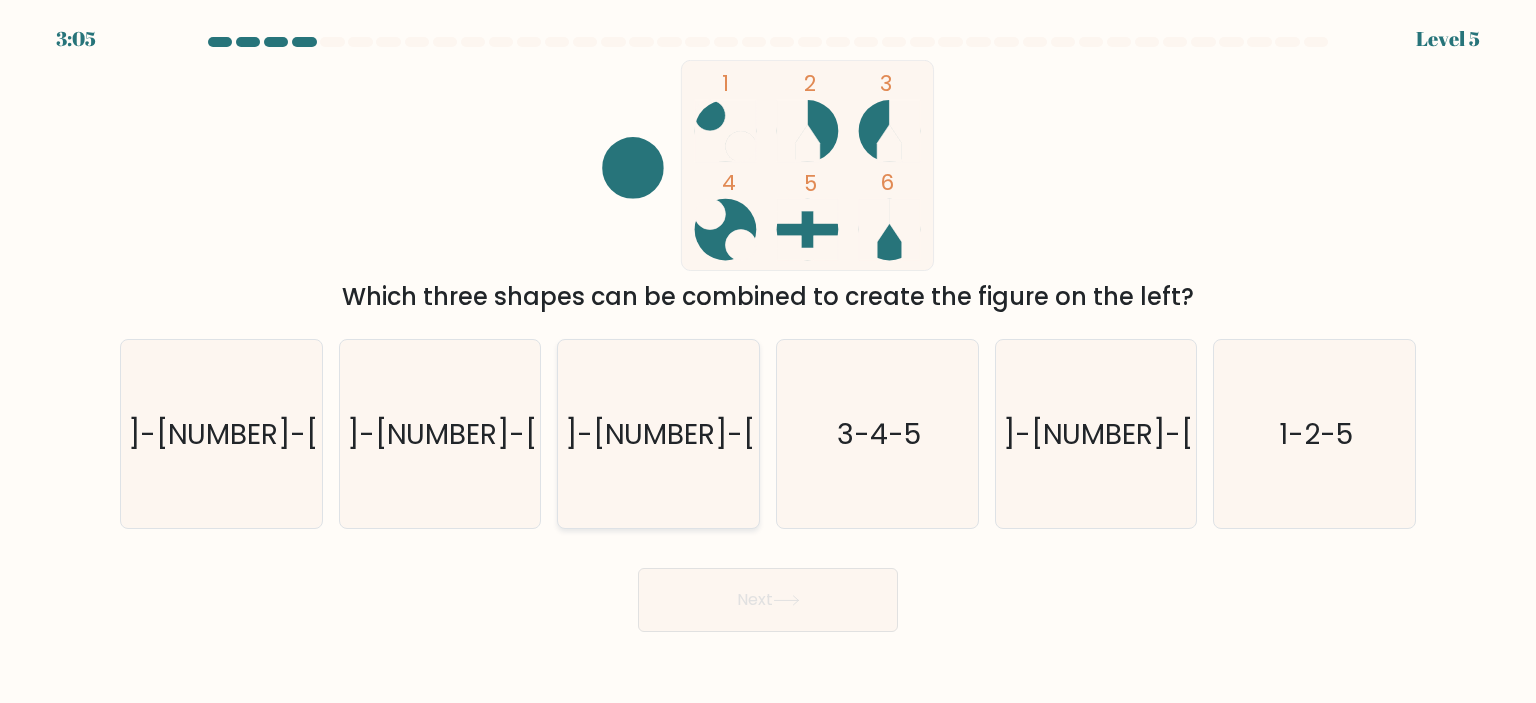 click on "2-3-6" at bounding box center (658, 434) 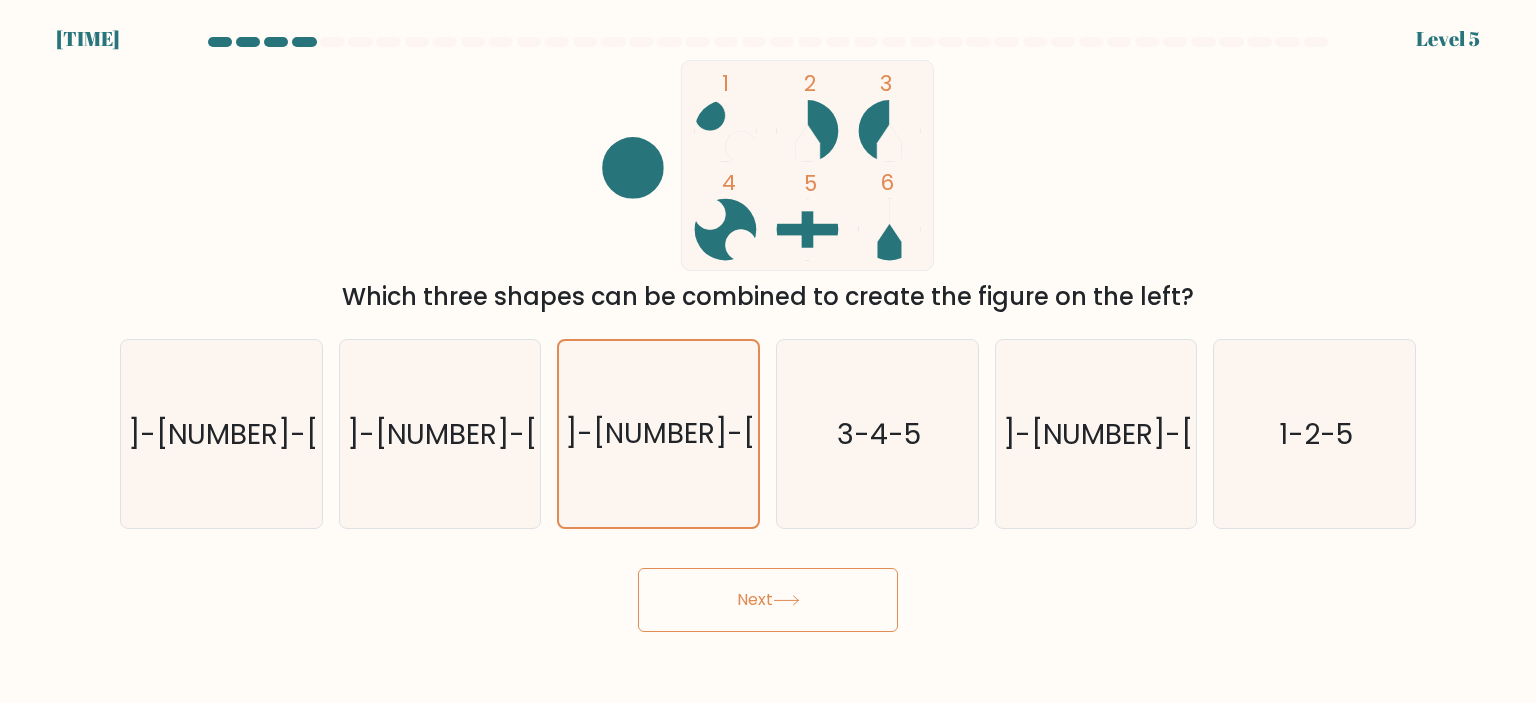 click on "Next" at bounding box center (768, 600) 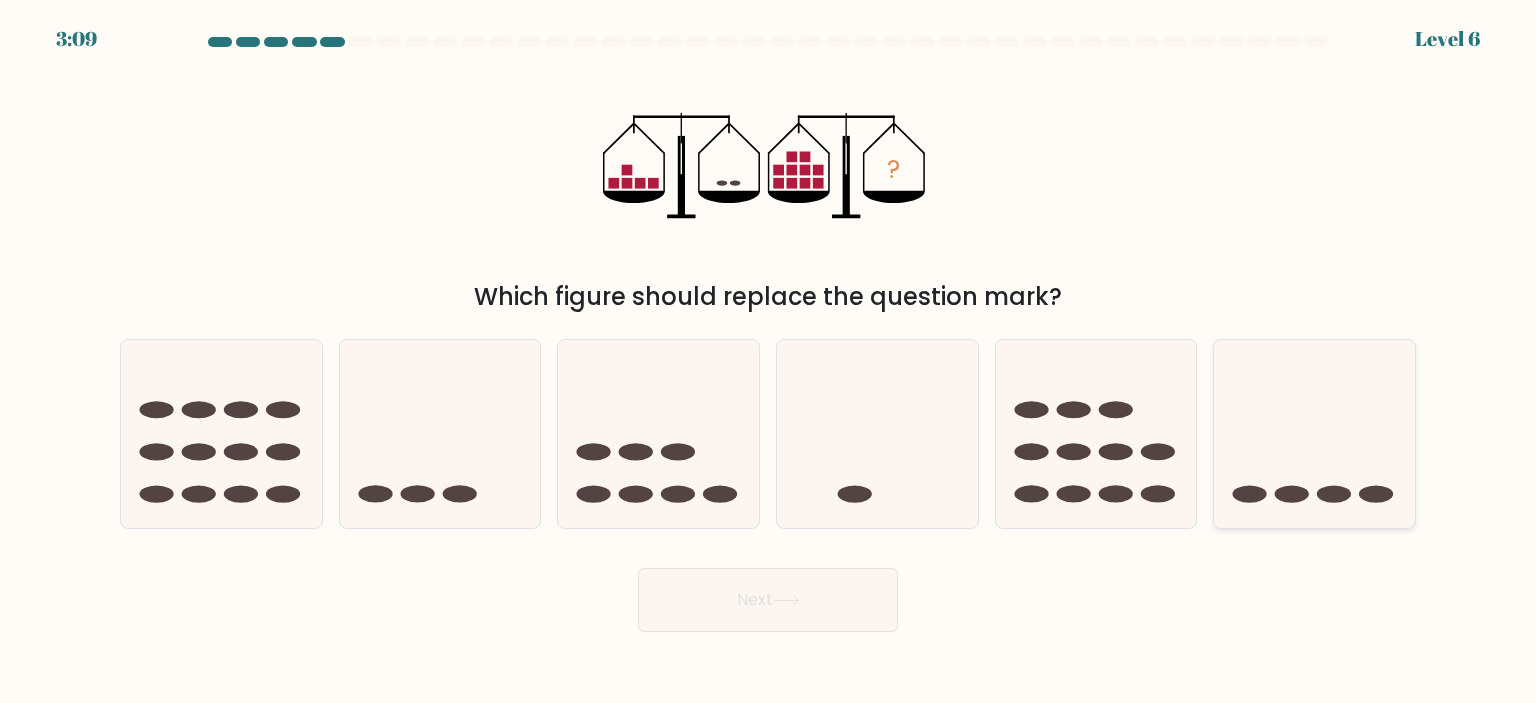 click at bounding box center [1314, 434] 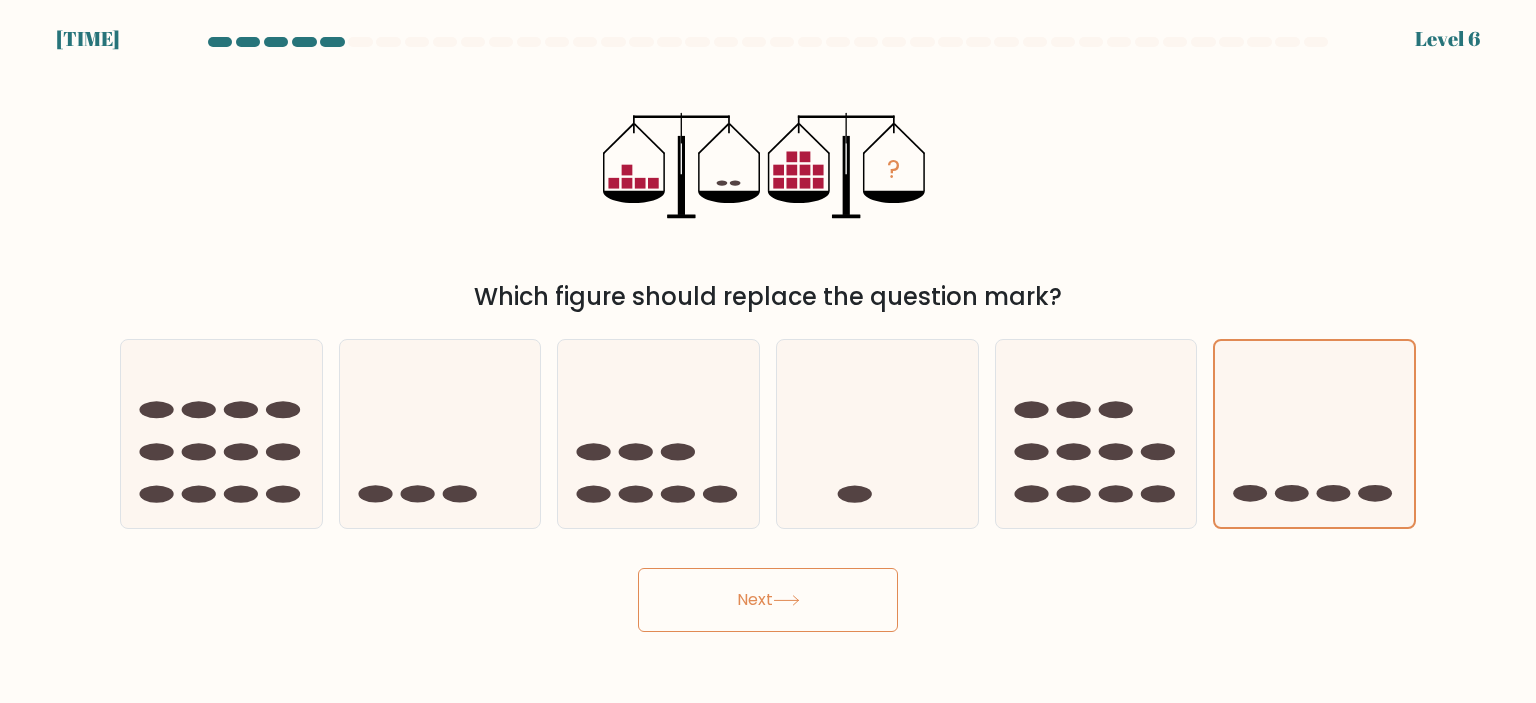 click on "Next" at bounding box center [768, 600] 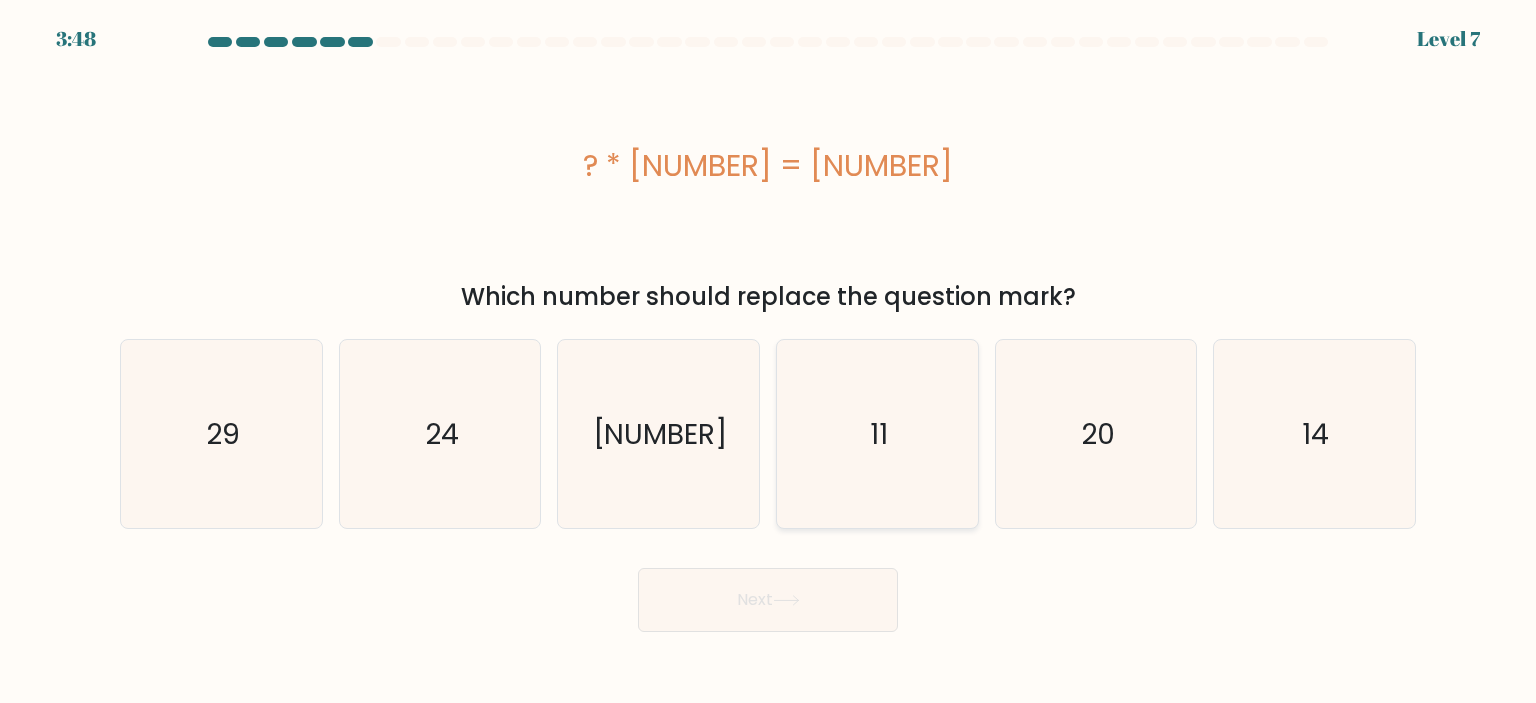 click on "11" at bounding box center (877, 434) 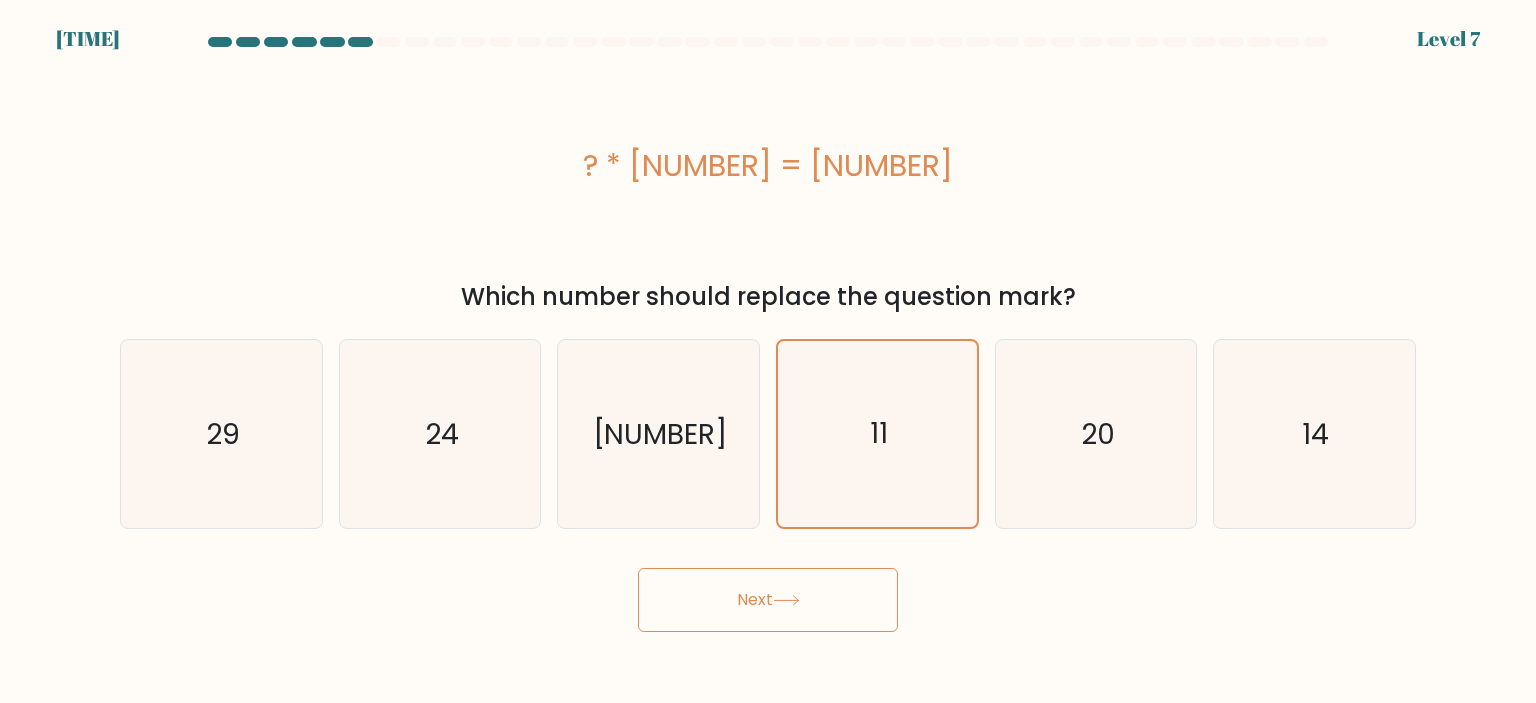 click on "Next" at bounding box center (768, 600) 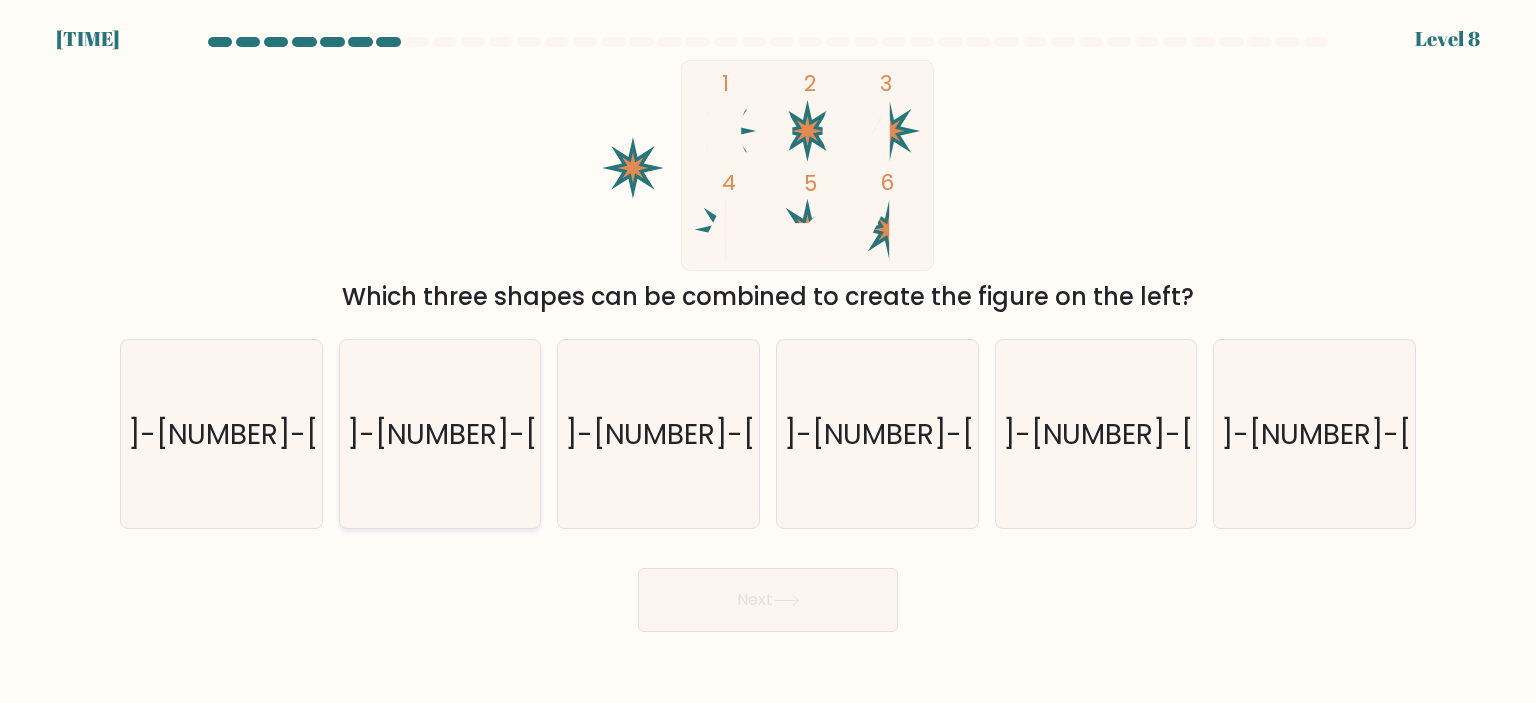 click on "3-4-6" at bounding box center (441, 434) 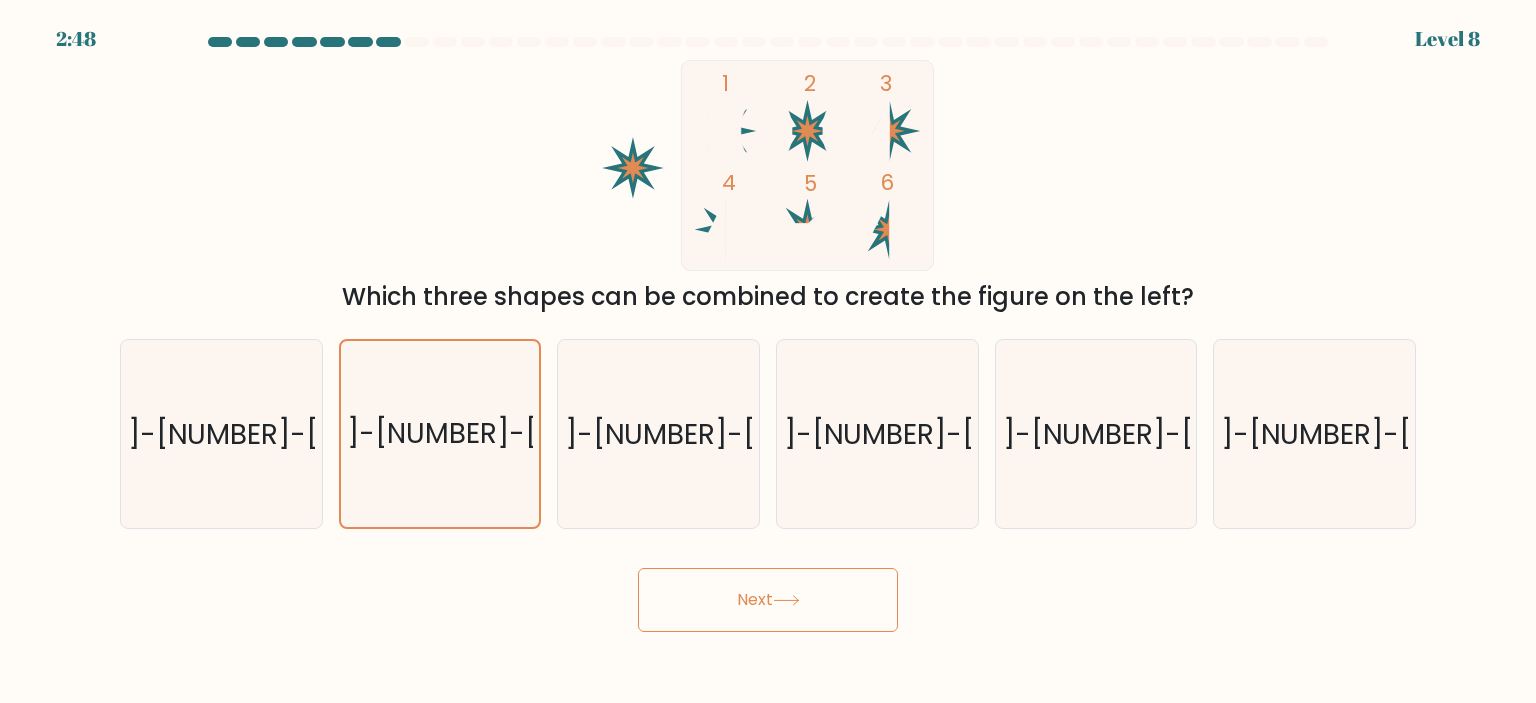 click on "Next" at bounding box center (768, 600) 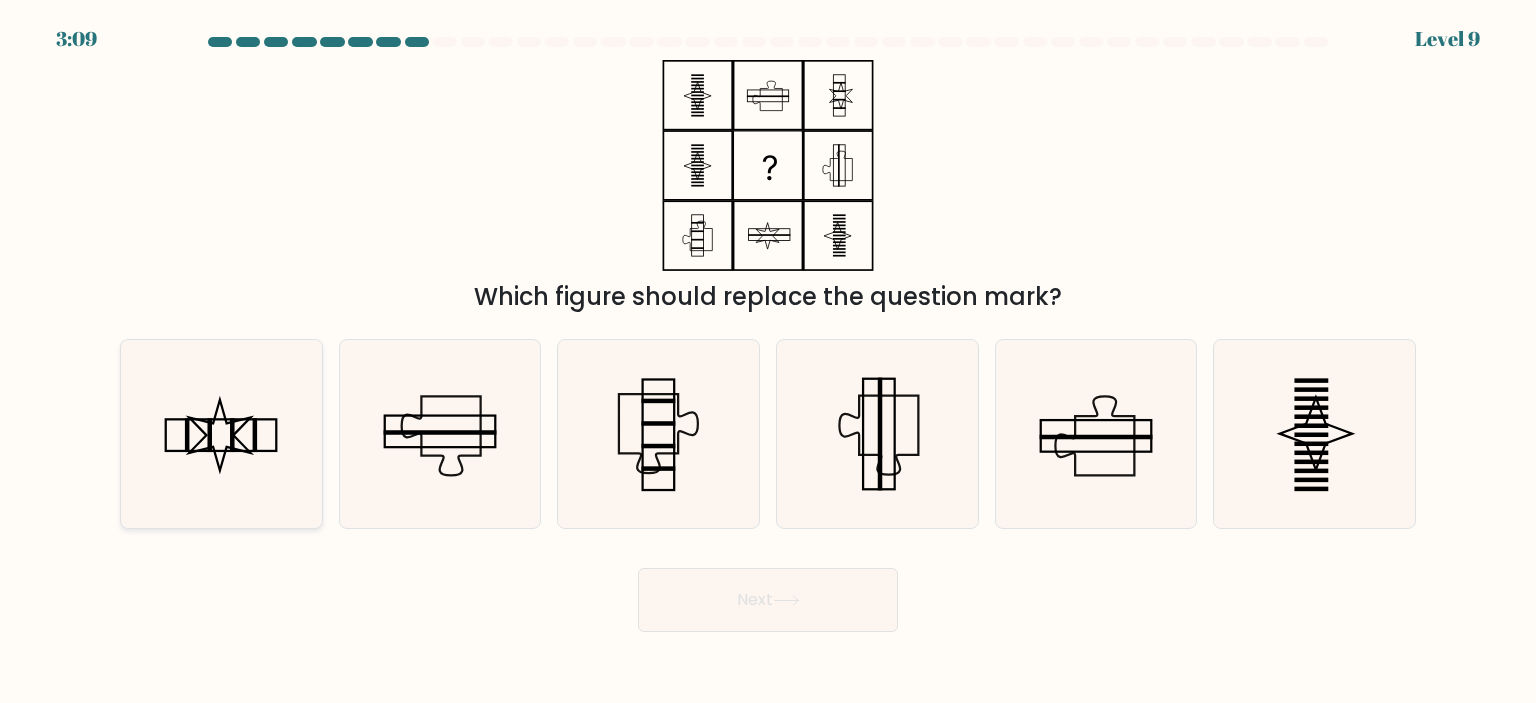 click at bounding box center [219, 435] 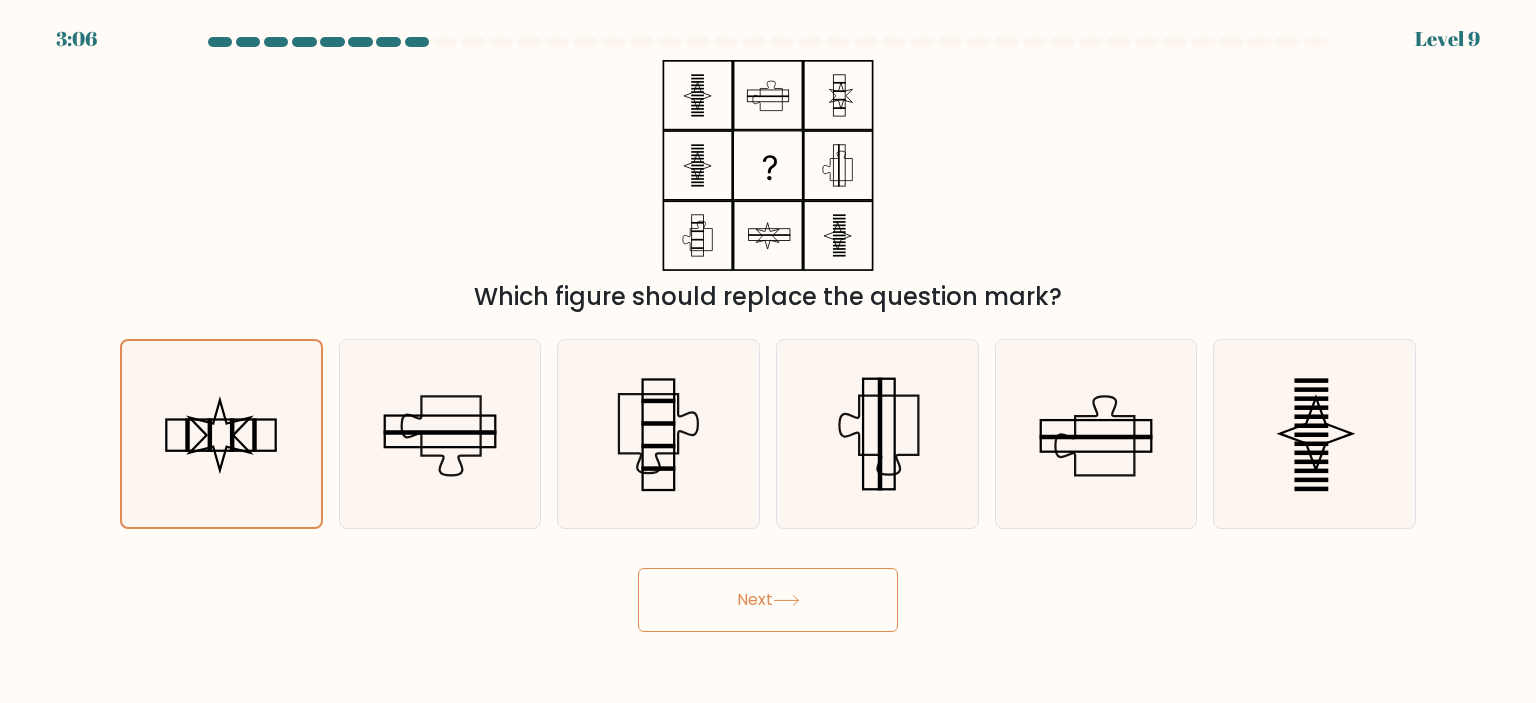 click on "Next" at bounding box center [768, 600] 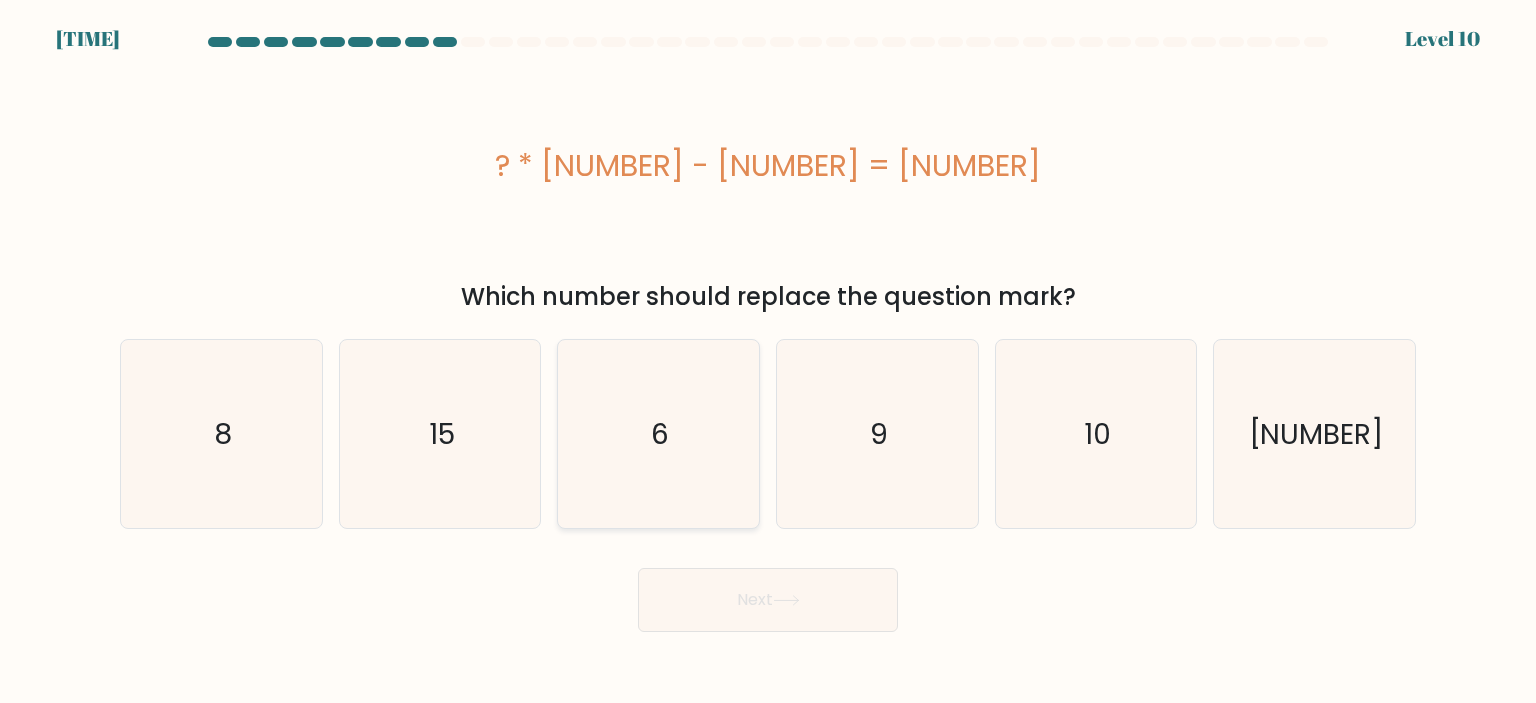 click on "6" at bounding box center [658, 434] 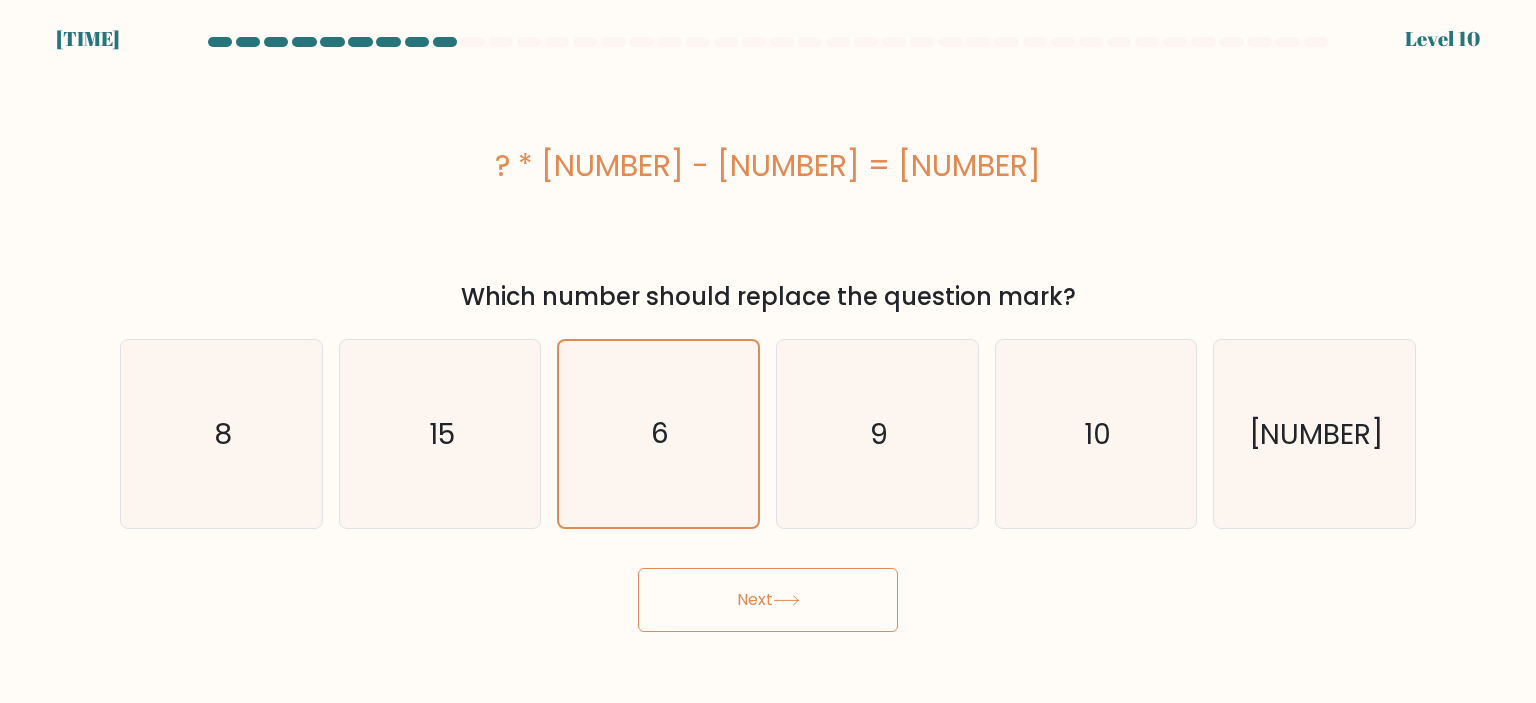 click on "Next" at bounding box center (768, 600) 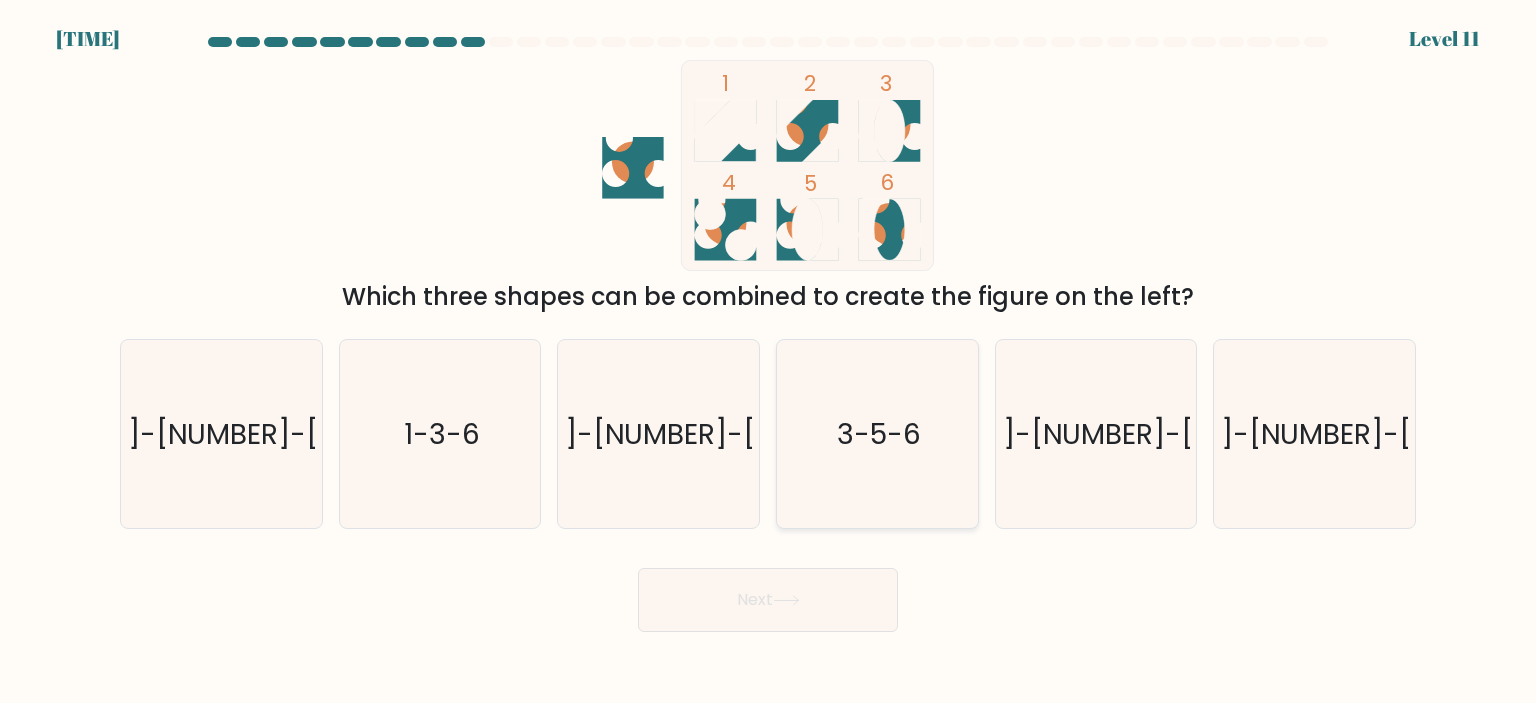 click on "3-5-6" at bounding box center [879, 434] 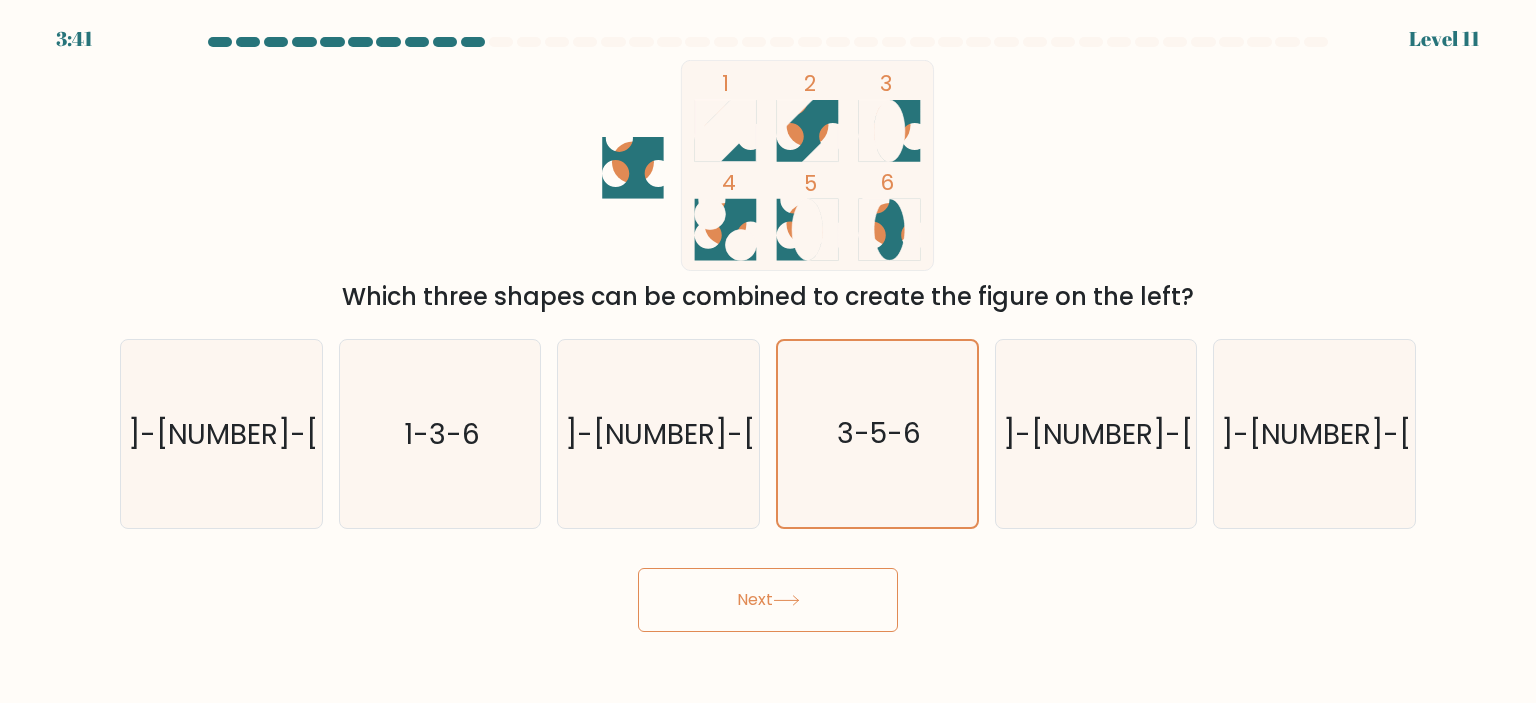click on "Next" at bounding box center (768, 600) 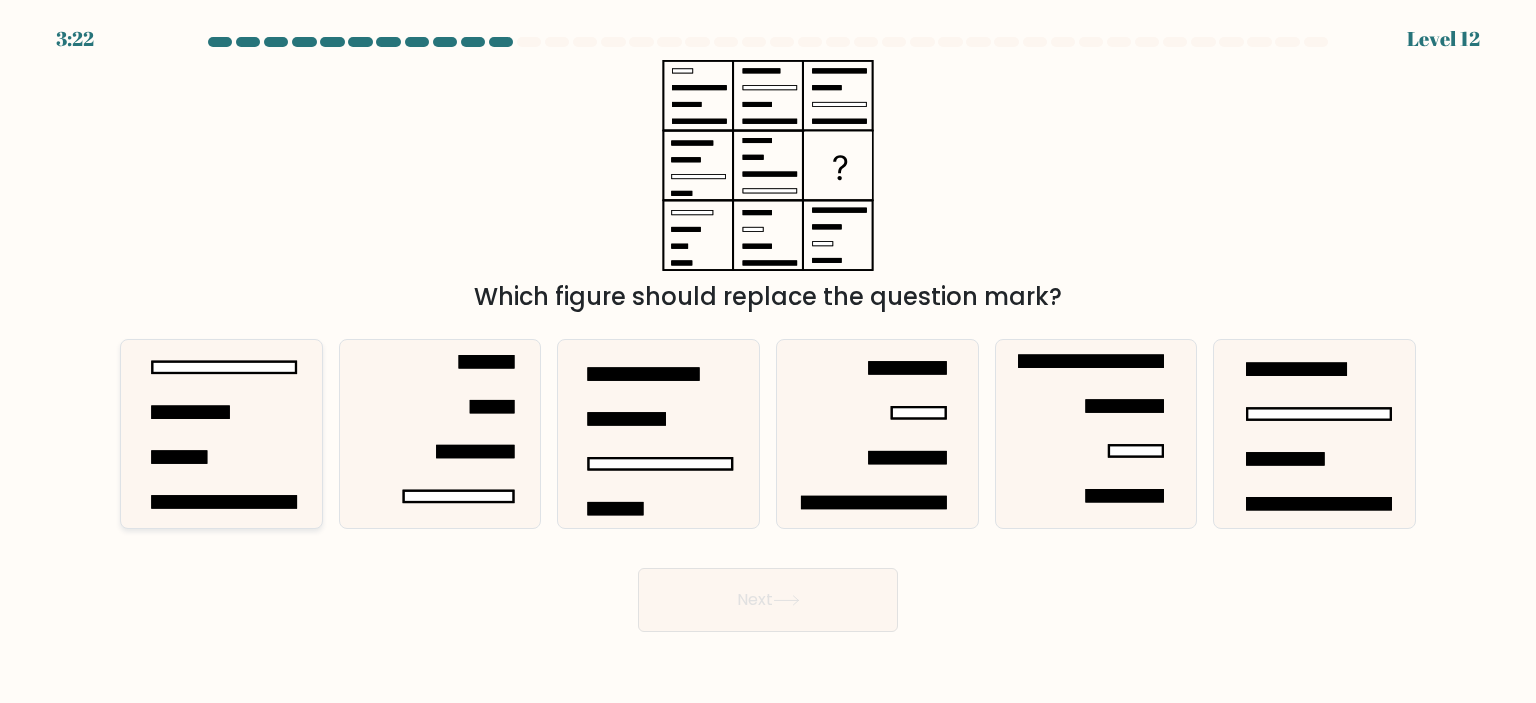 click at bounding box center [221, 434] 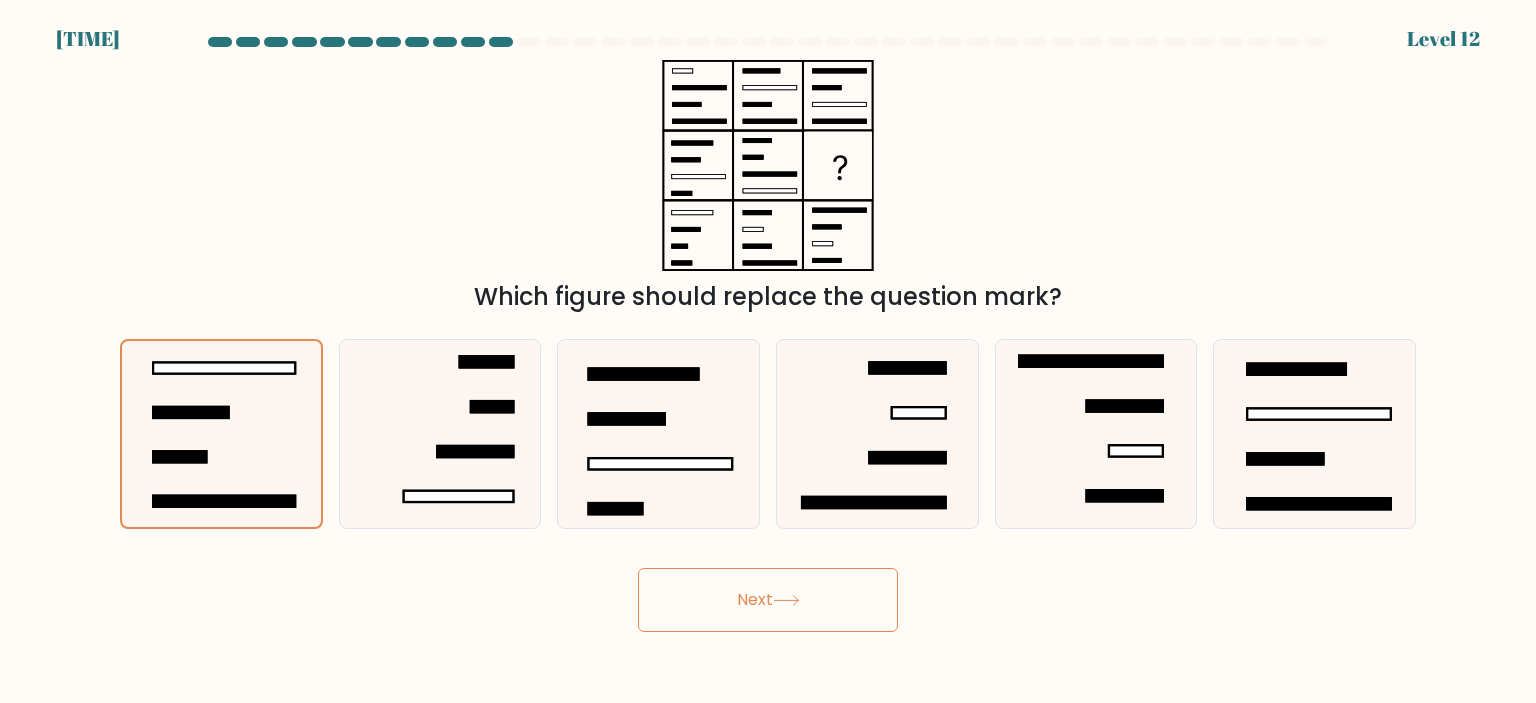 click on "Next" at bounding box center [768, 600] 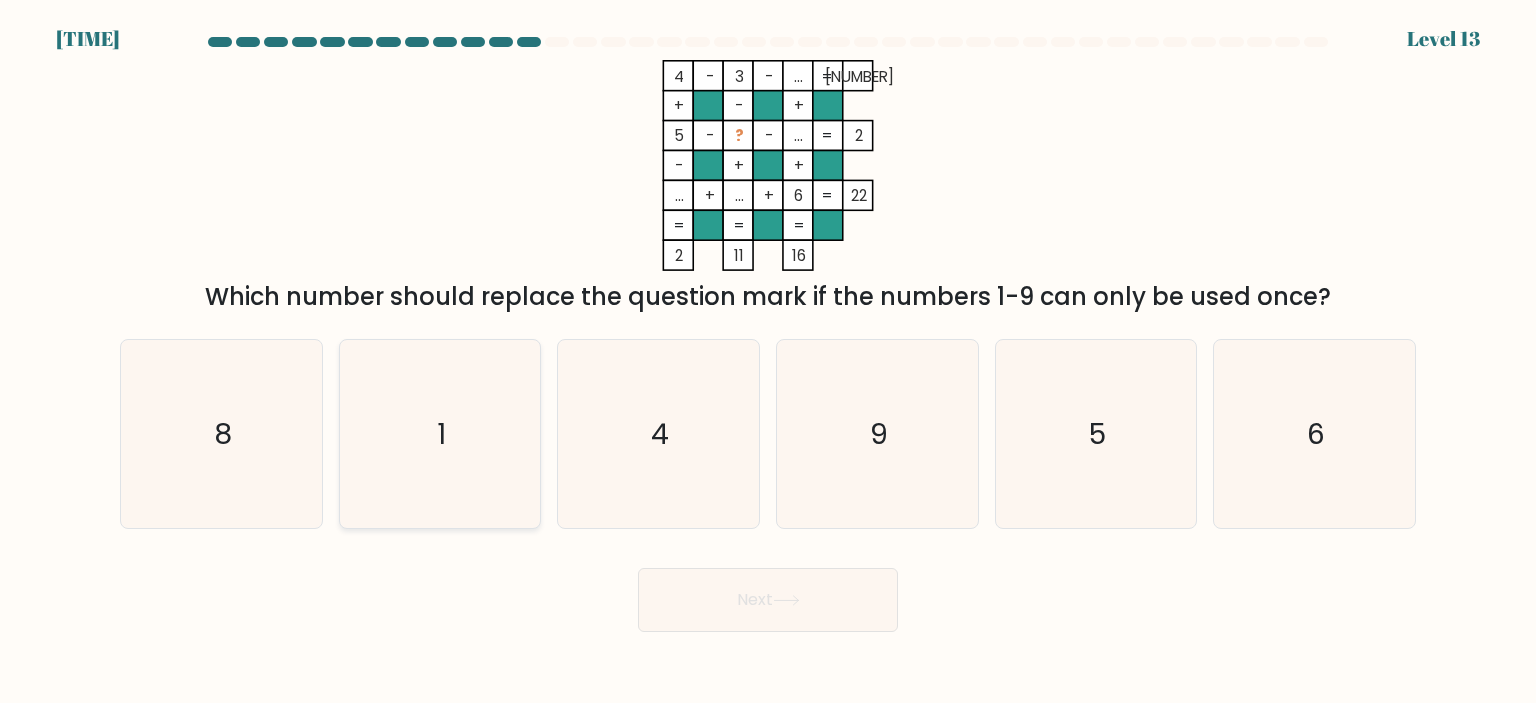 click on "1" at bounding box center [440, 434] 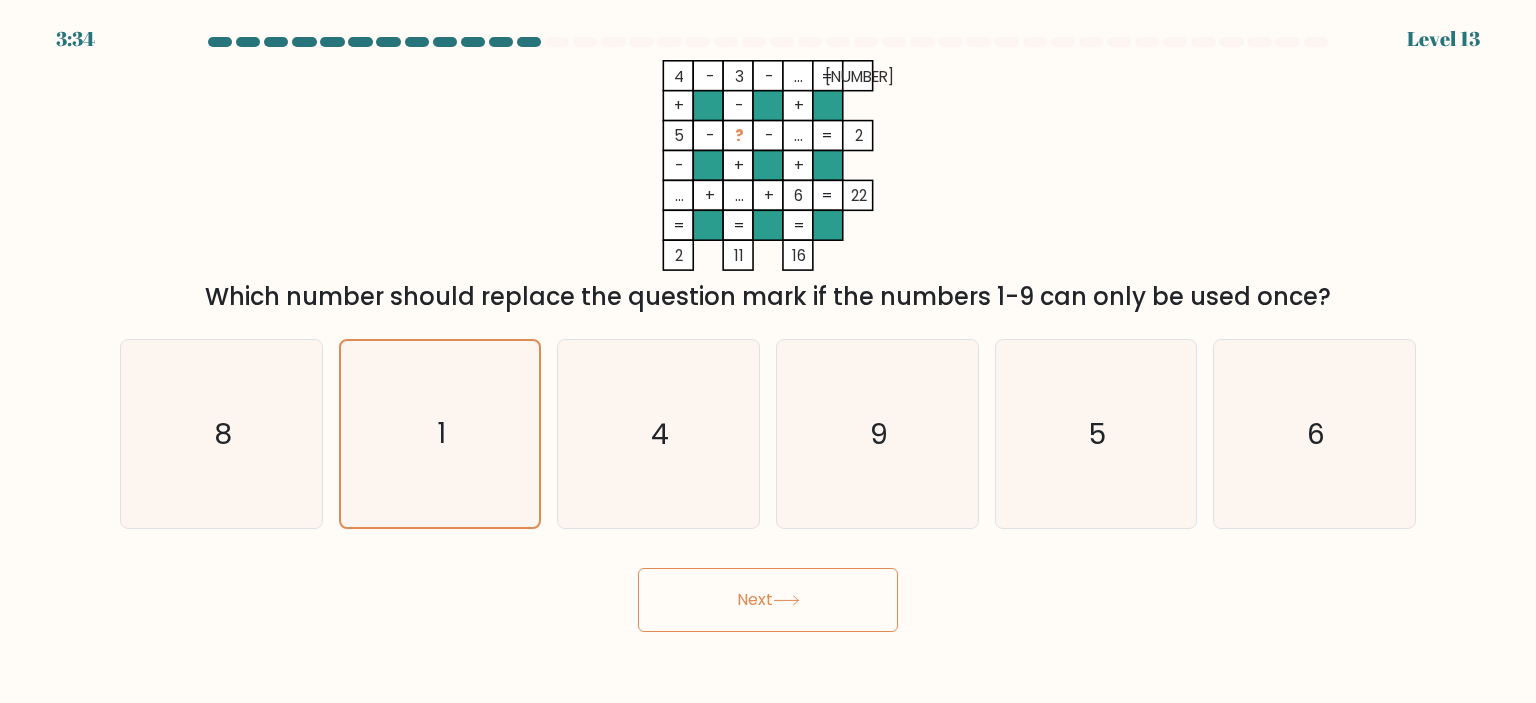click on "Next" at bounding box center [768, 600] 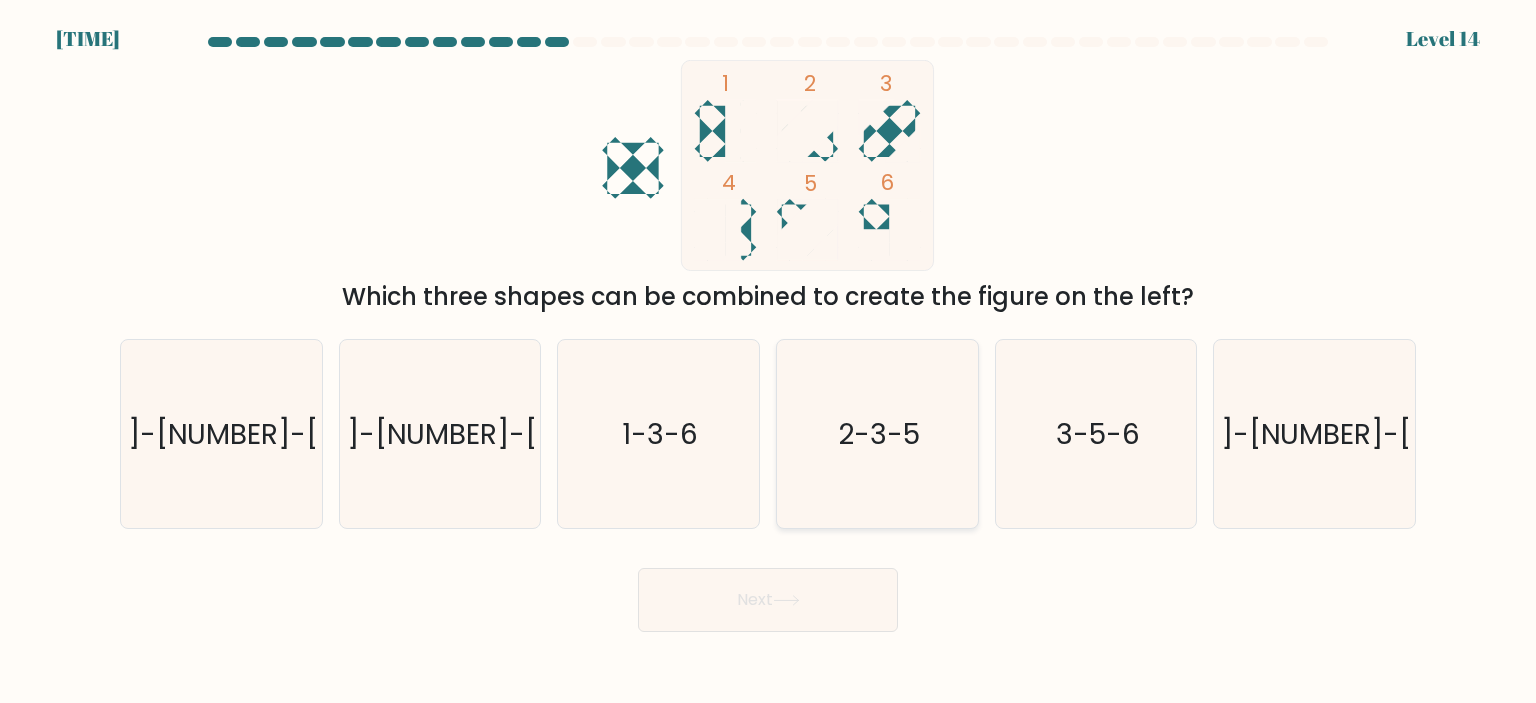 click on "2-3-5" at bounding box center (879, 434) 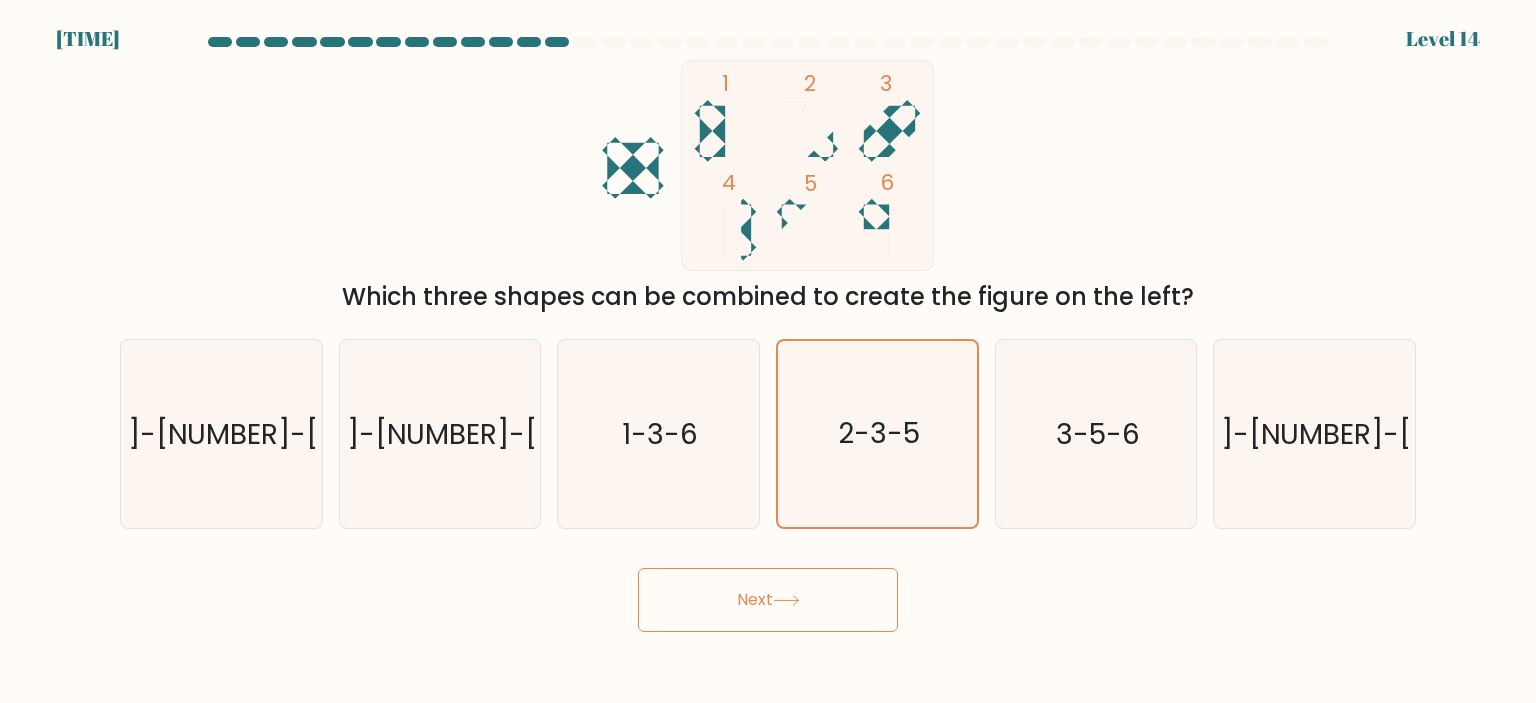 click on "Next" at bounding box center (768, 600) 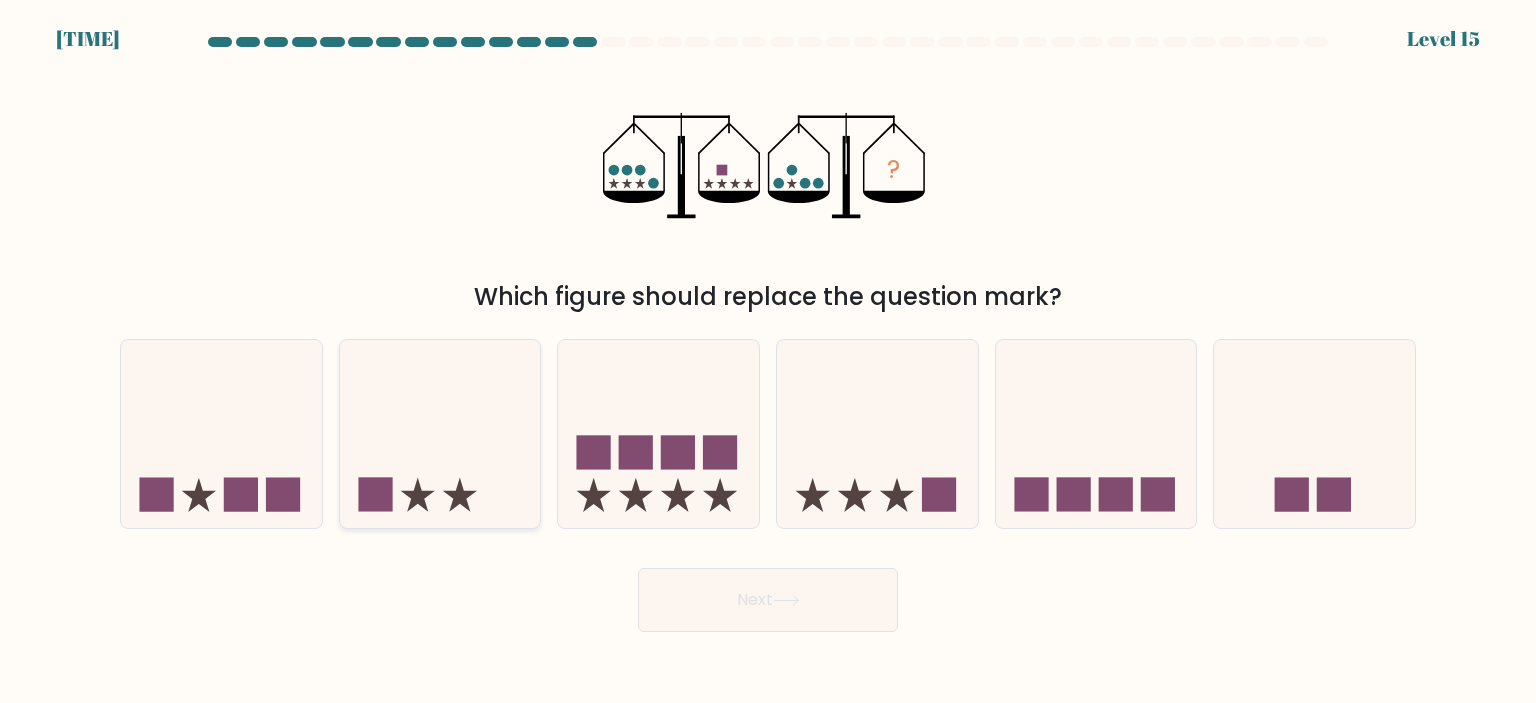 click at bounding box center [440, 434] 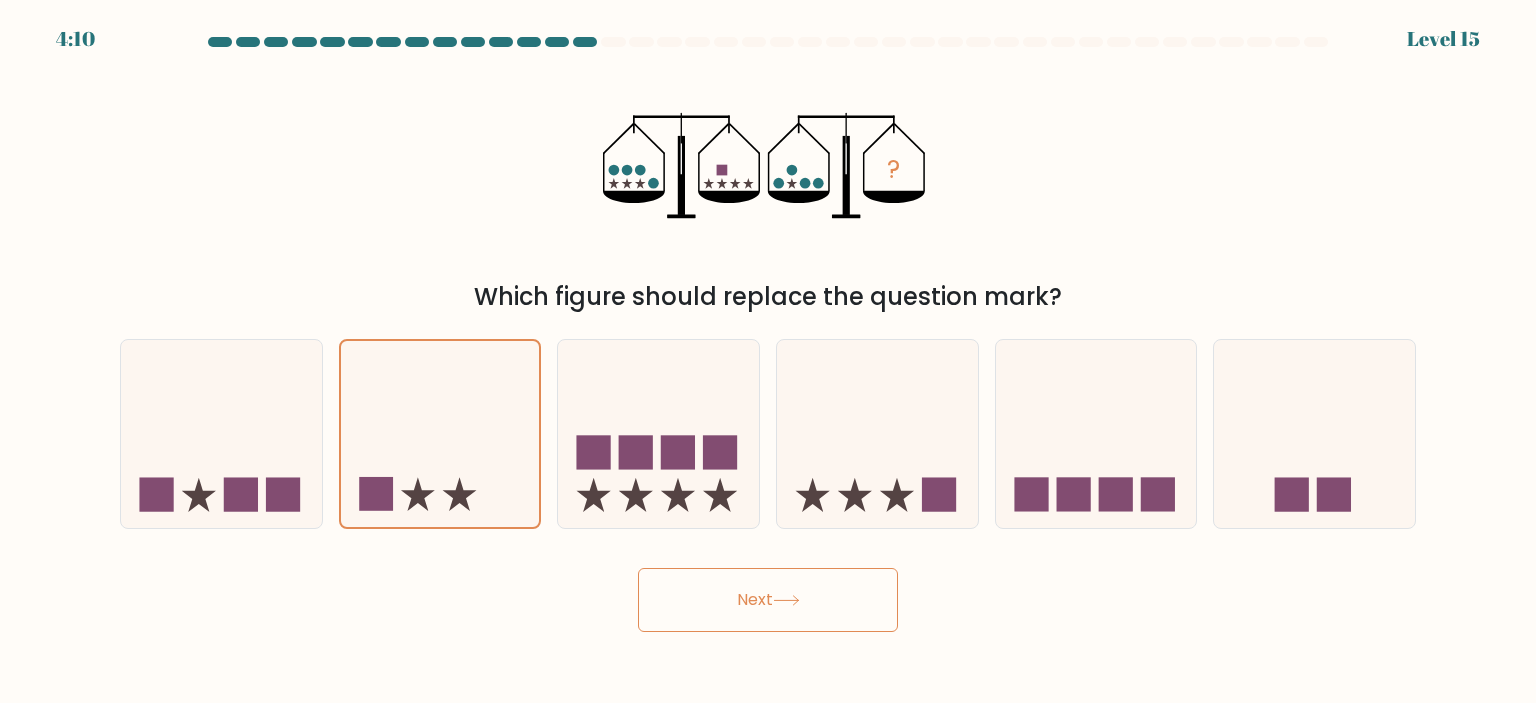 click on "Next" at bounding box center [768, 600] 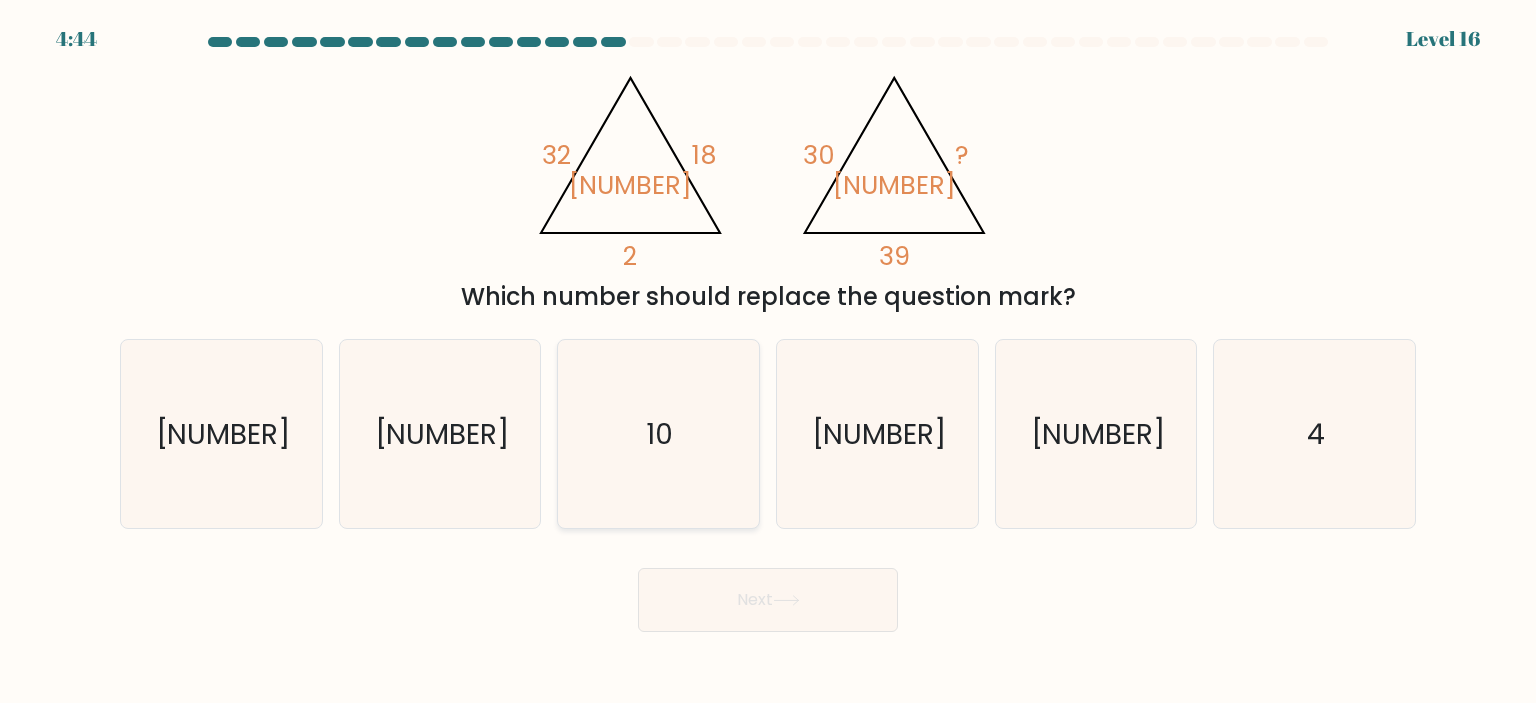 click on "10" at bounding box center [658, 434] 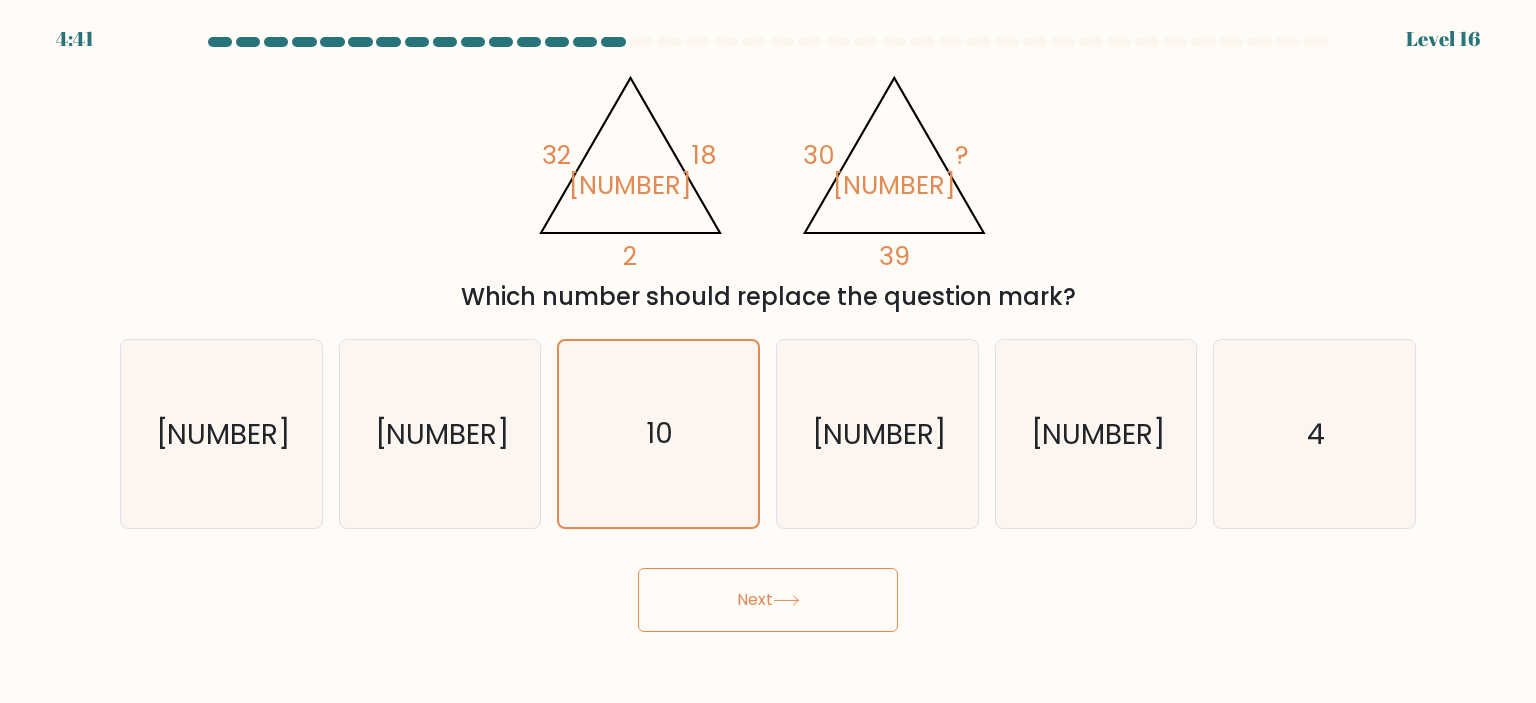 click on "Next" at bounding box center (768, 600) 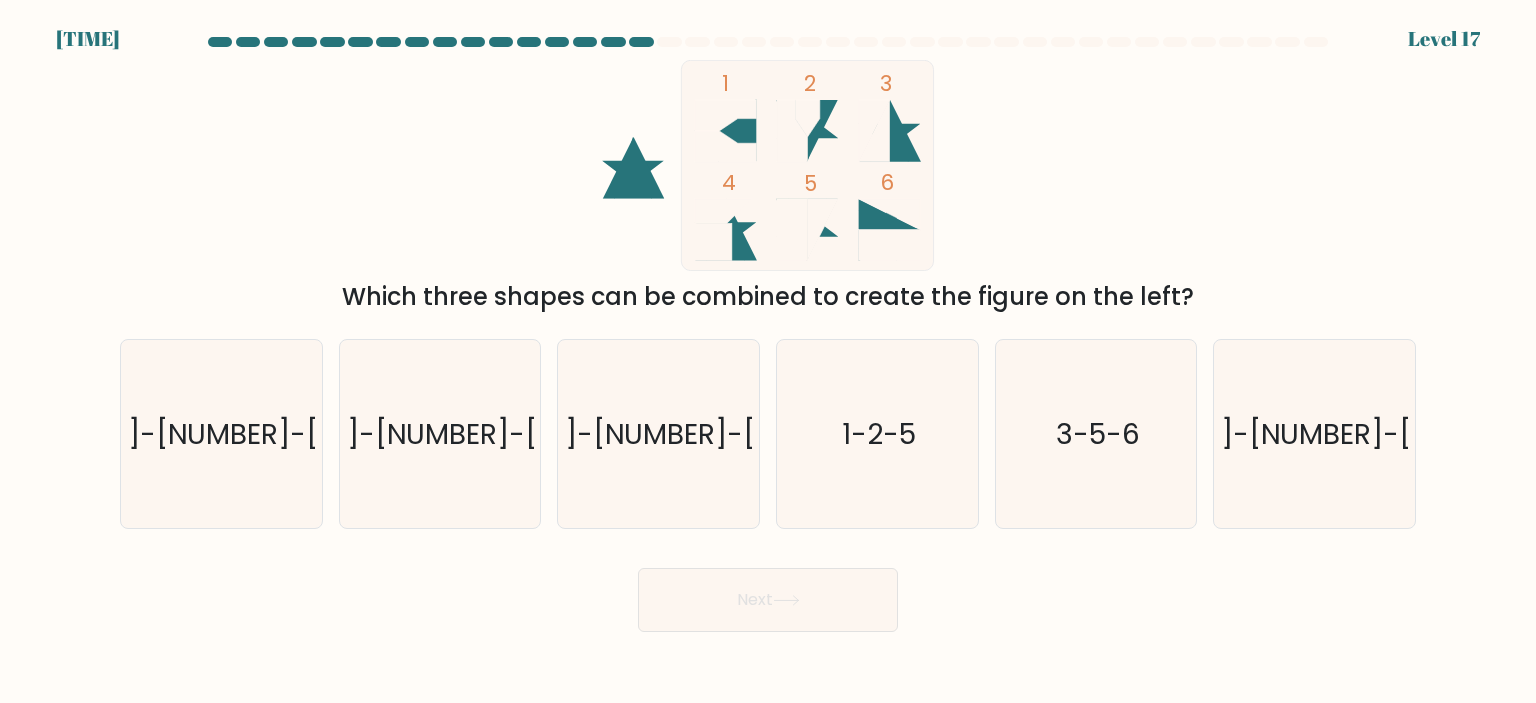 click on "1
2
3
4
5
6
Which three shapes can be combined to create the figure on the left?" at bounding box center (768, 187) 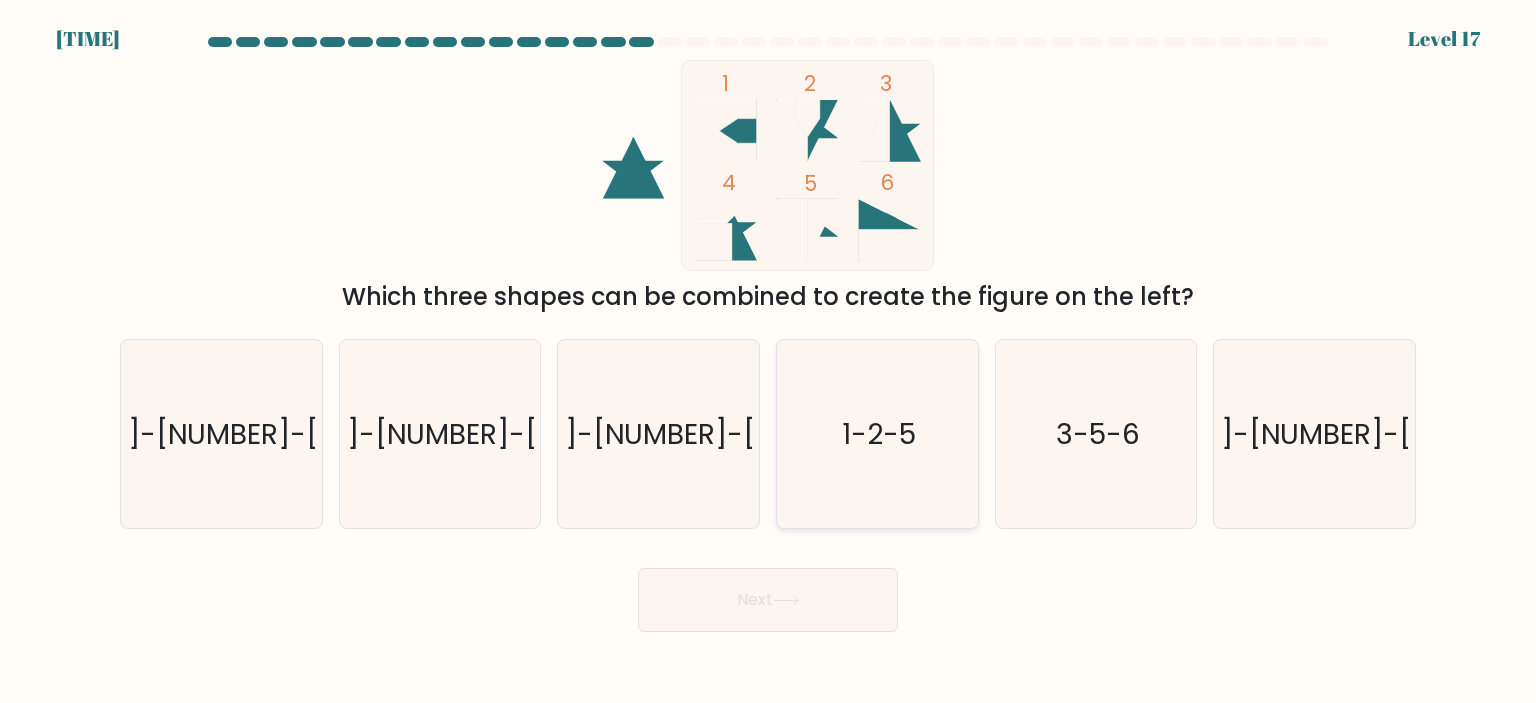 click on "1-2-5" at bounding box center (877, 434) 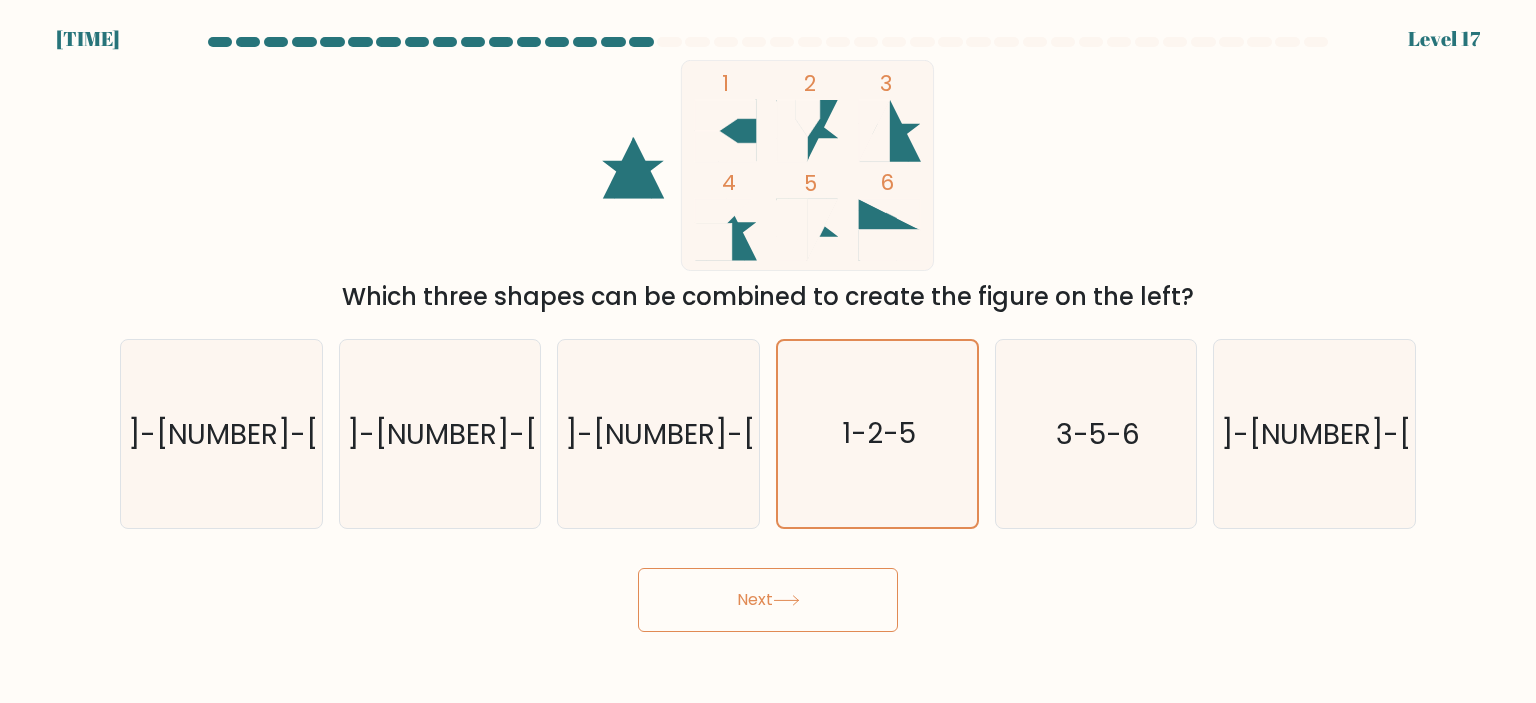 click on "Next" at bounding box center (768, 600) 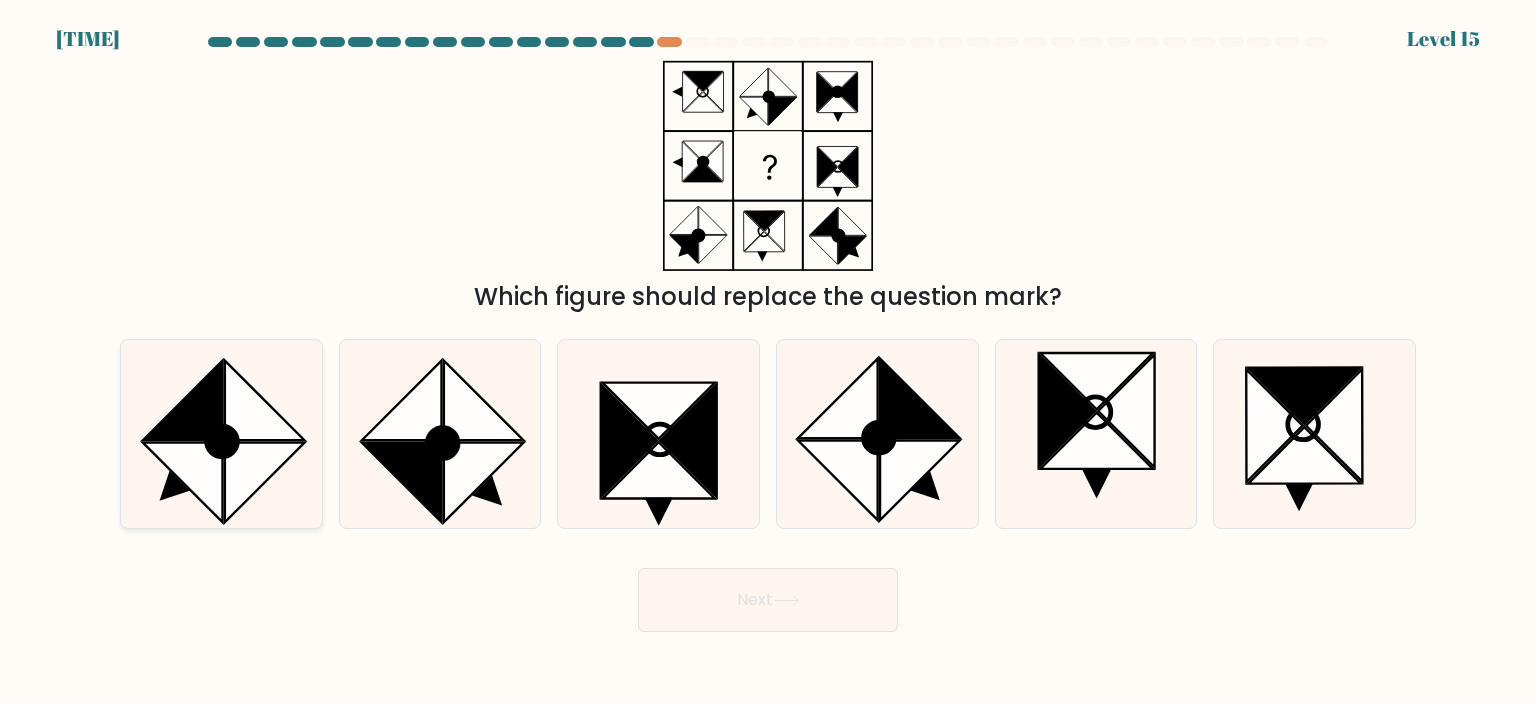 click at bounding box center [222, 441] 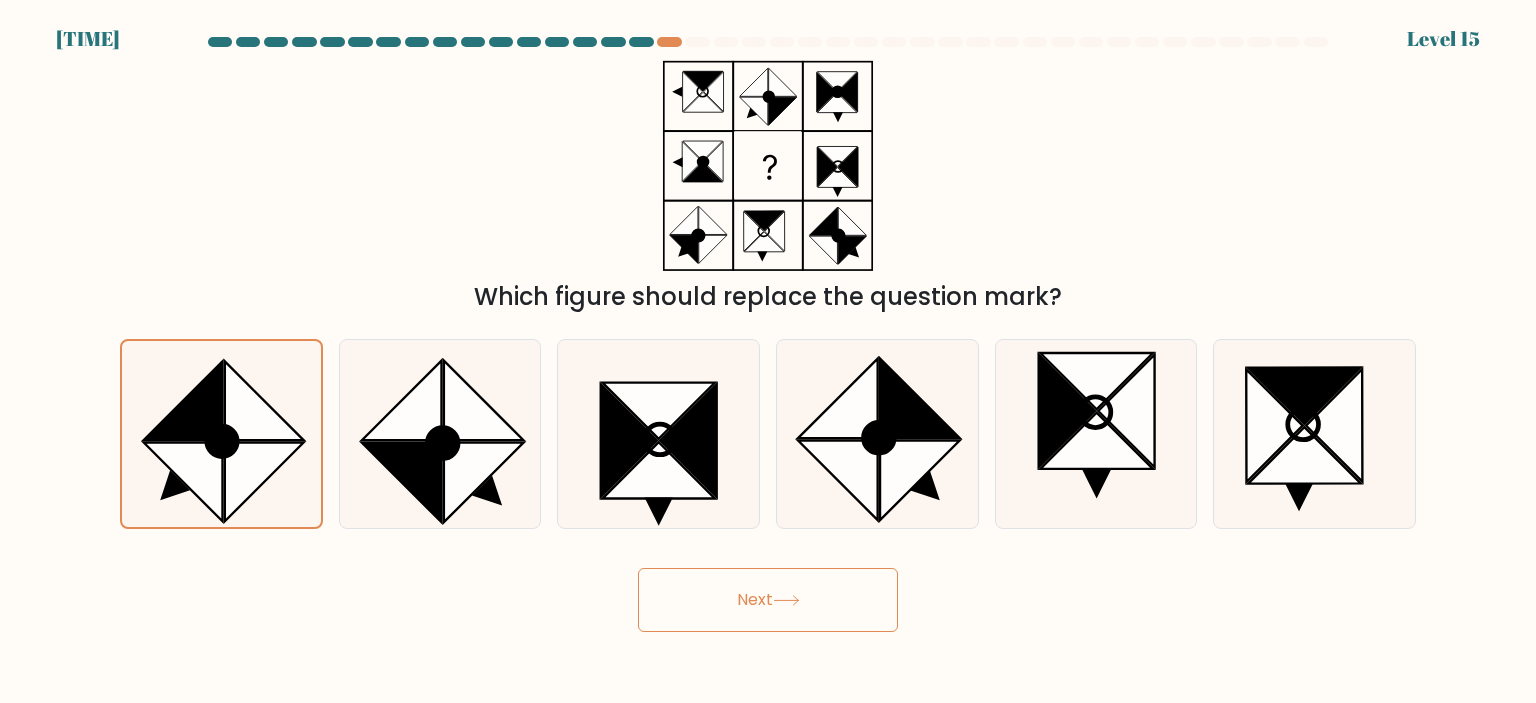 click on "Next" at bounding box center [768, 600] 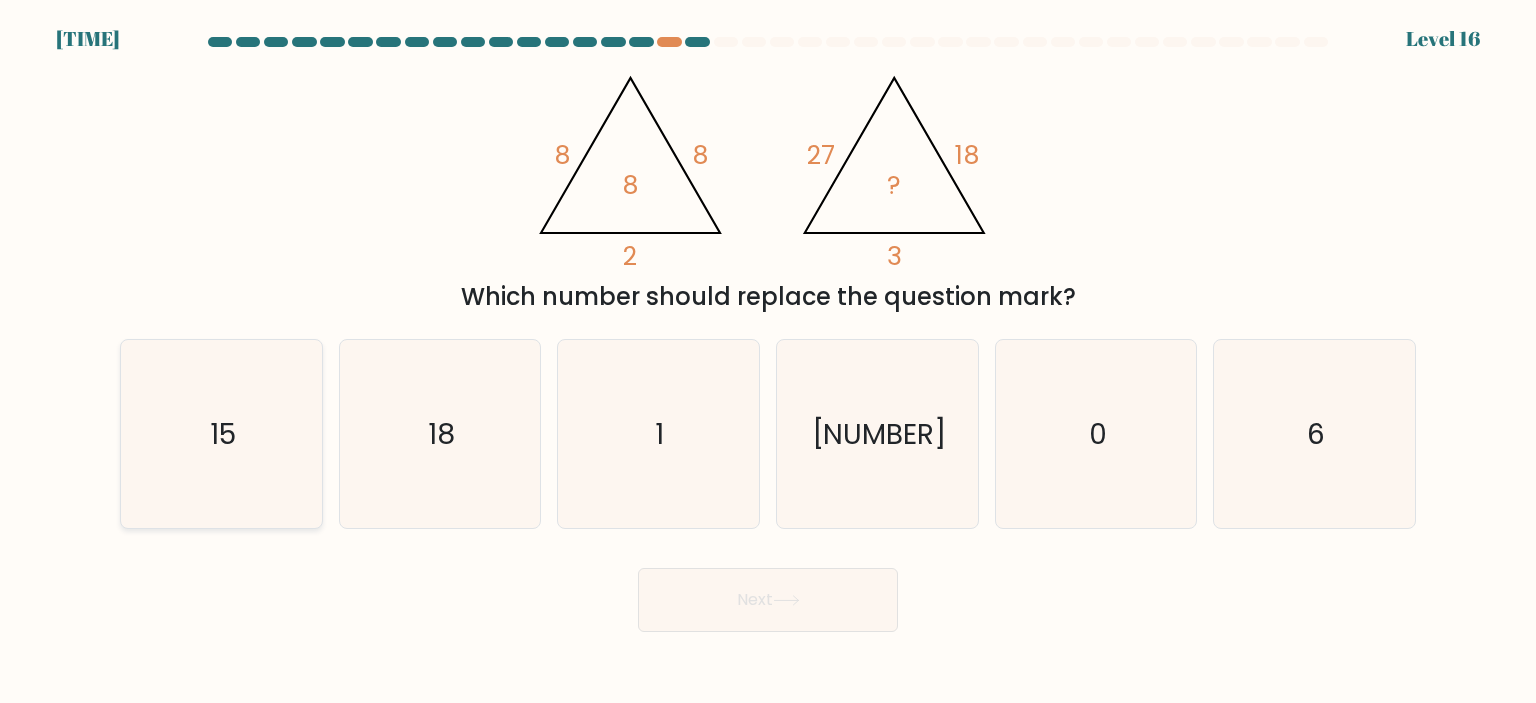 click on "15" at bounding box center (221, 434) 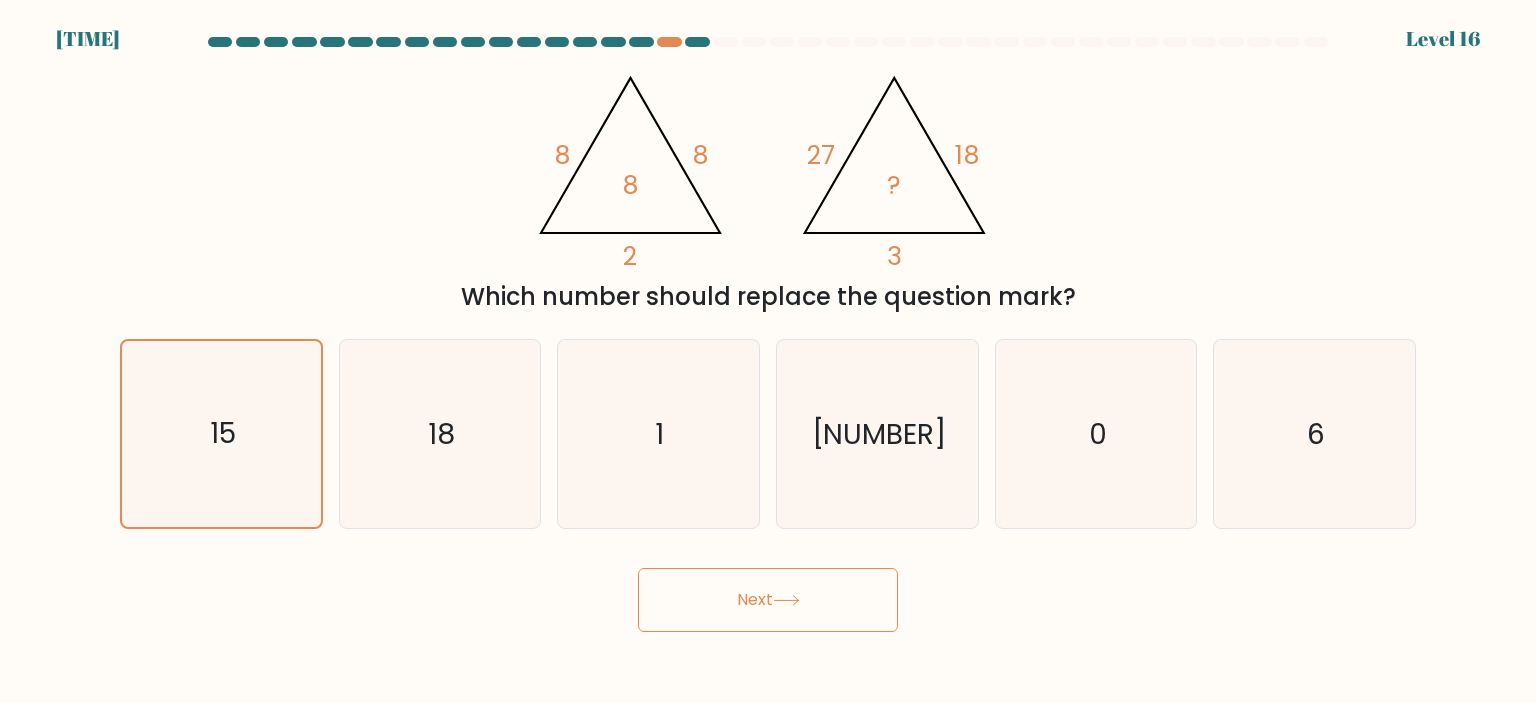 click on "Next" at bounding box center (768, 600) 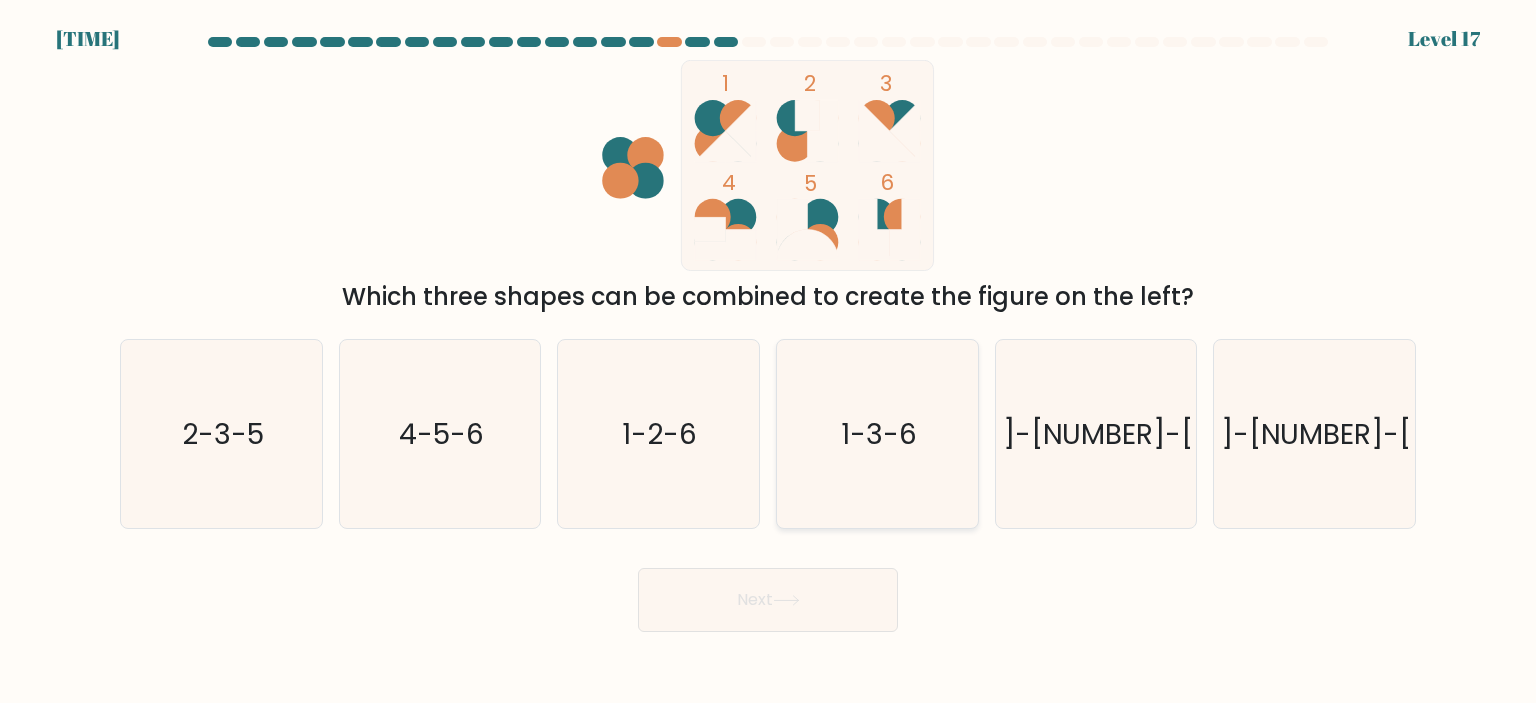 click on "1-3-6" at bounding box center [879, 434] 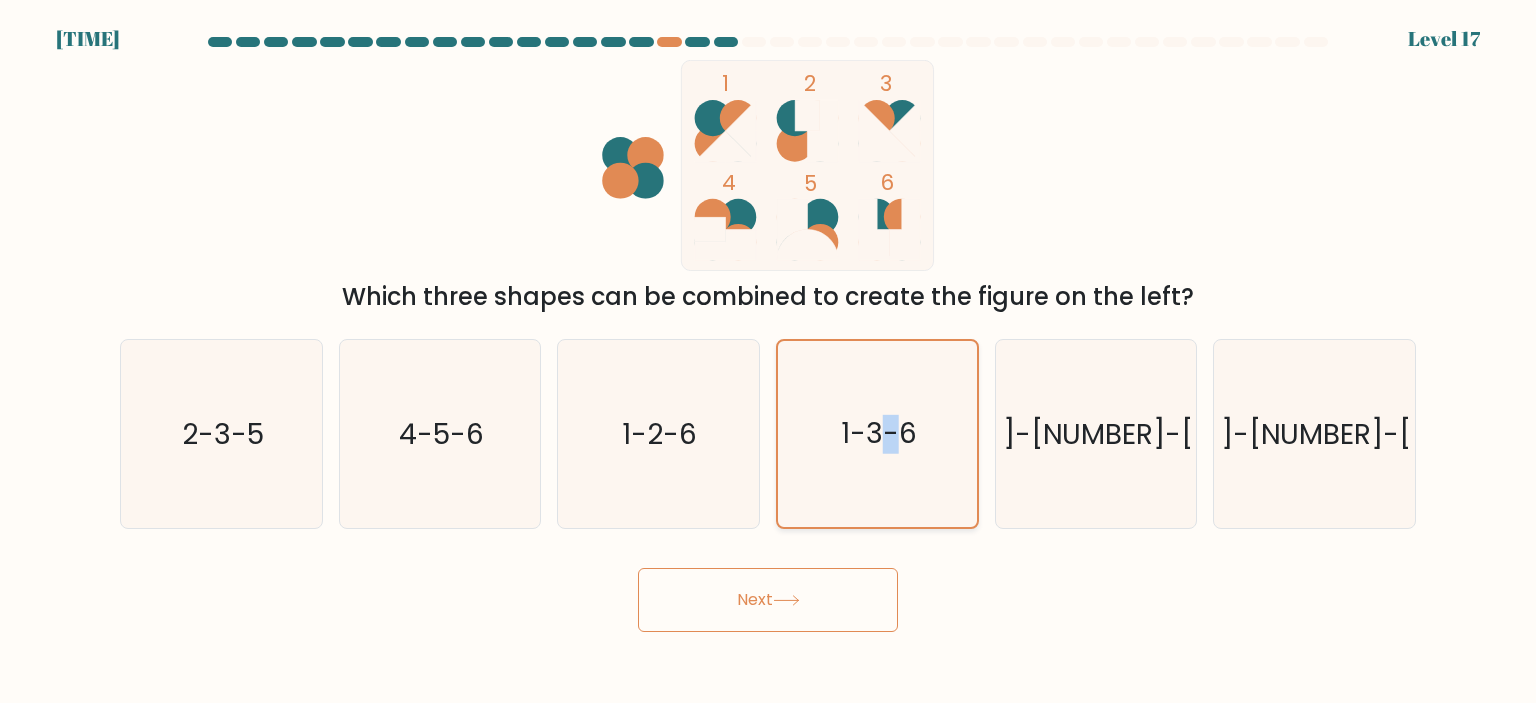 click on "1-3-6" at bounding box center [879, 434] 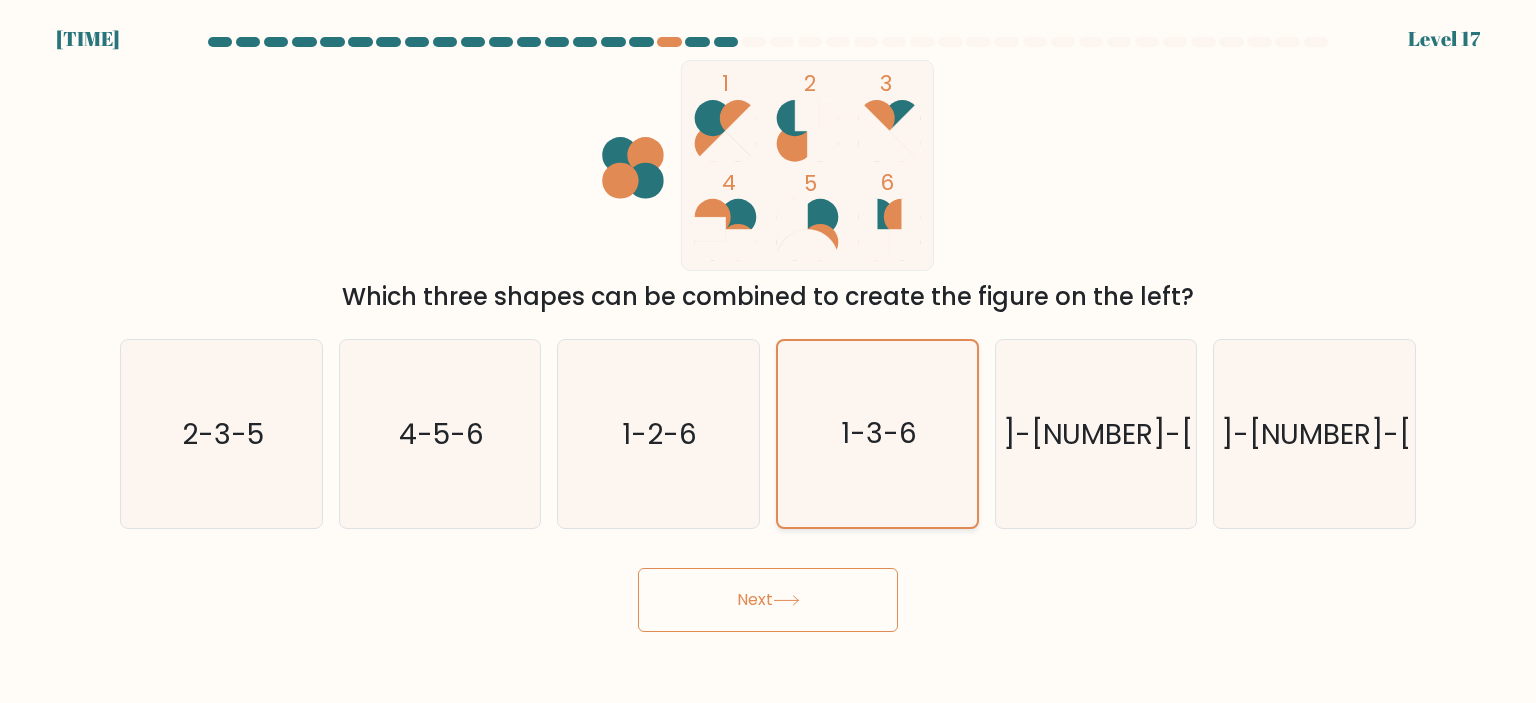 click on "1-3-6" at bounding box center (877, 434) 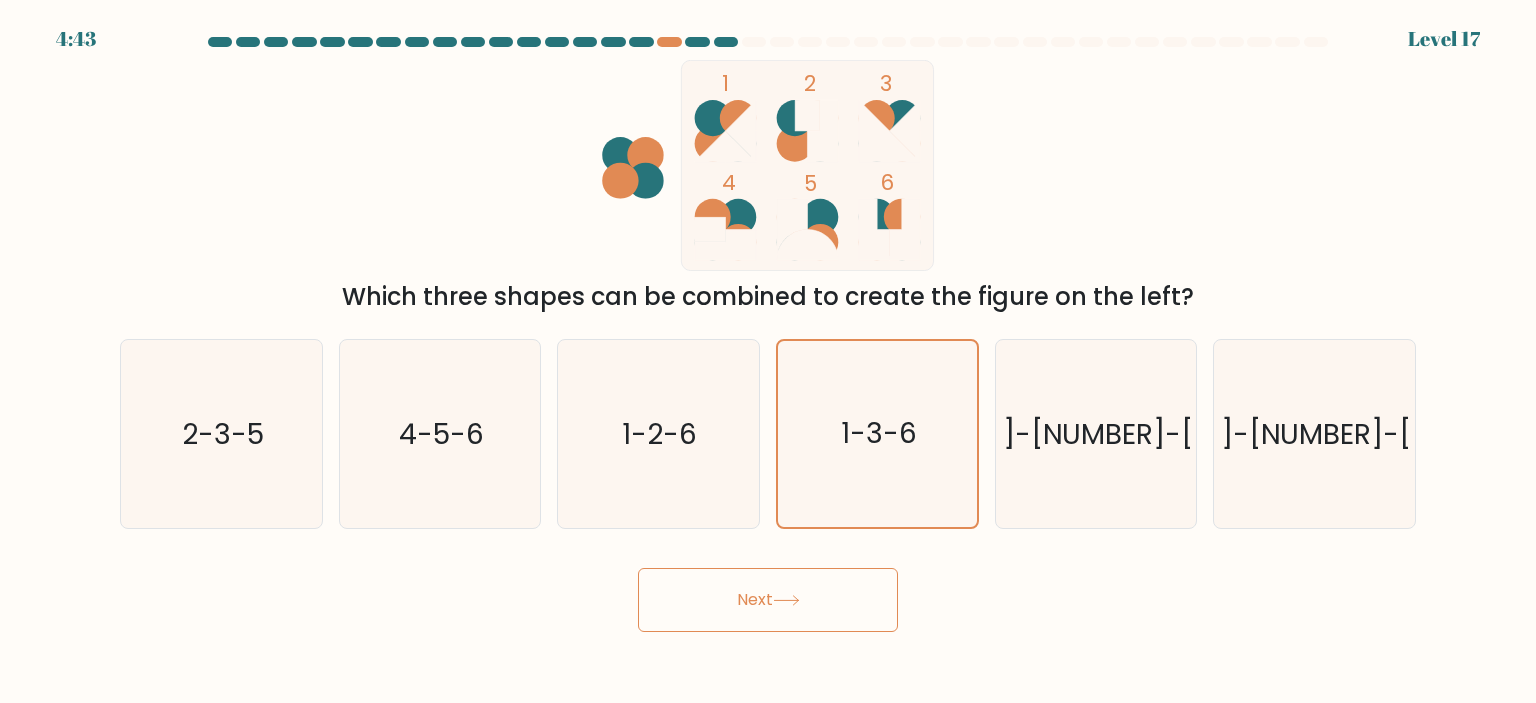 click on "Next" at bounding box center (768, 600) 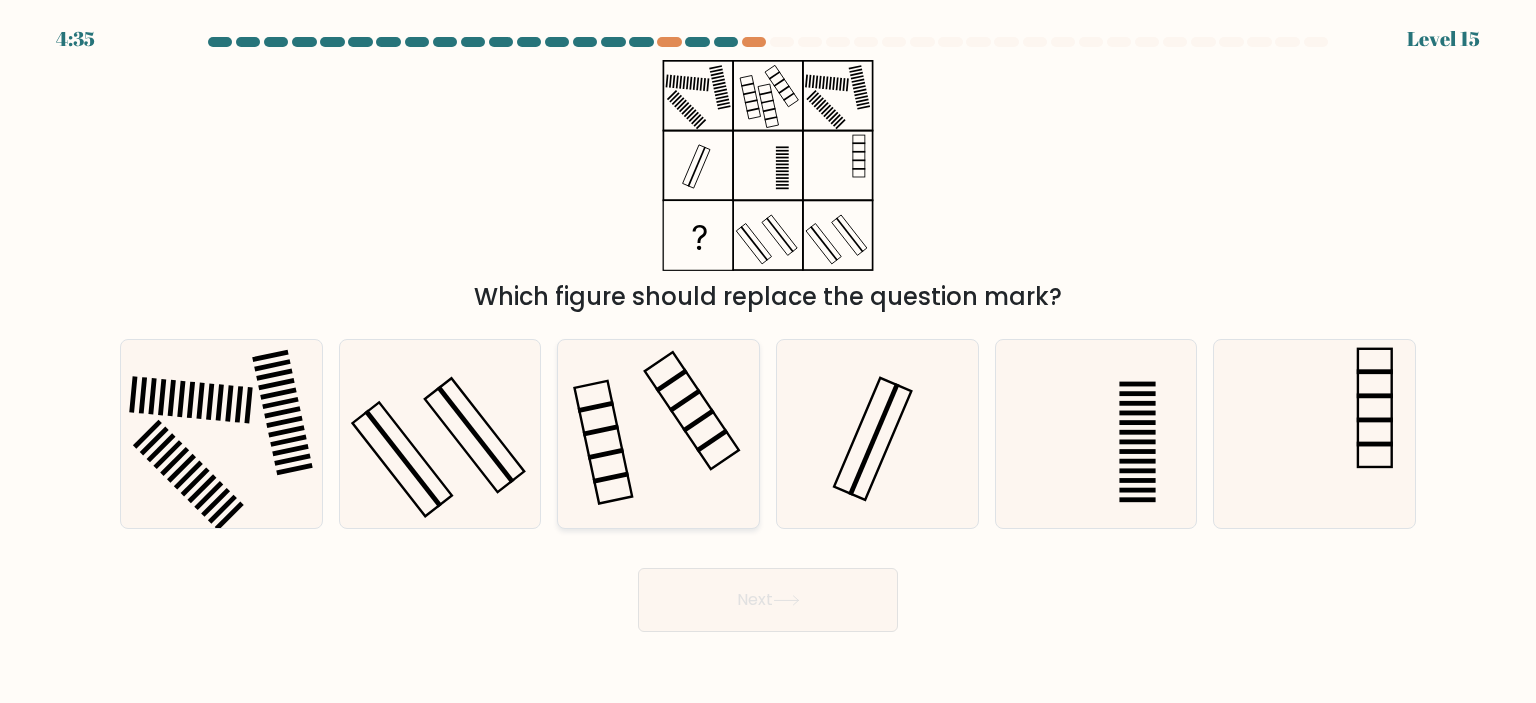 click at bounding box center [658, 434] 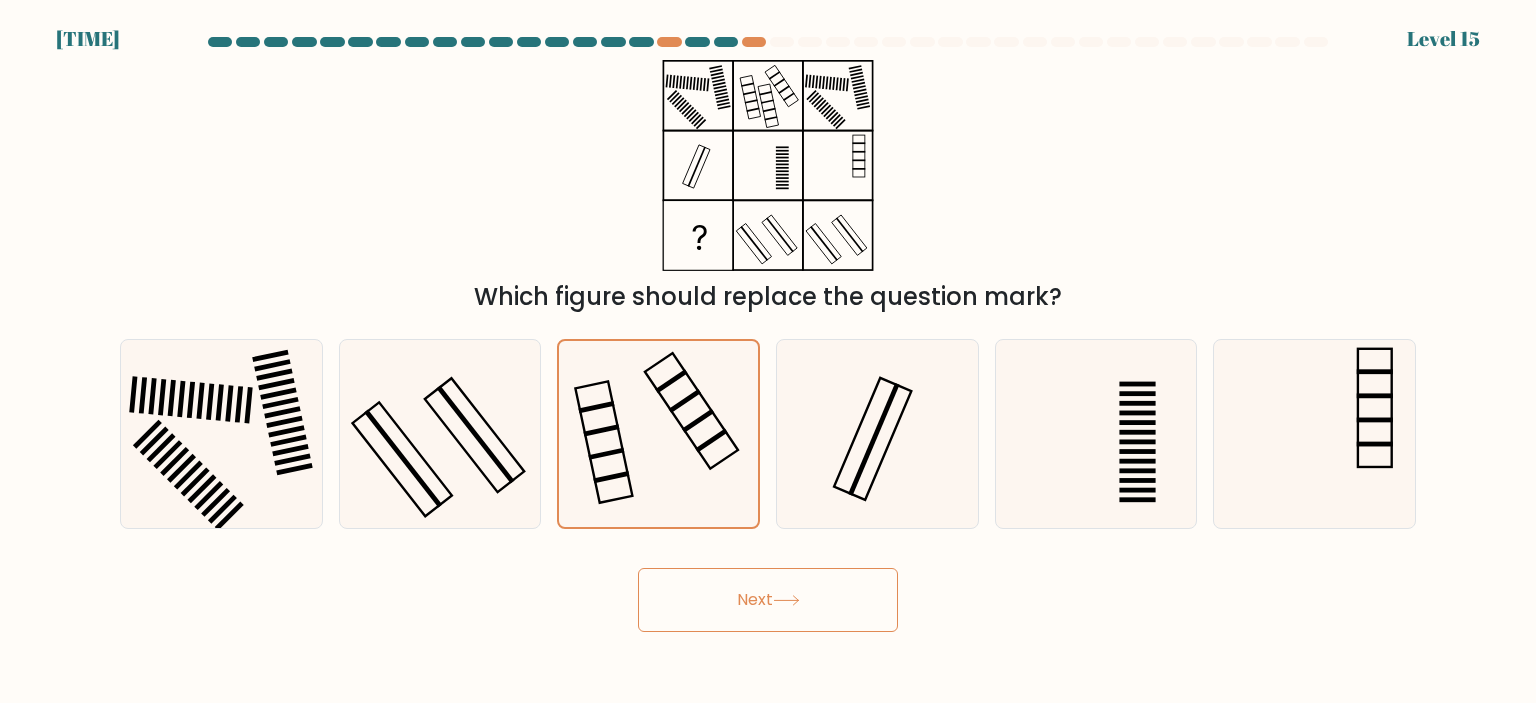 click on "Next" at bounding box center [768, 600] 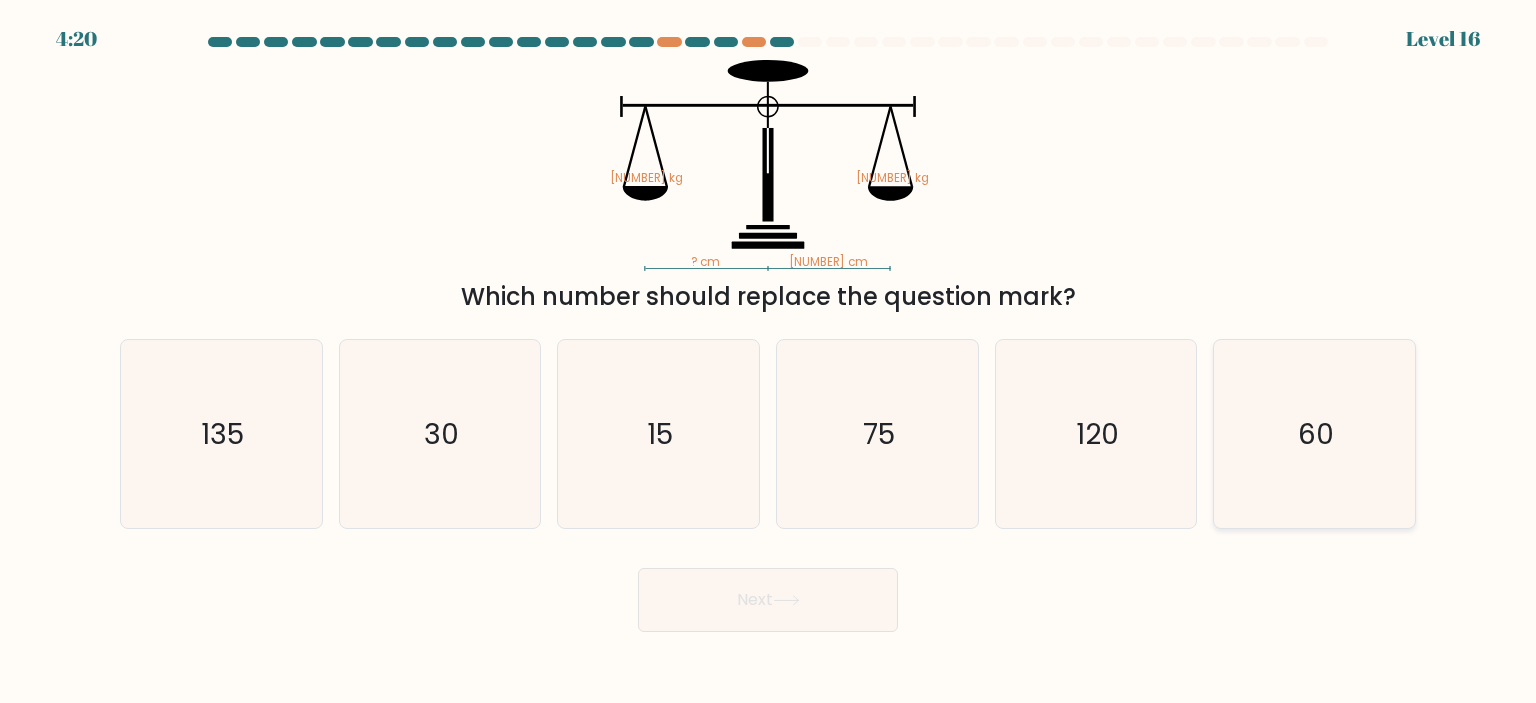 click on "60" at bounding box center [1314, 434] 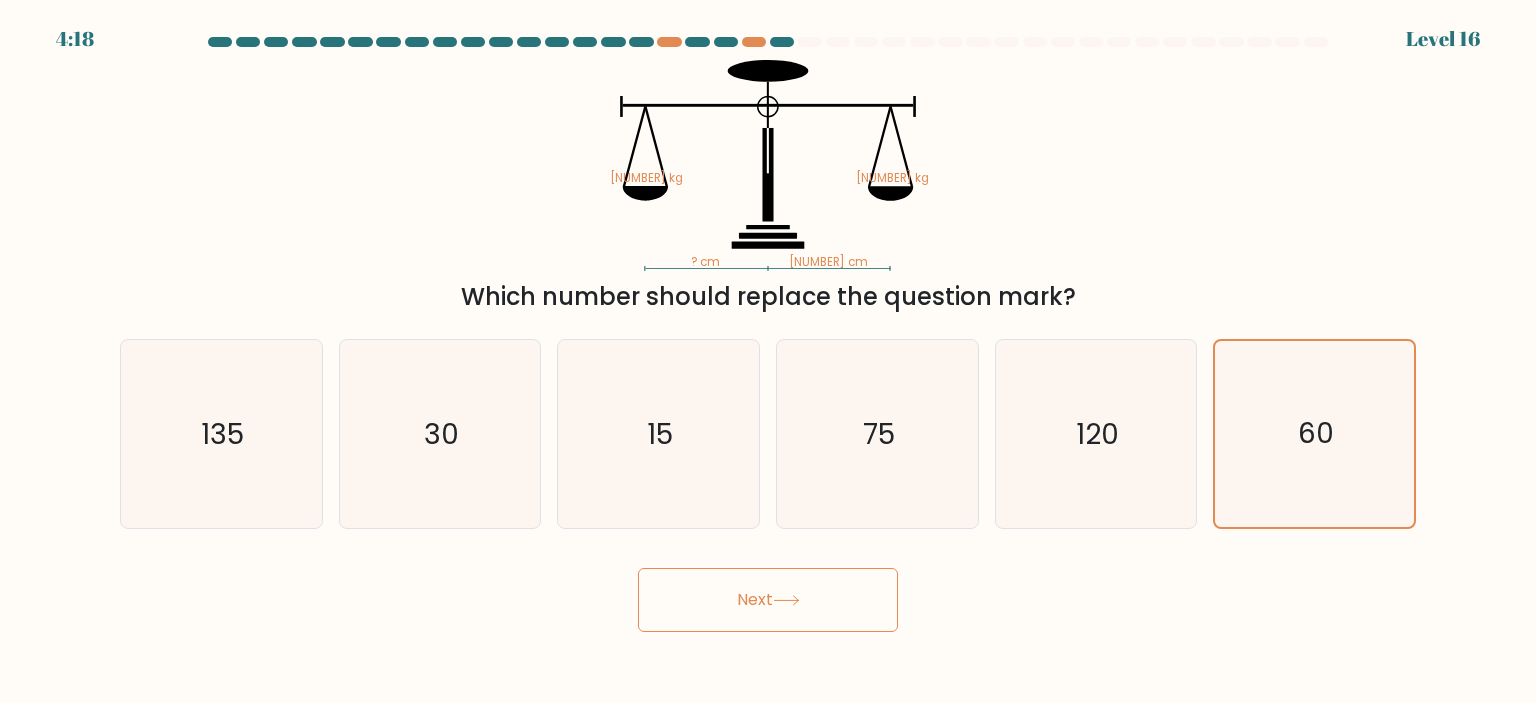 click on "Next" at bounding box center (768, 600) 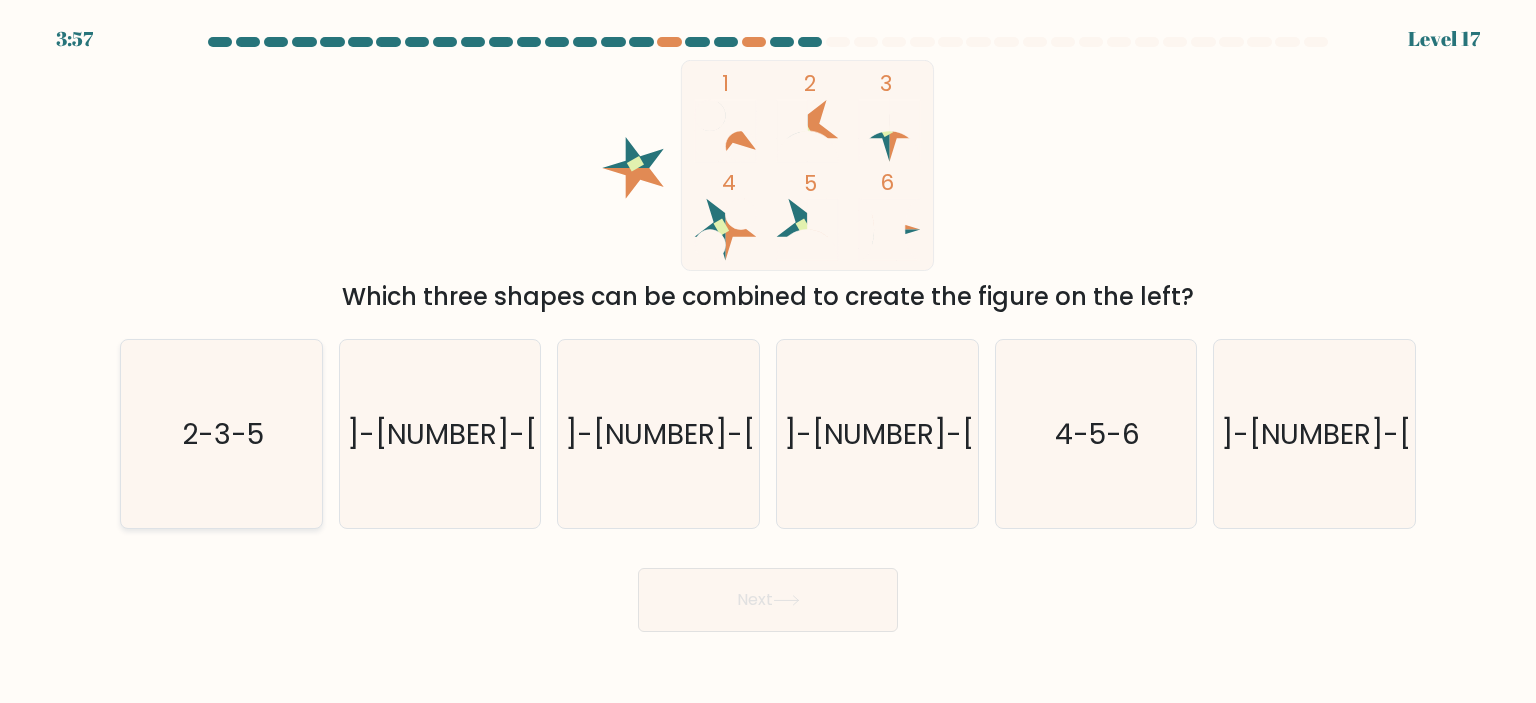 click on "2-3-5" at bounding box center (221, 434) 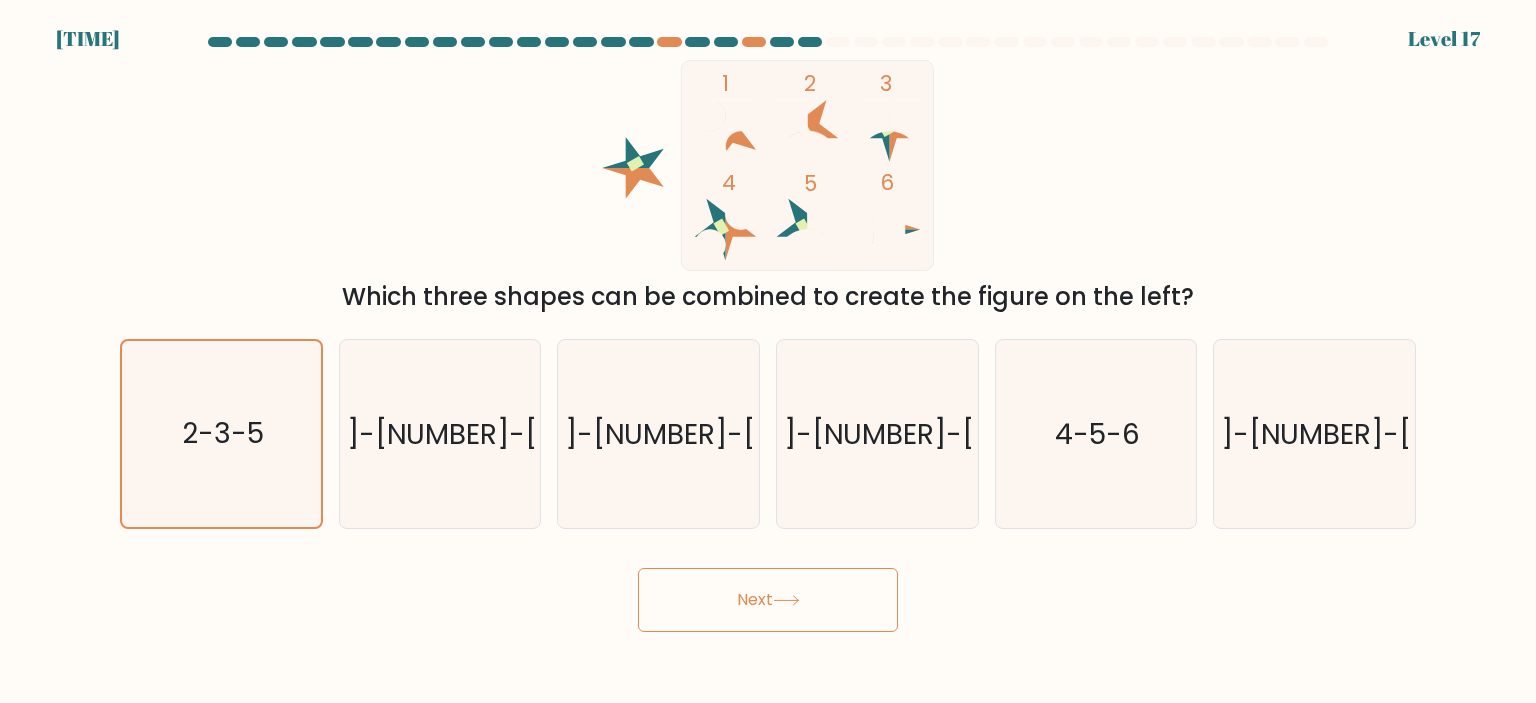 click on "Next" at bounding box center [768, 600] 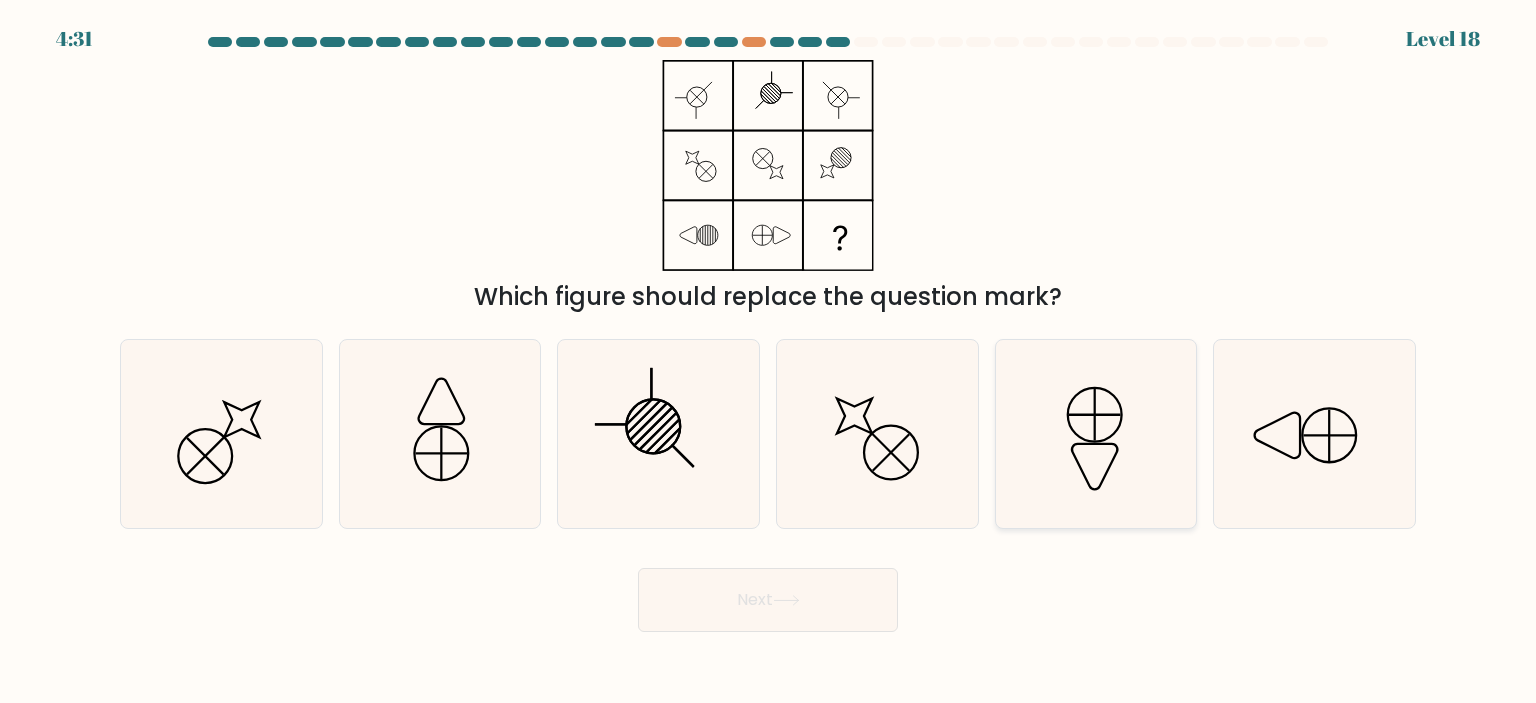 click at bounding box center [1096, 434] 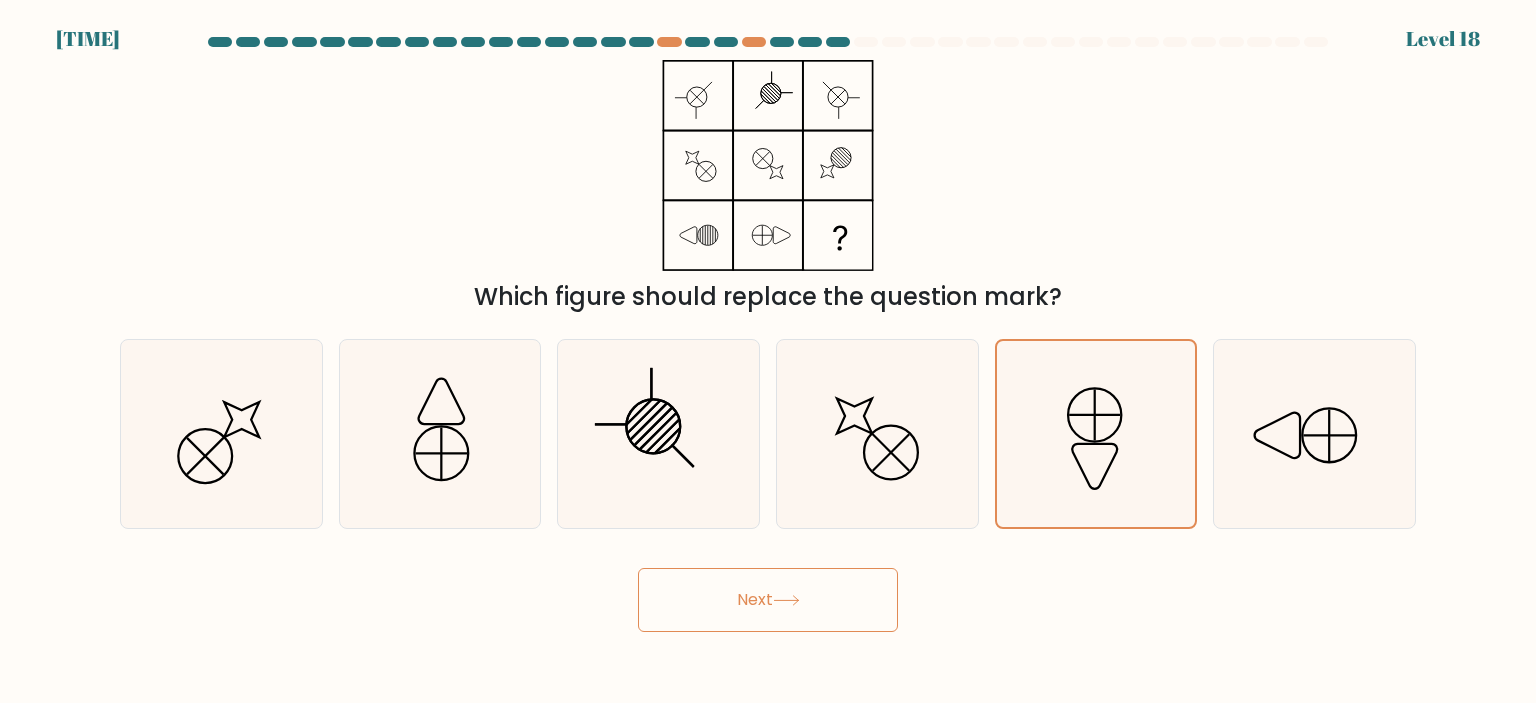 click on "Next" at bounding box center [768, 600] 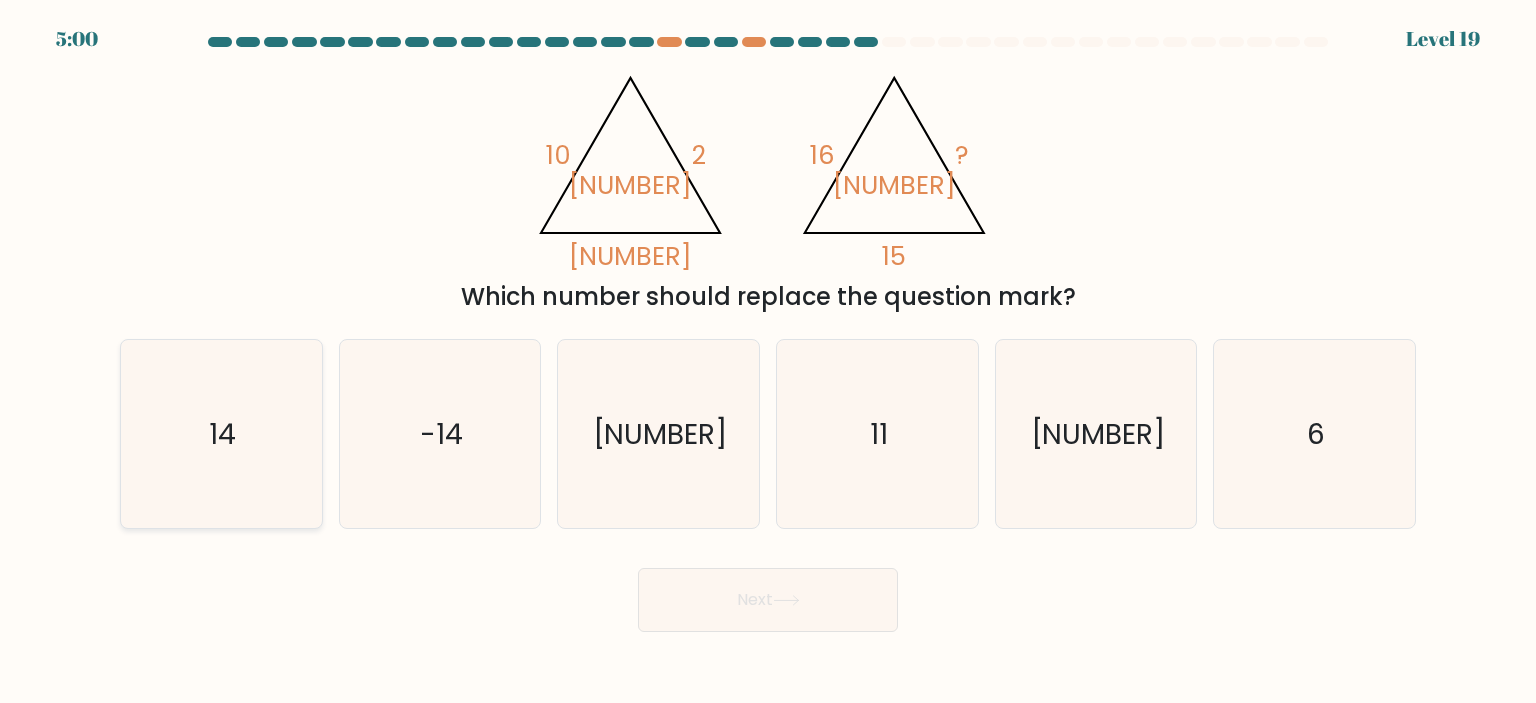 click on "14" at bounding box center [221, 434] 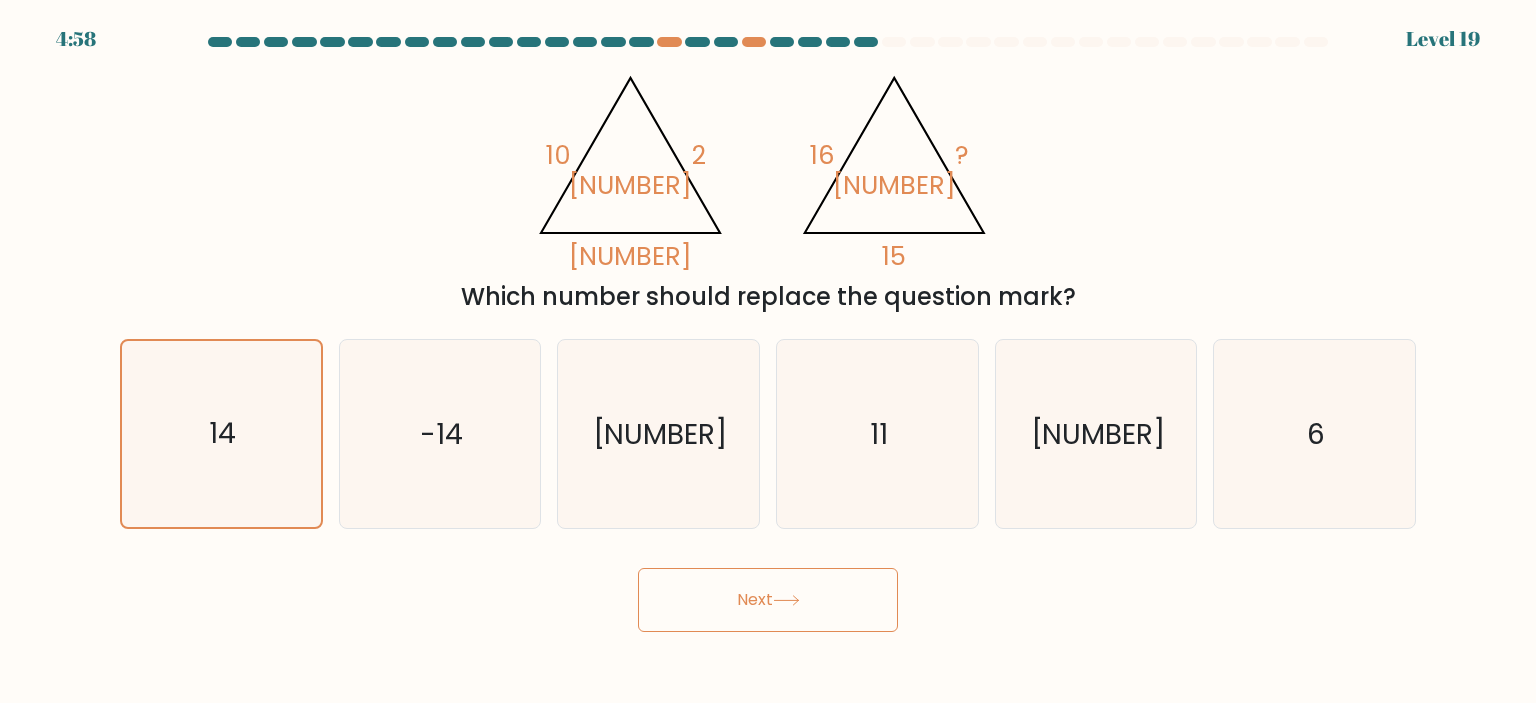 click on "Next" at bounding box center [768, 600] 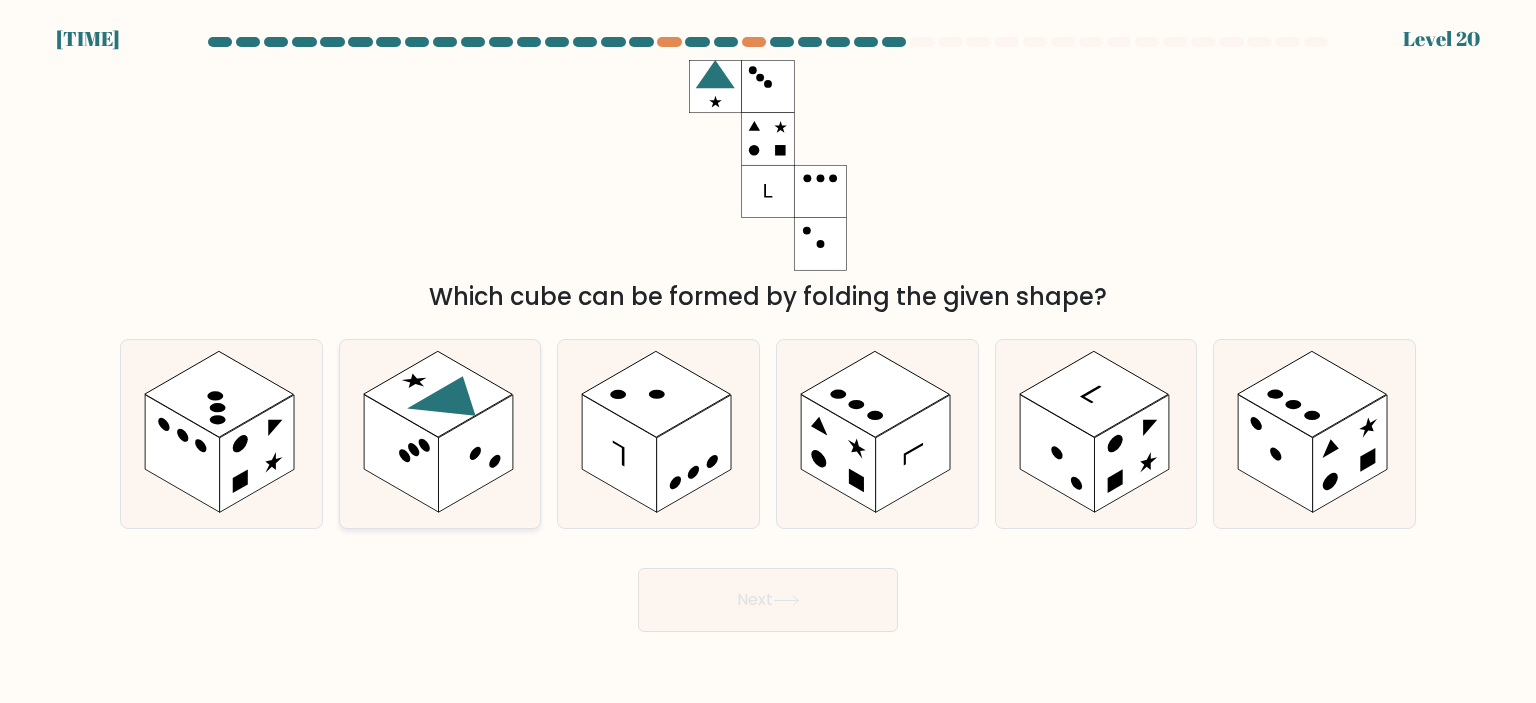click at bounding box center (437, 394) 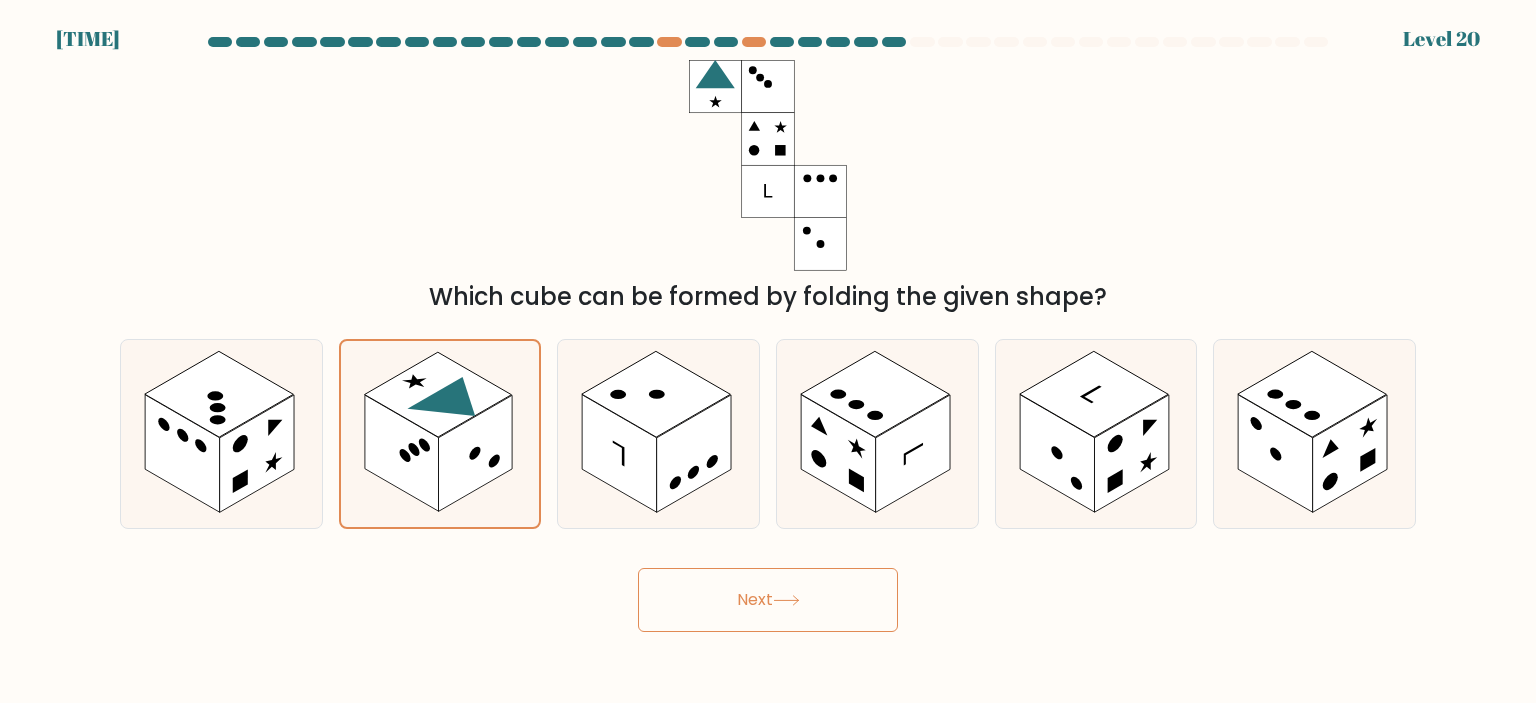 click on "Next" at bounding box center [768, 600] 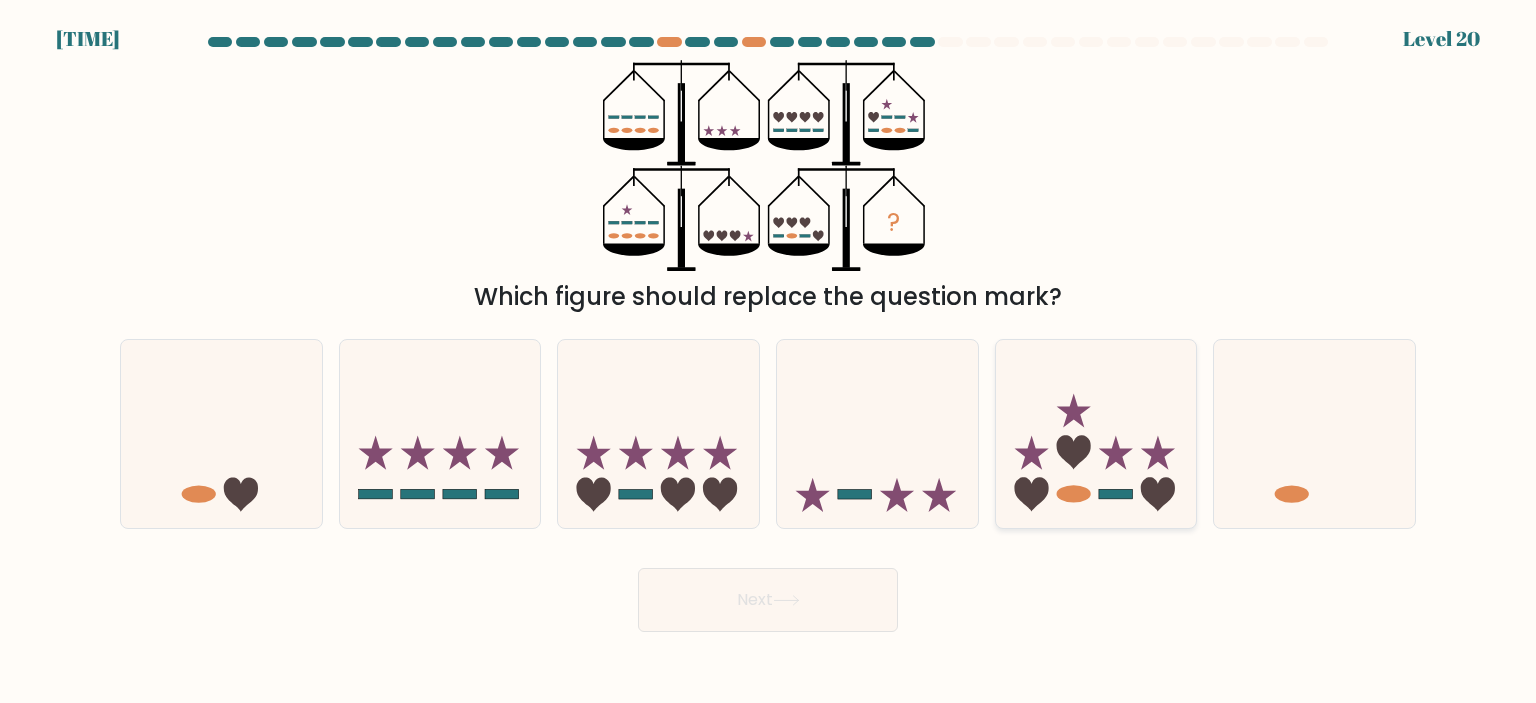 click at bounding box center [1096, 434] 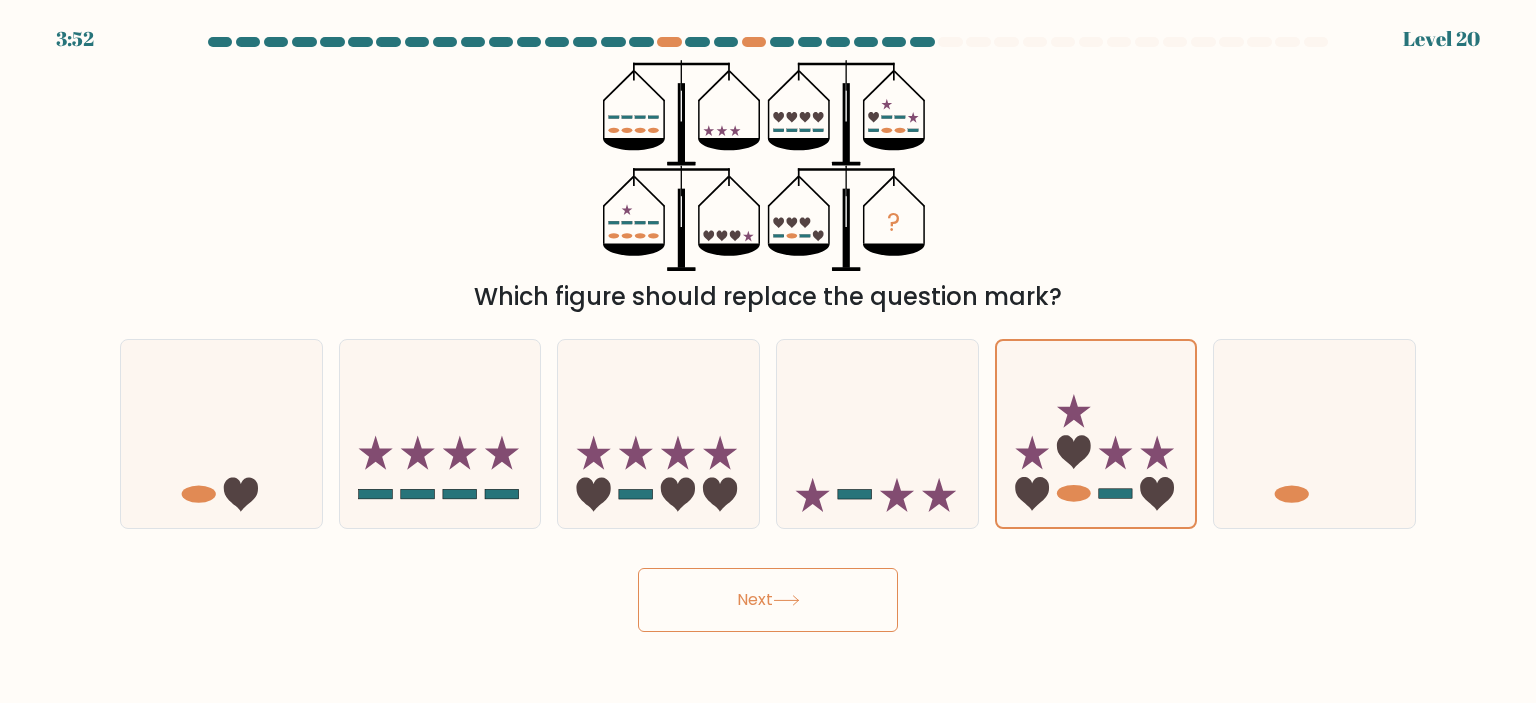 click on "Next" at bounding box center [768, 600] 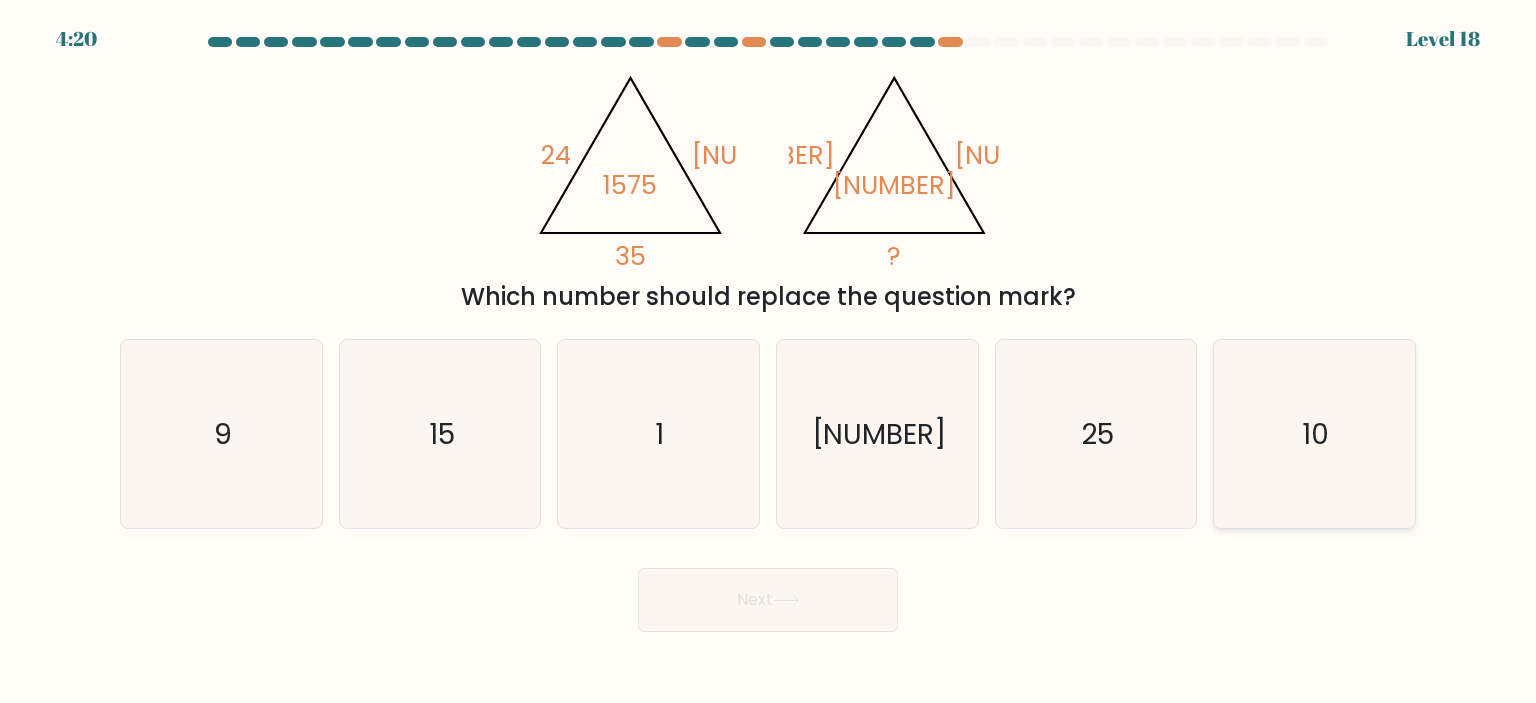 click on "10" at bounding box center [1314, 434] 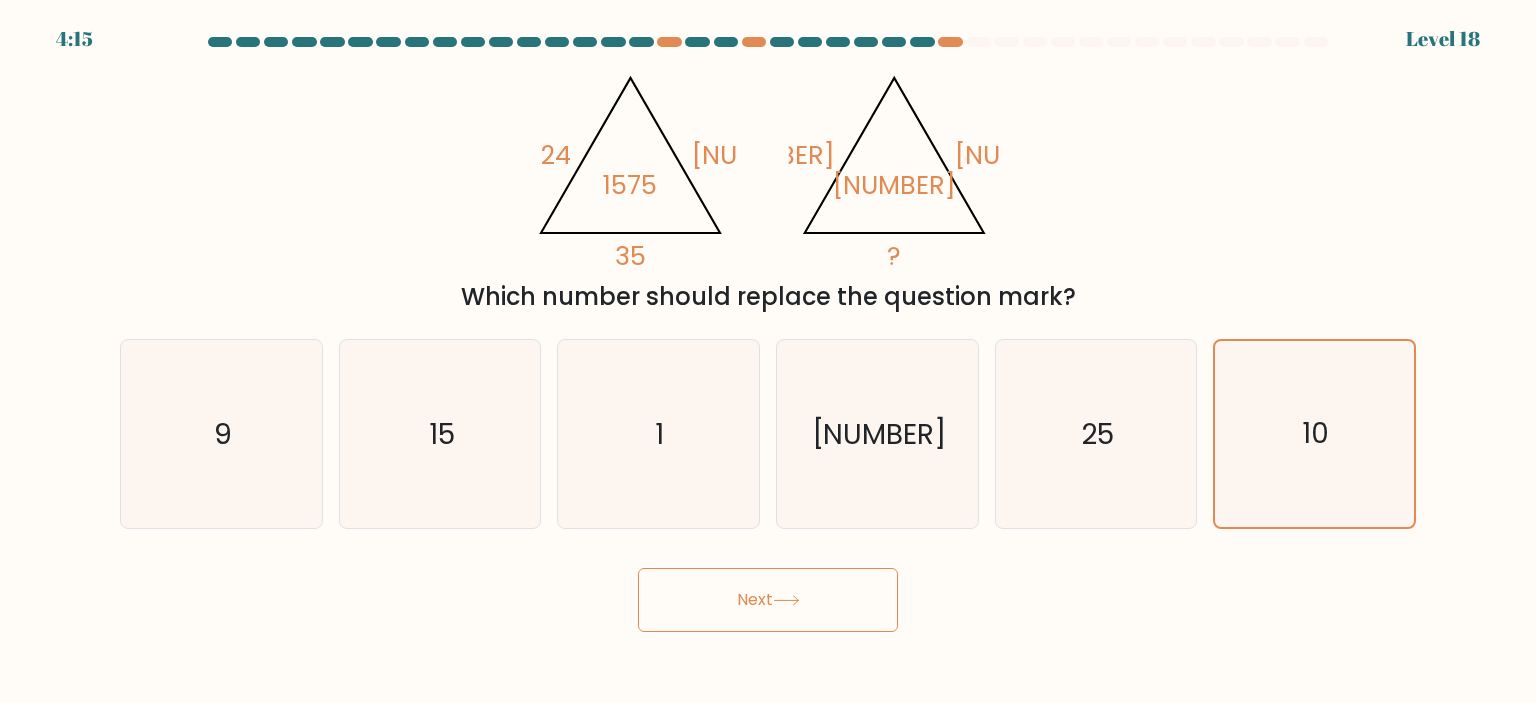 click on "Next" at bounding box center (768, 600) 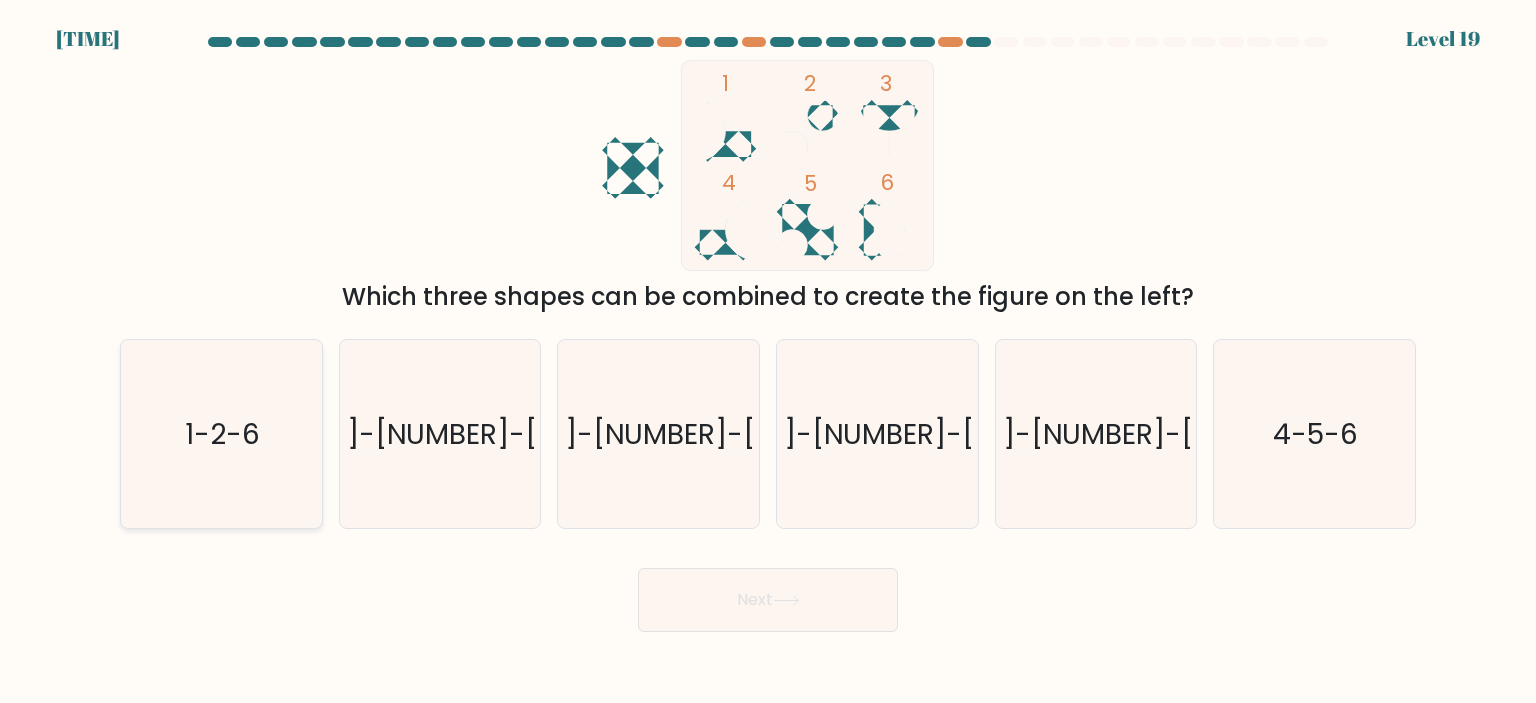 click on "1-2-6" at bounding box center [221, 434] 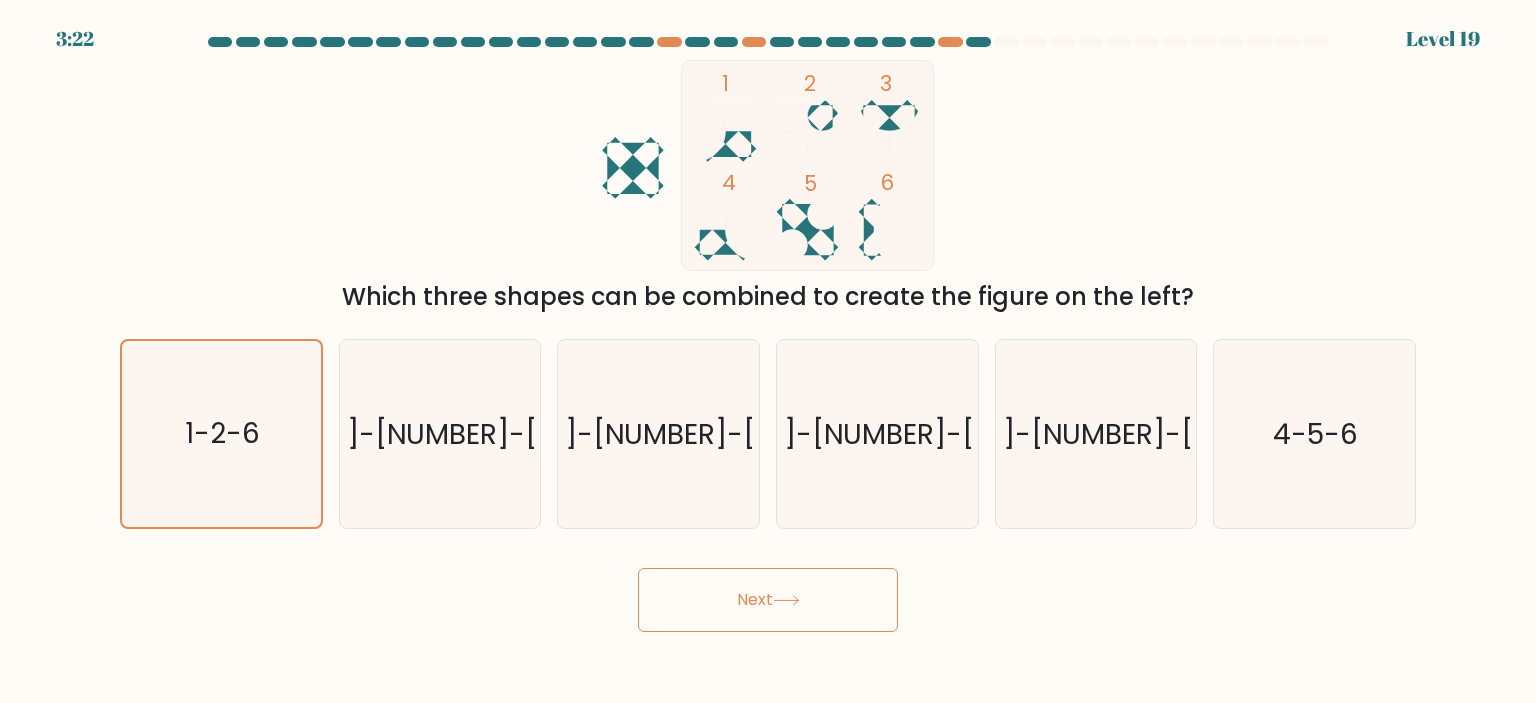 click on "Next" at bounding box center [768, 600] 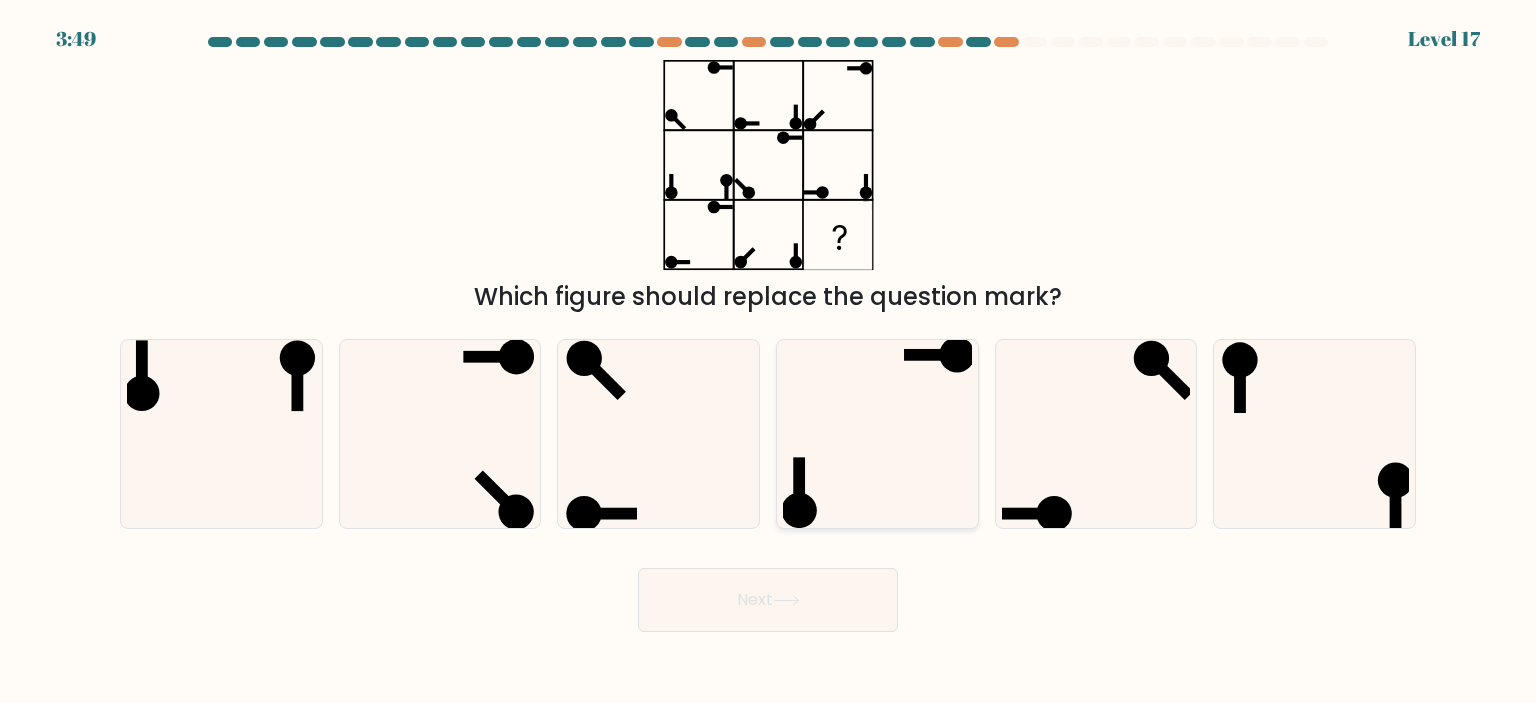 click at bounding box center (877, 434) 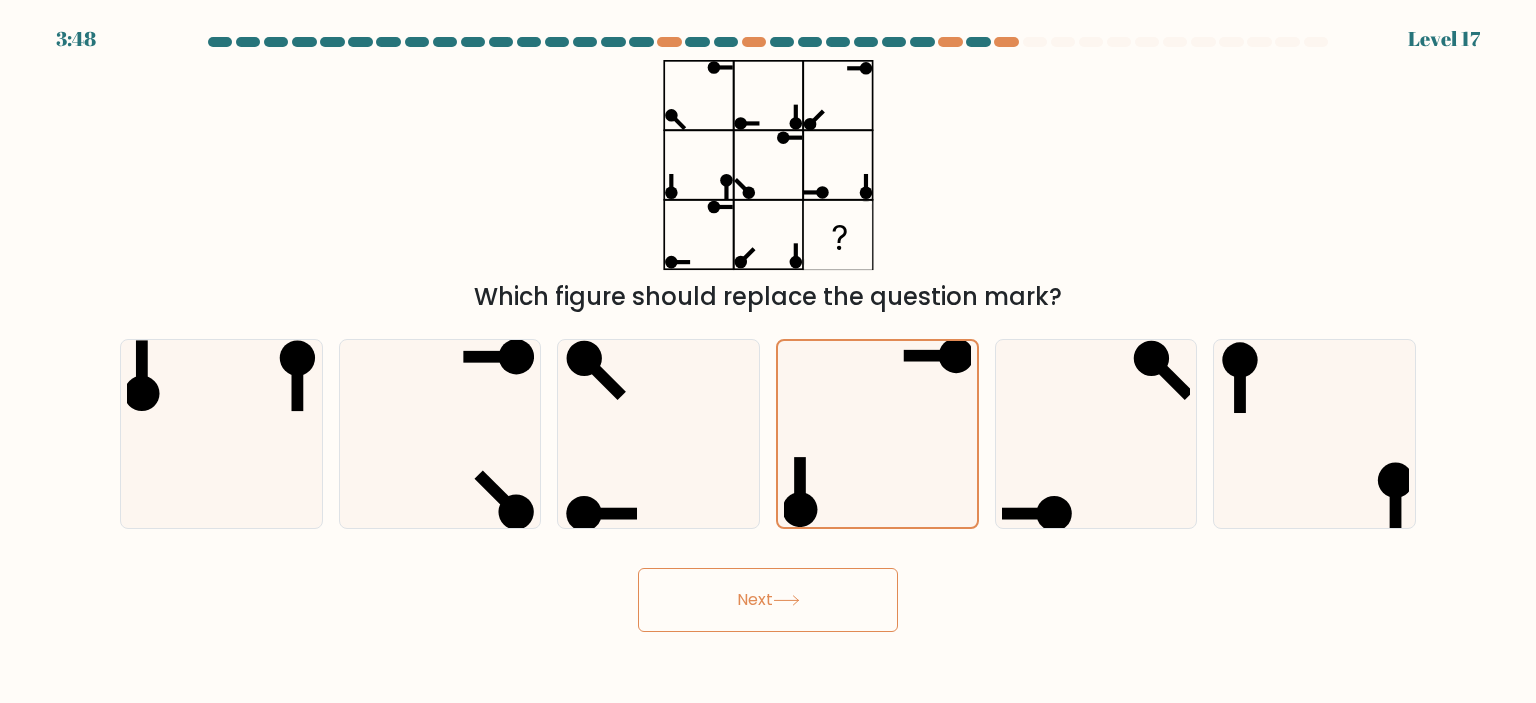 click on "Next" at bounding box center (768, 600) 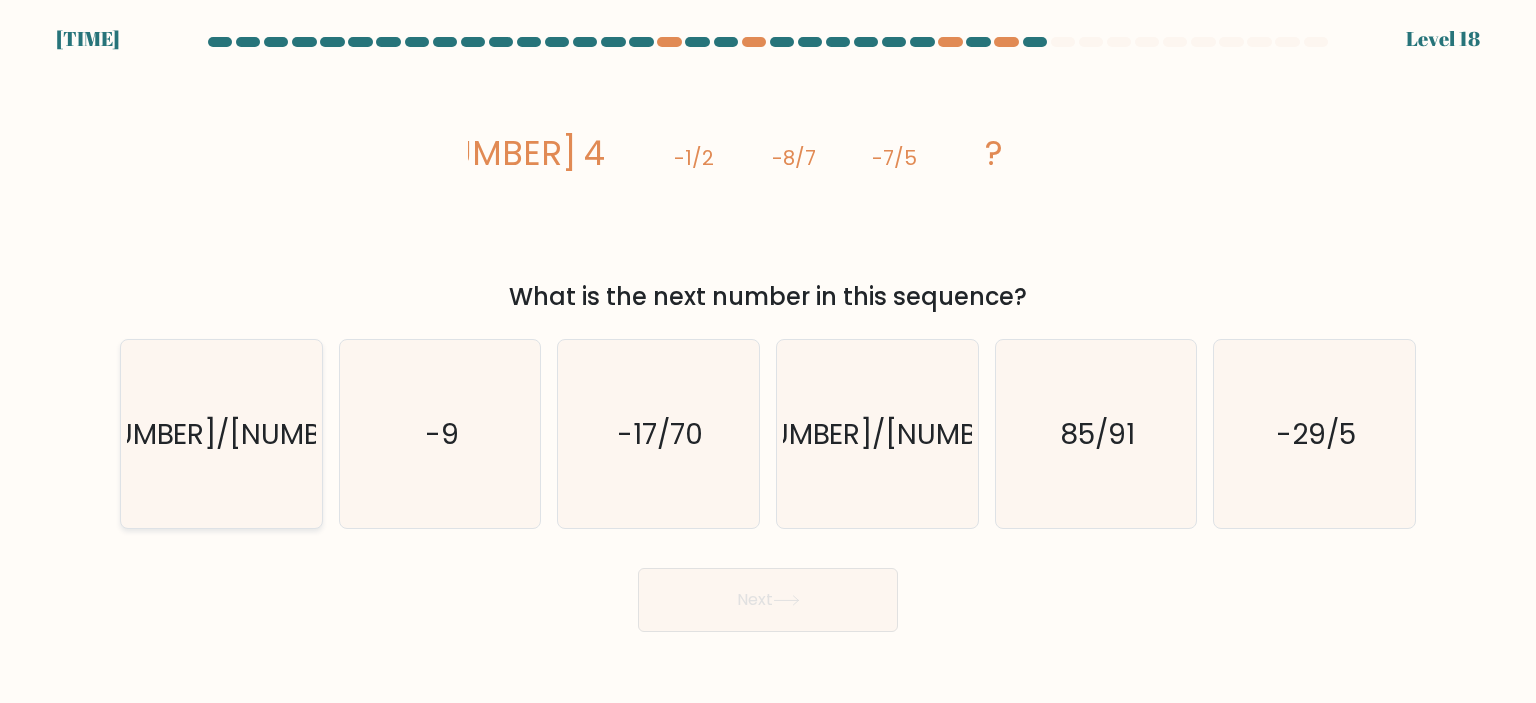 click on "-20/13" at bounding box center [223, 434] 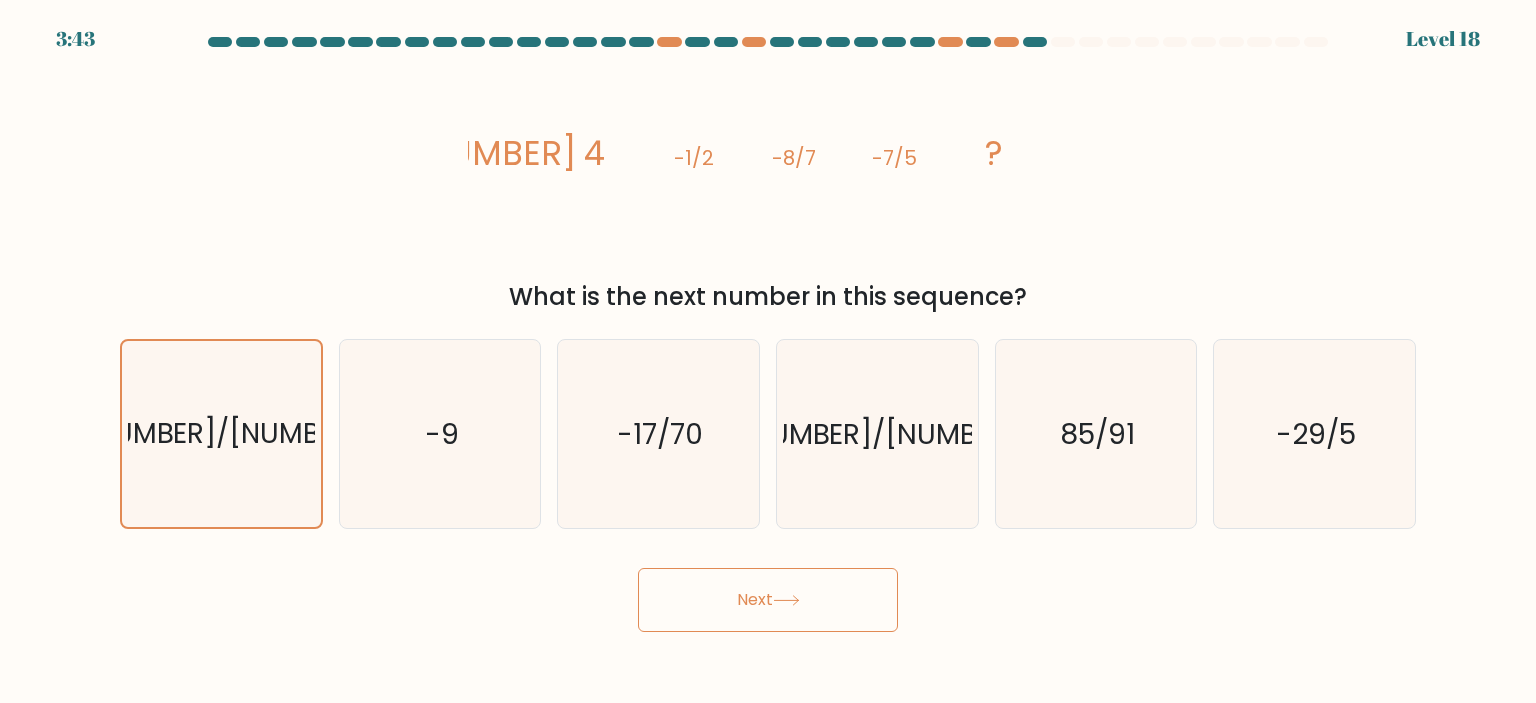 click on "Next" at bounding box center (768, 600) 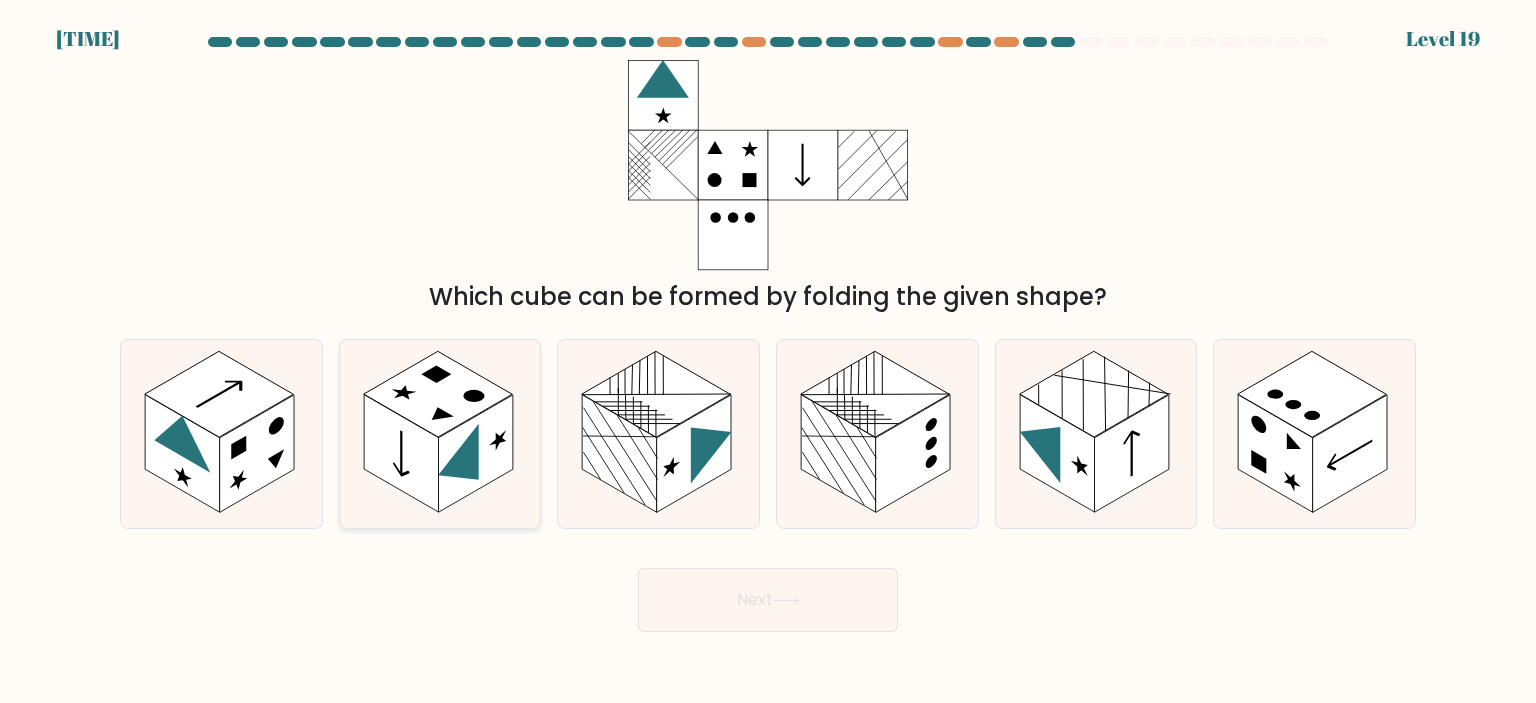 click at bounding box center [458, 464] 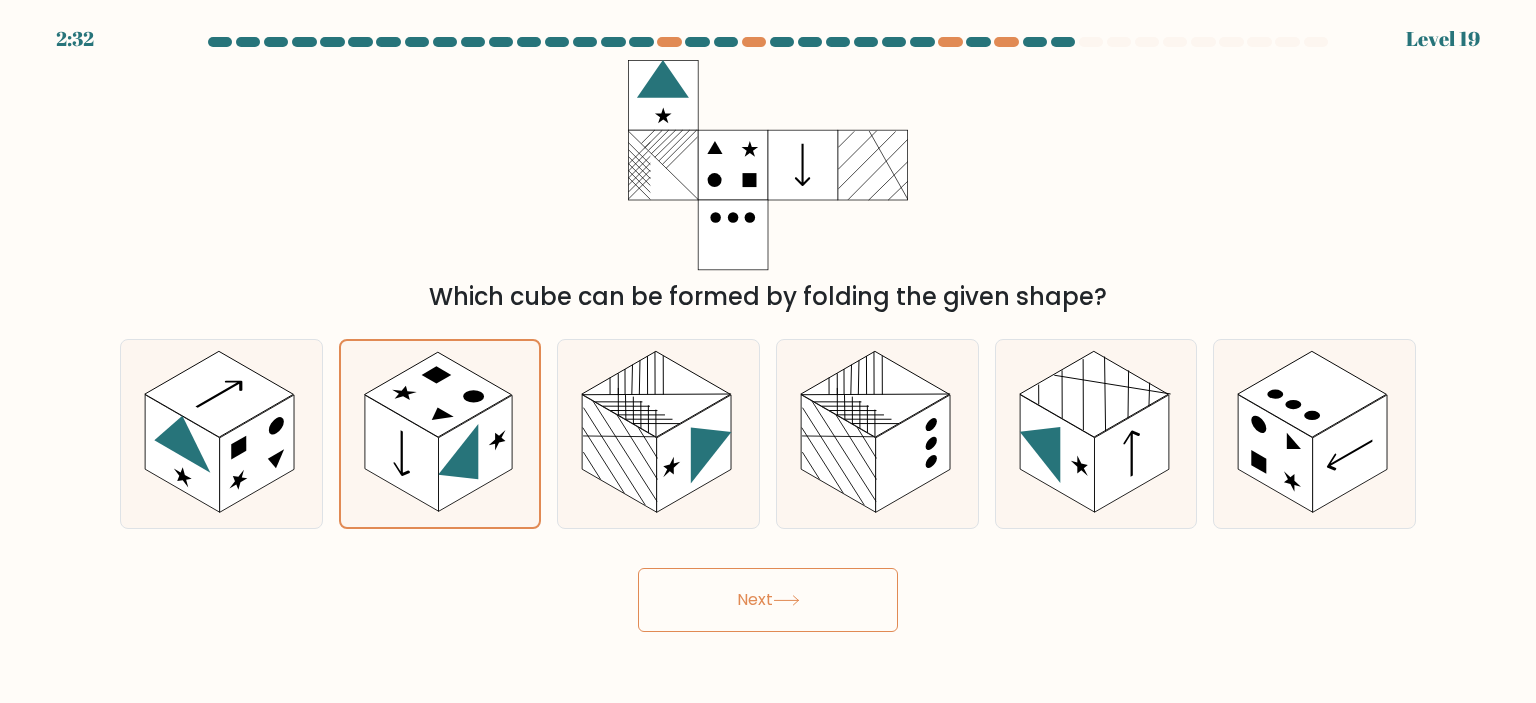 click on "Next" at bounding box center [768, 600] 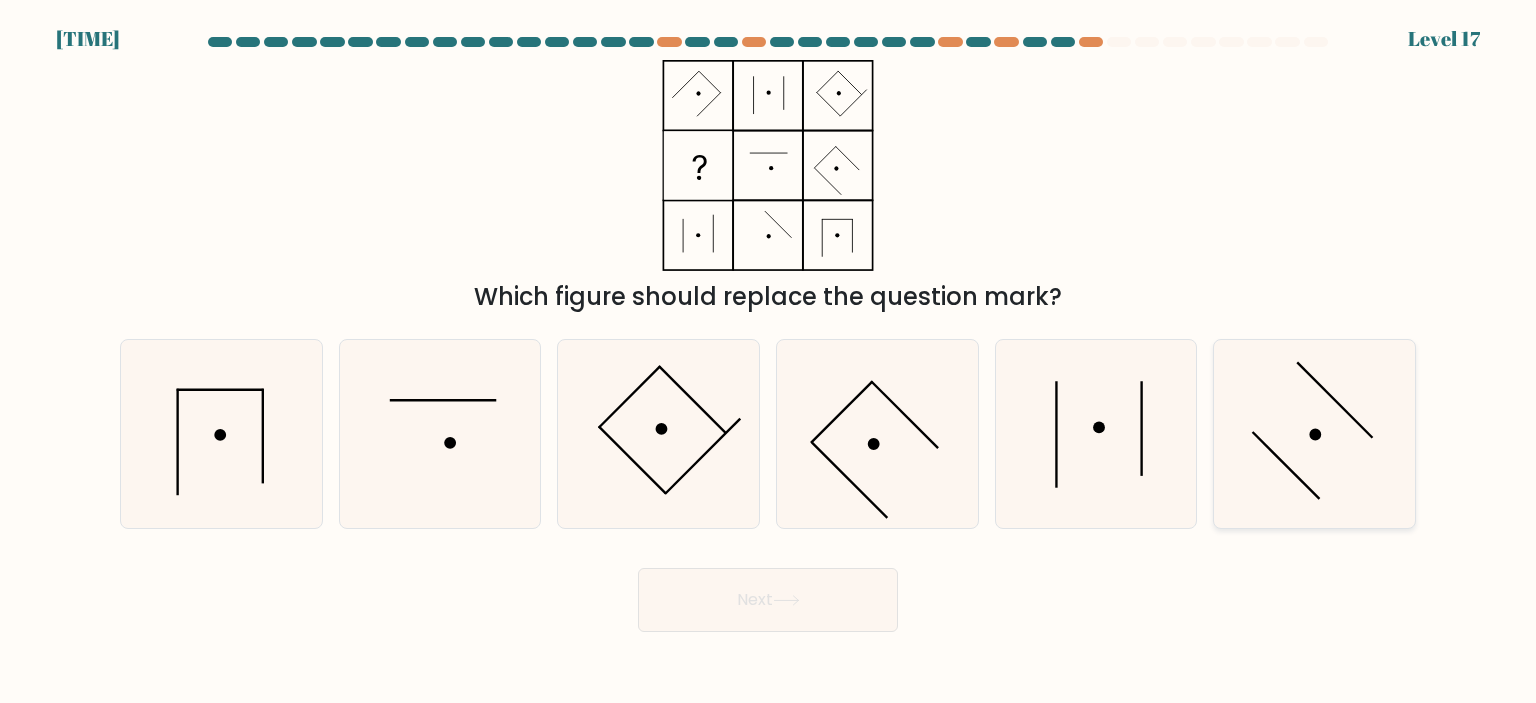 click at bounding box center [1314, 434] 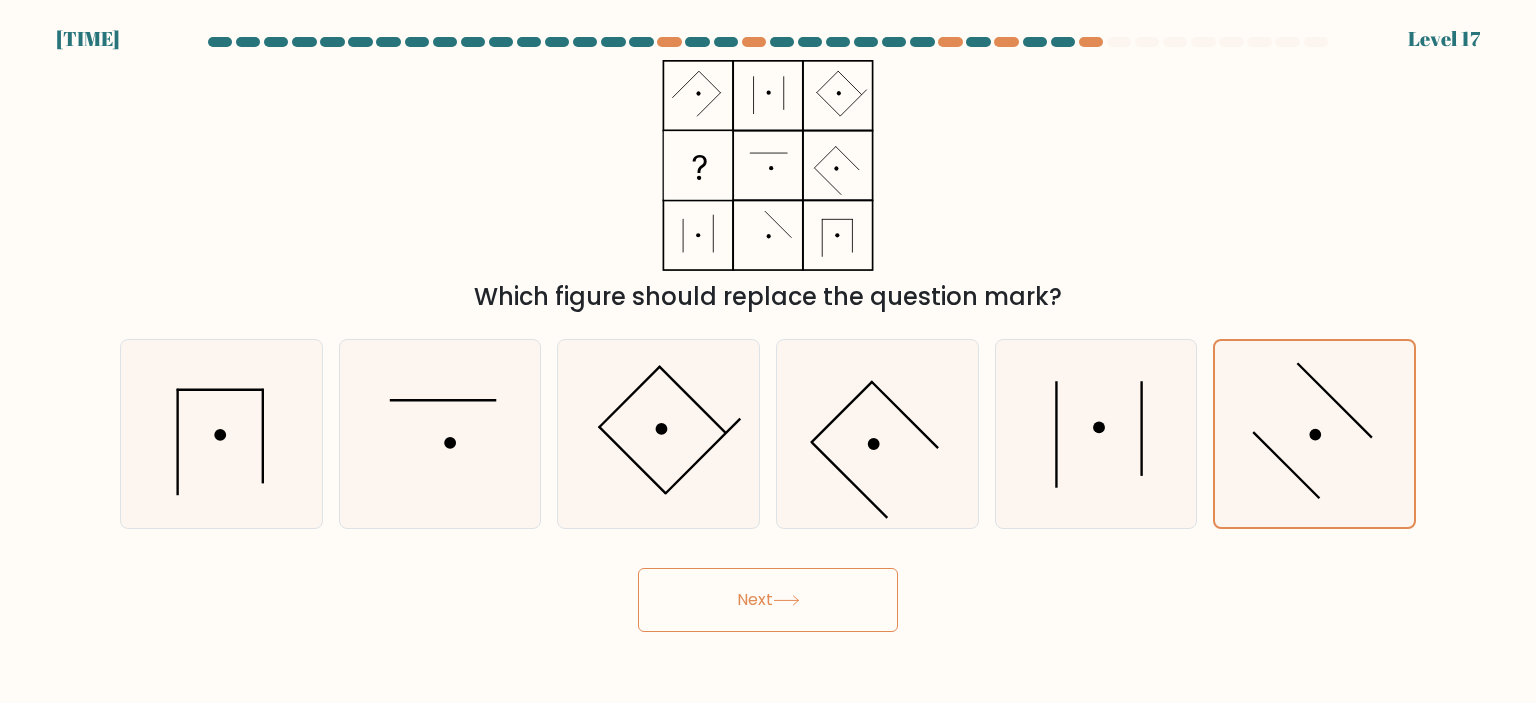 click on "Next" at bounding box center (768, 600) 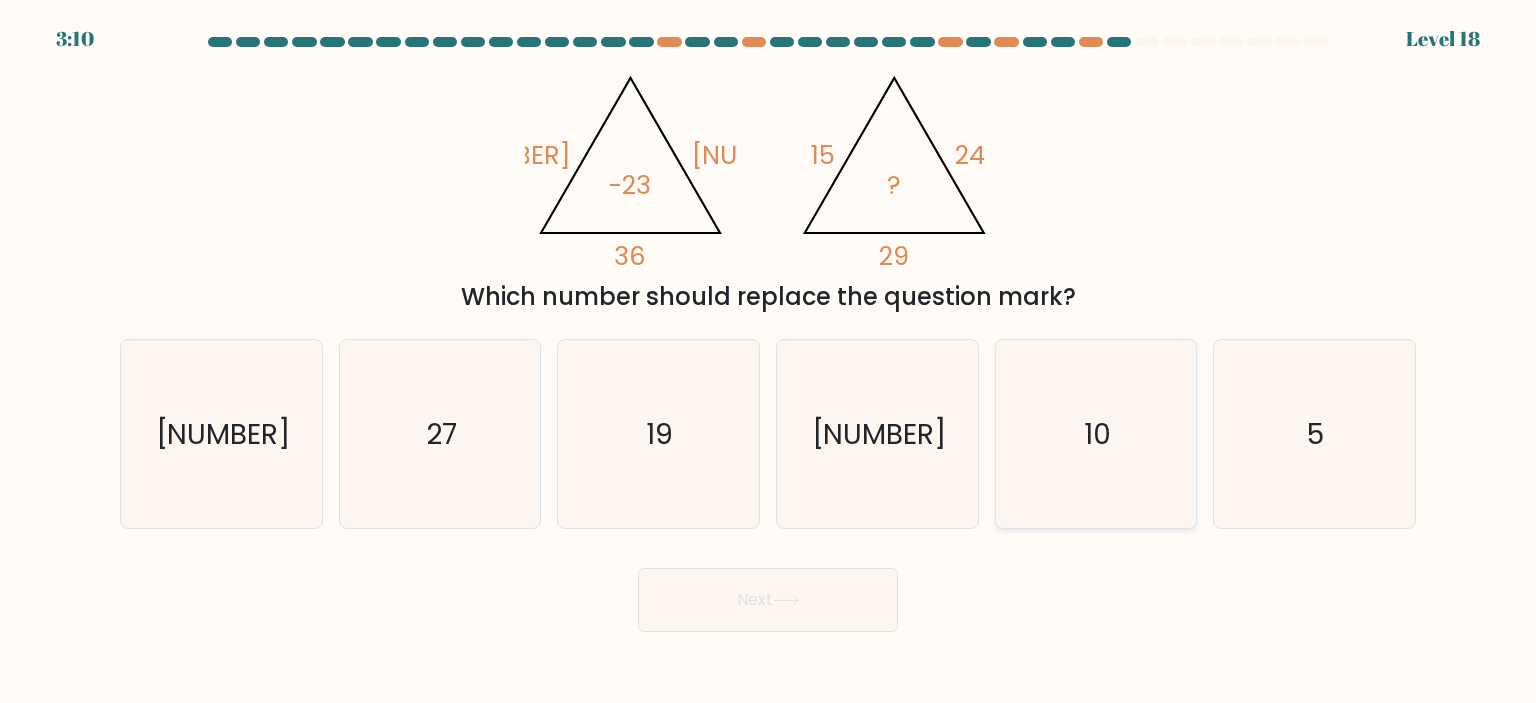 click on "10" at bounding box center [1096, 434] 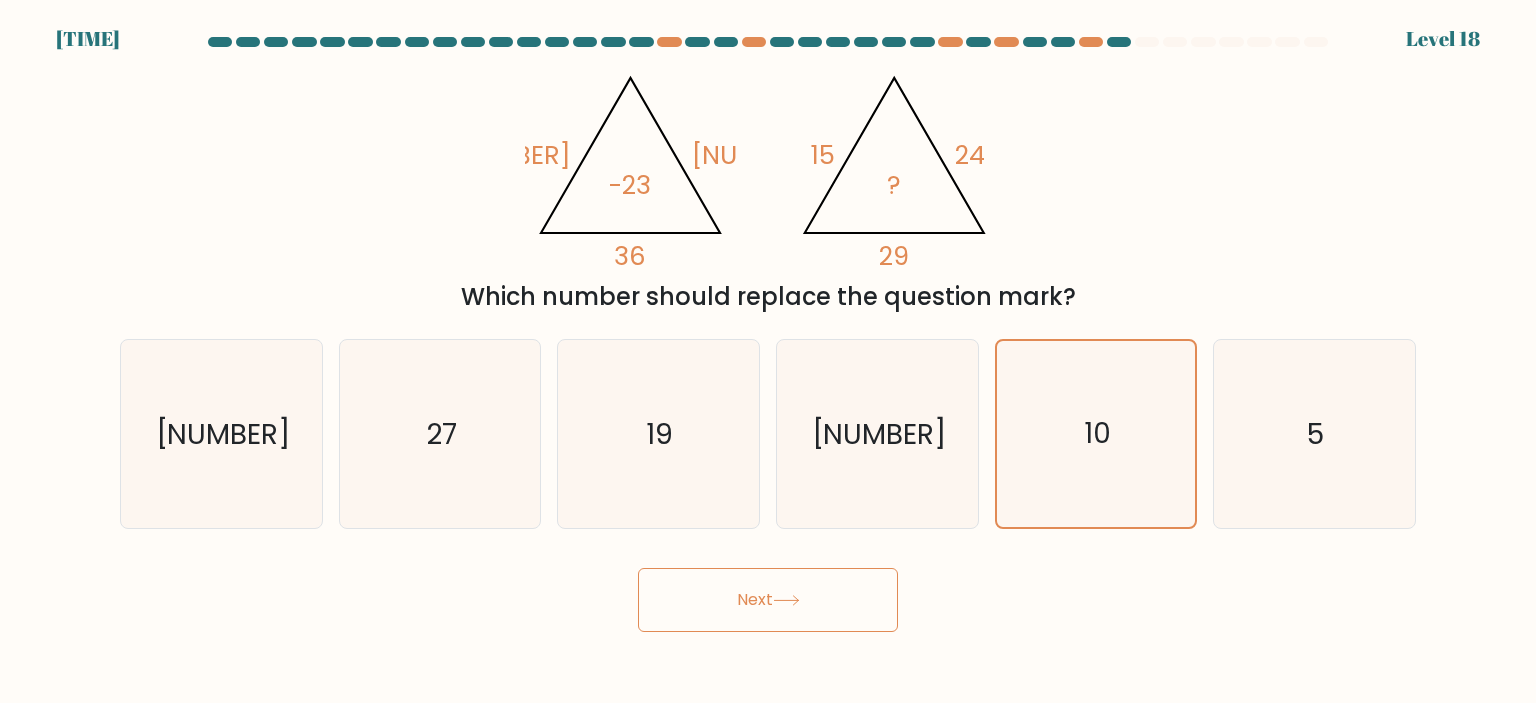 click on "Next" at bounding box center (768, 600) 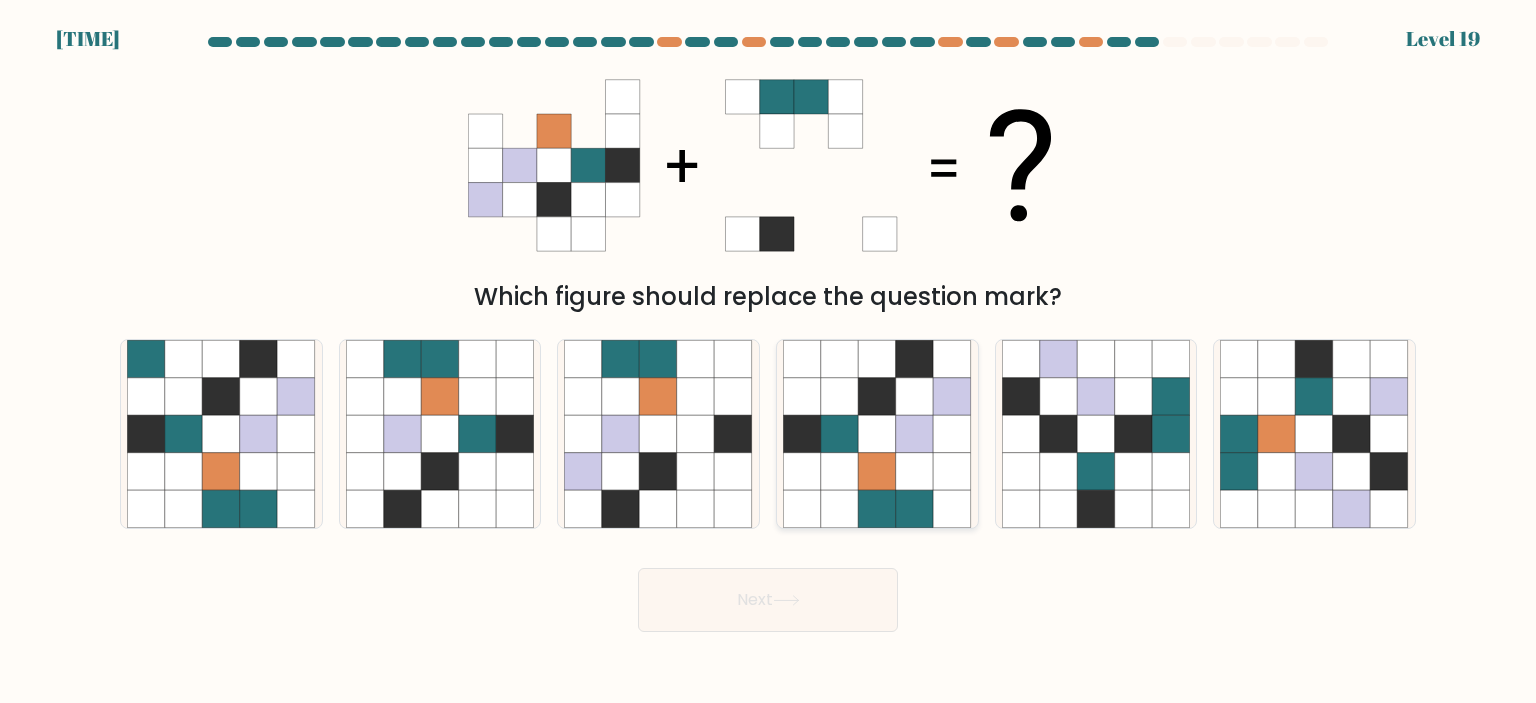 click at bounding box center (915, 472) 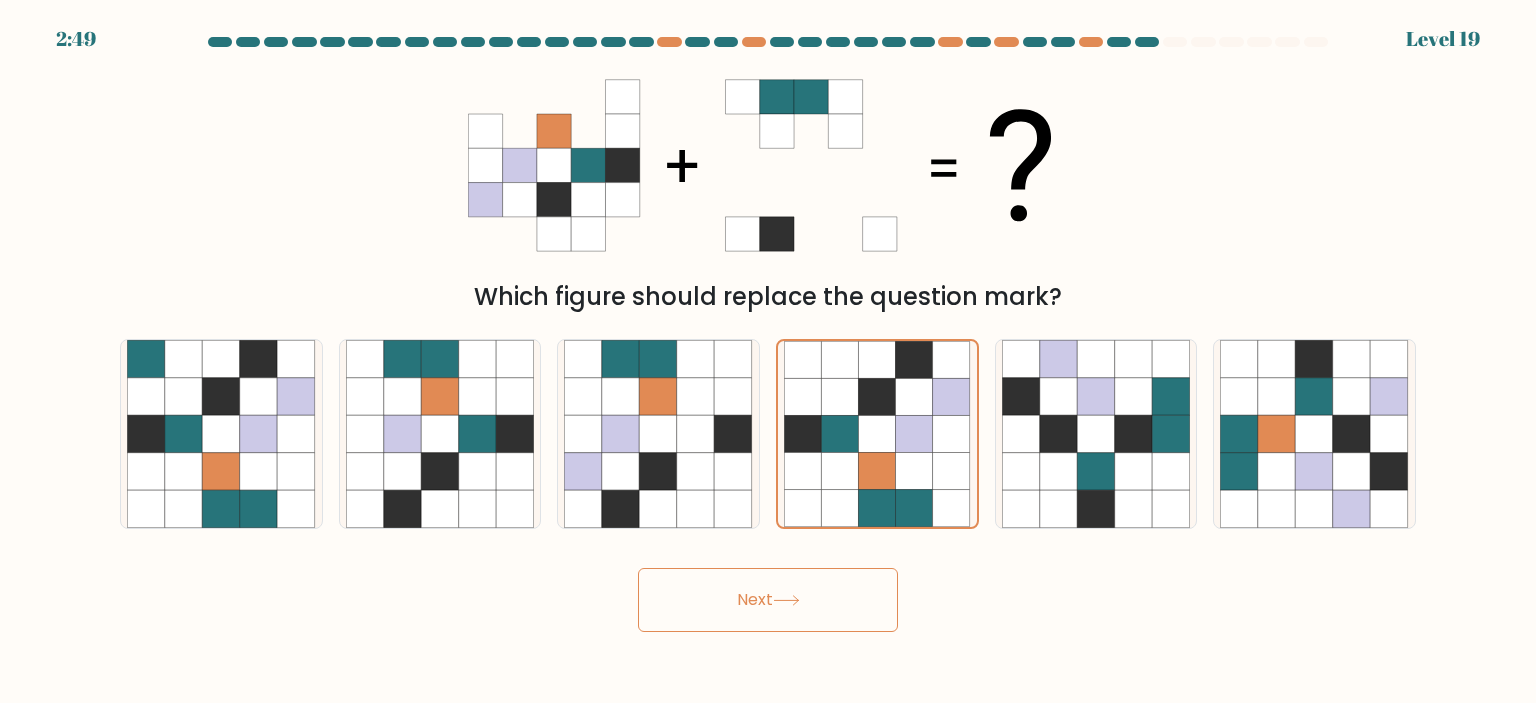 click on "Next" at bounding box center (768, 600) 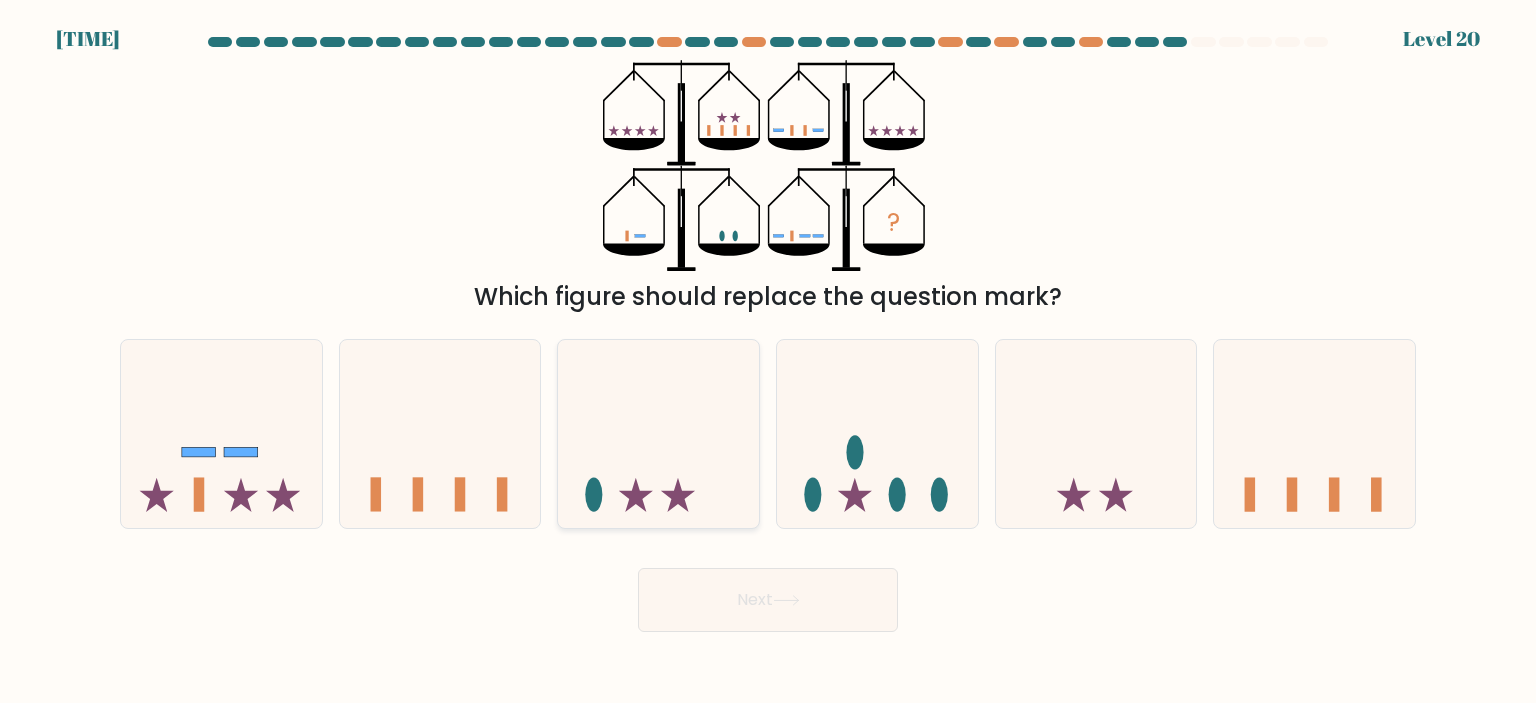 click at bounding box center (658, 434) 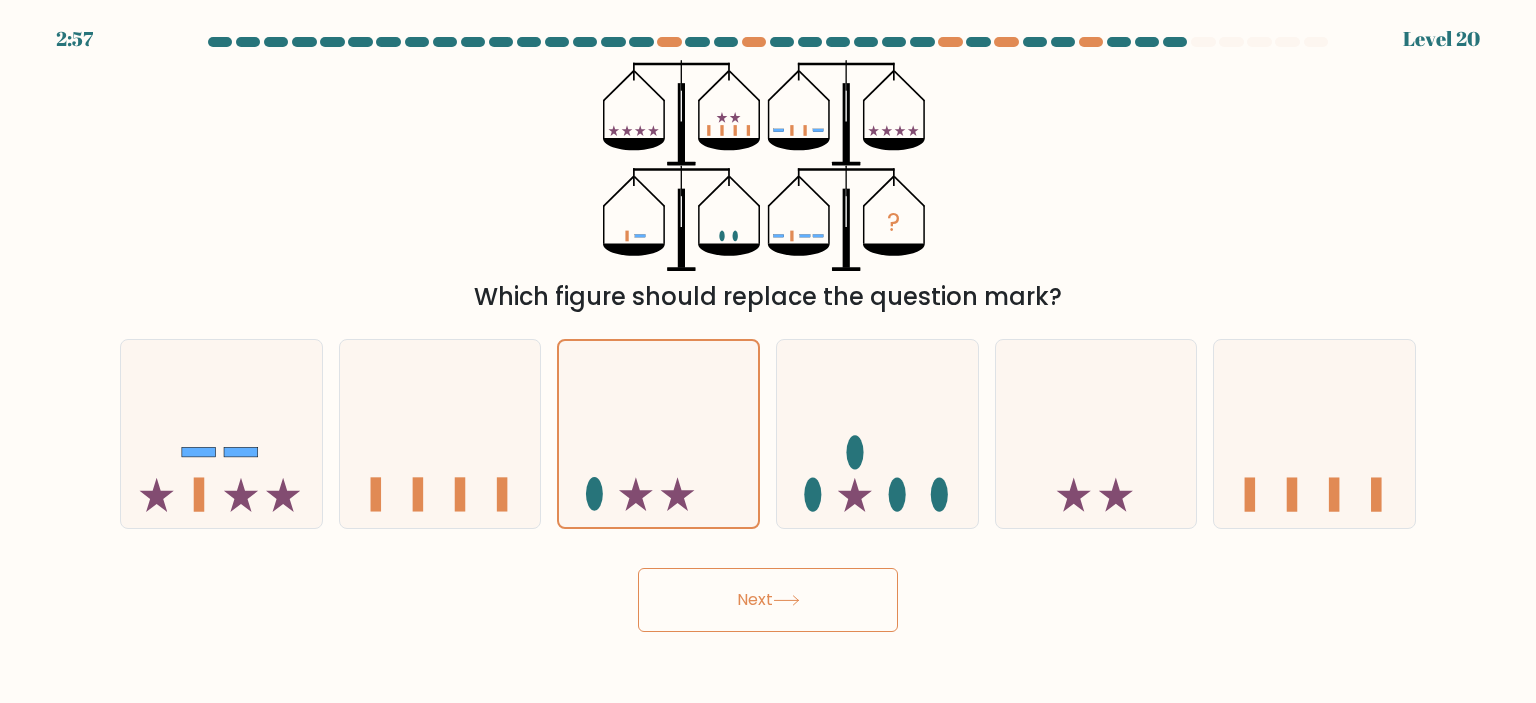 click on "Next" at bounding box center [768, 600] 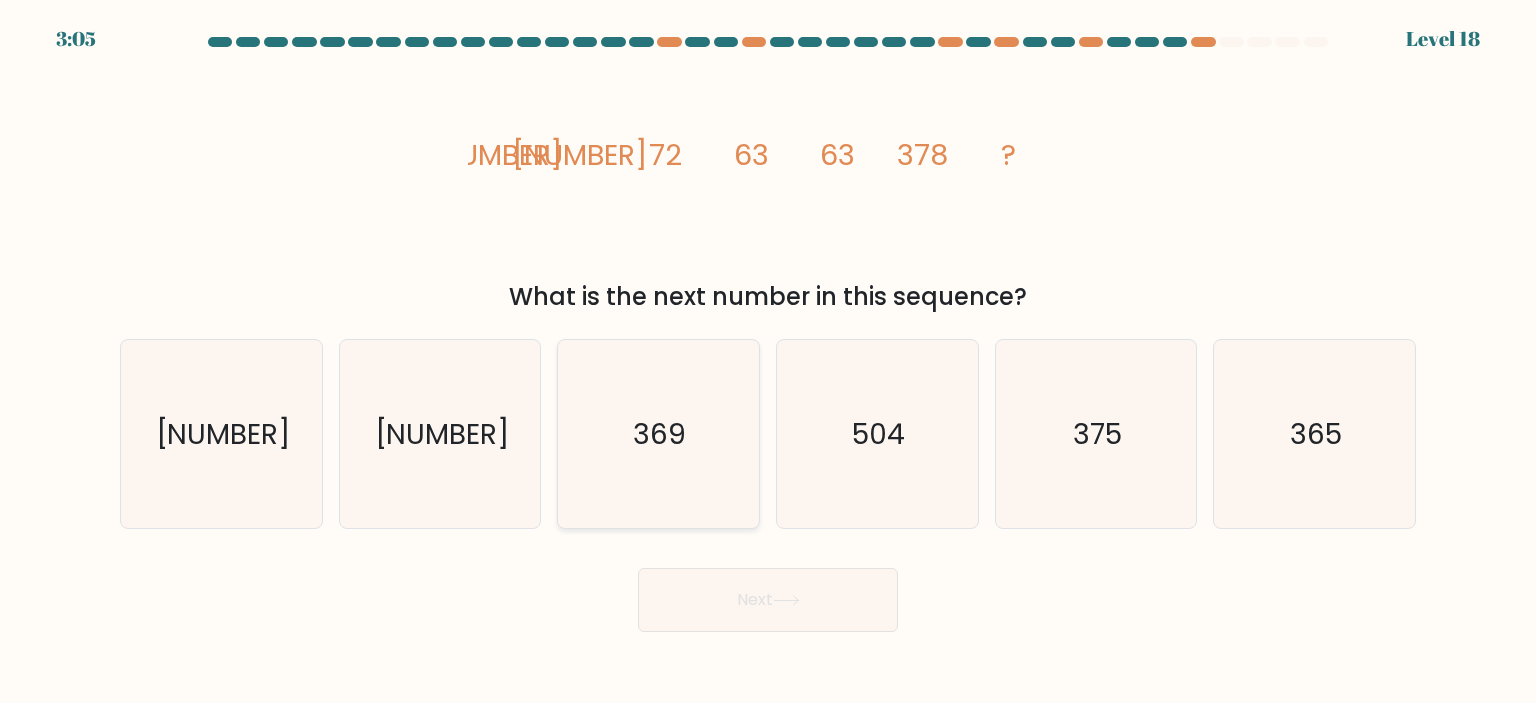 click on "369" at bounding box center (658, 434) 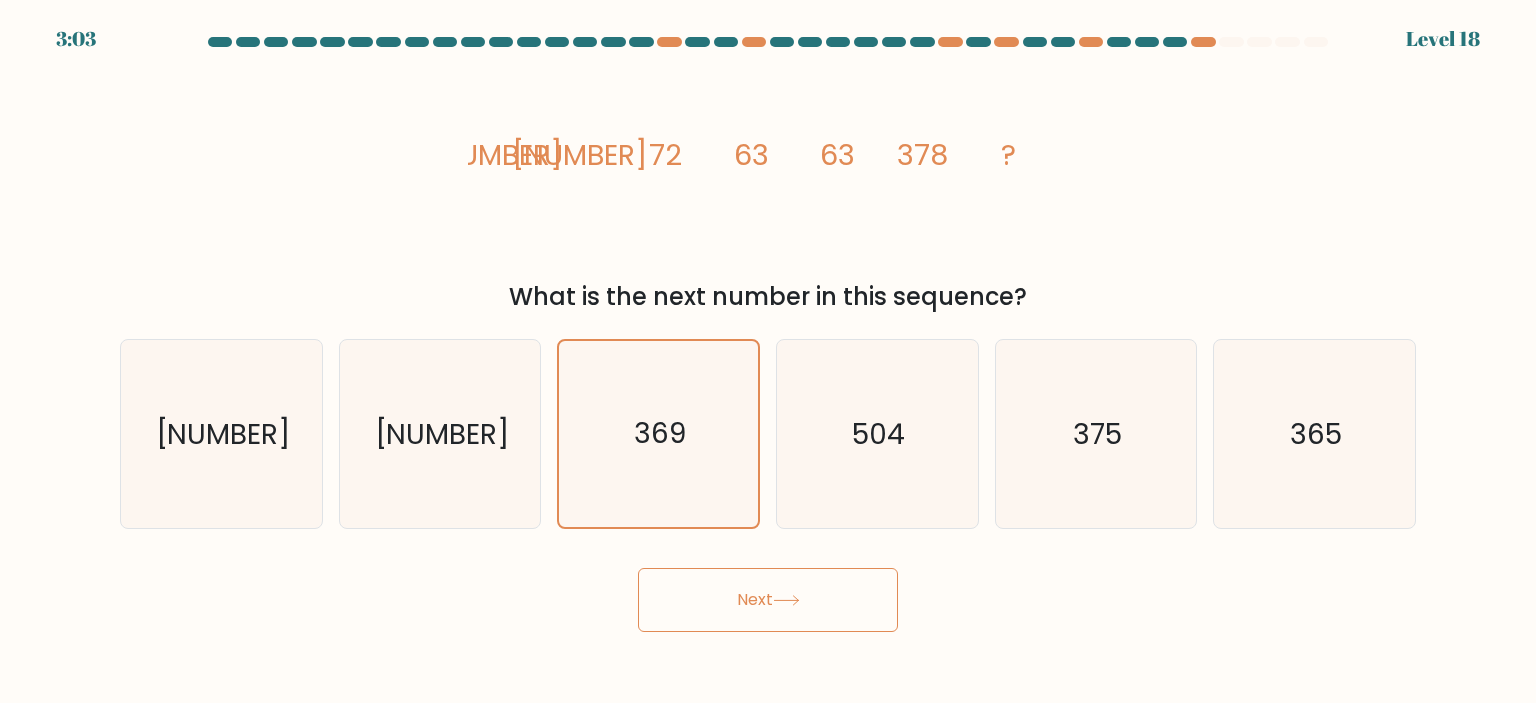 click on "Next" at bounding box center (768, 600) 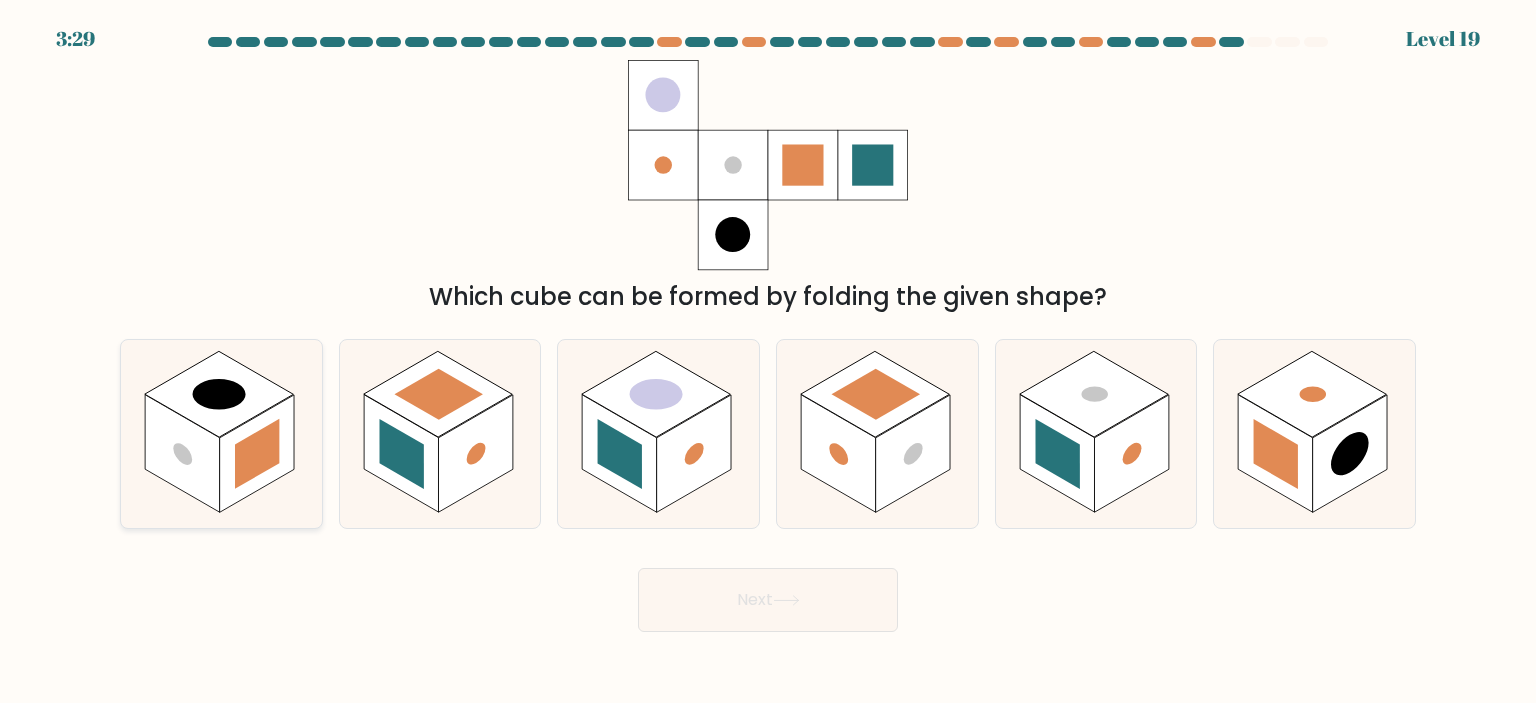 click at bounding box center [219, 394] 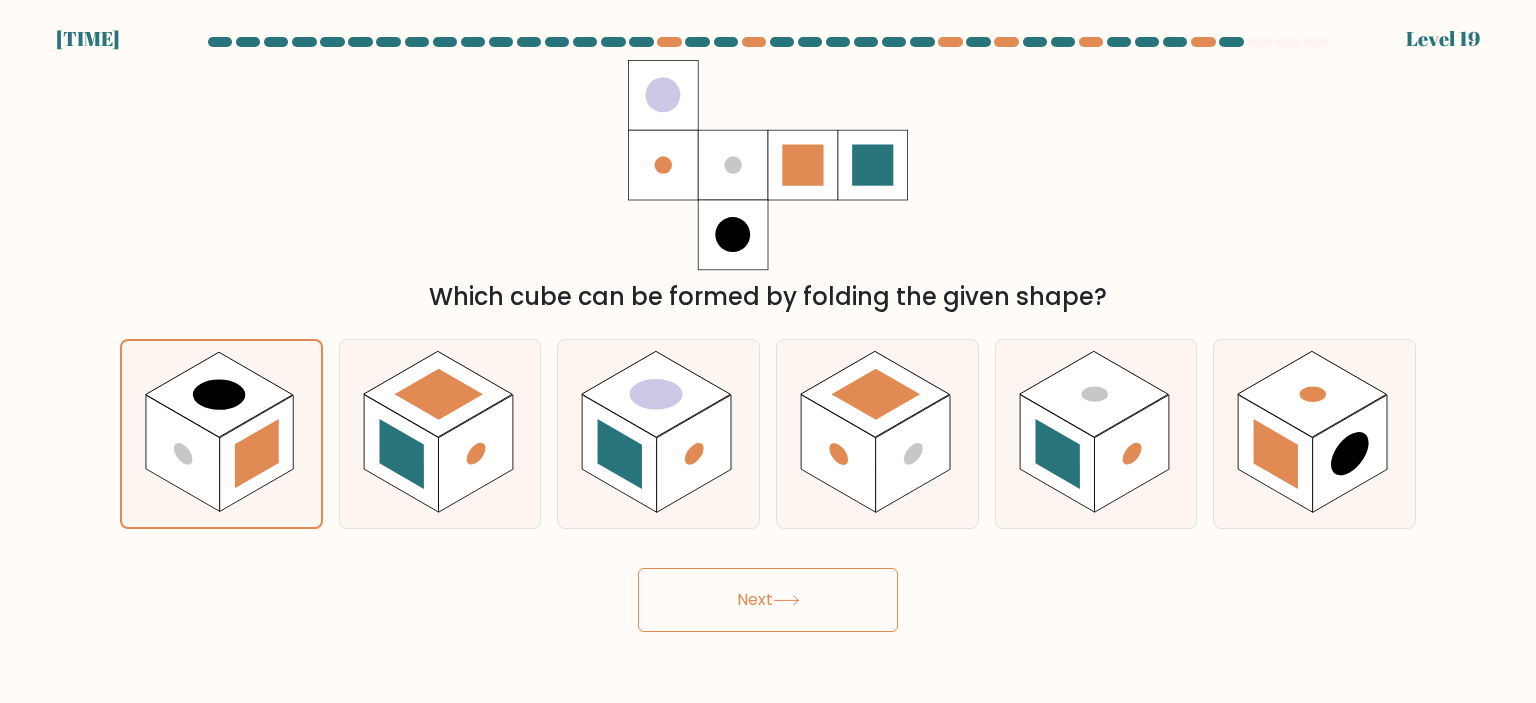 click on "Next" at bounding box center [768, 600] 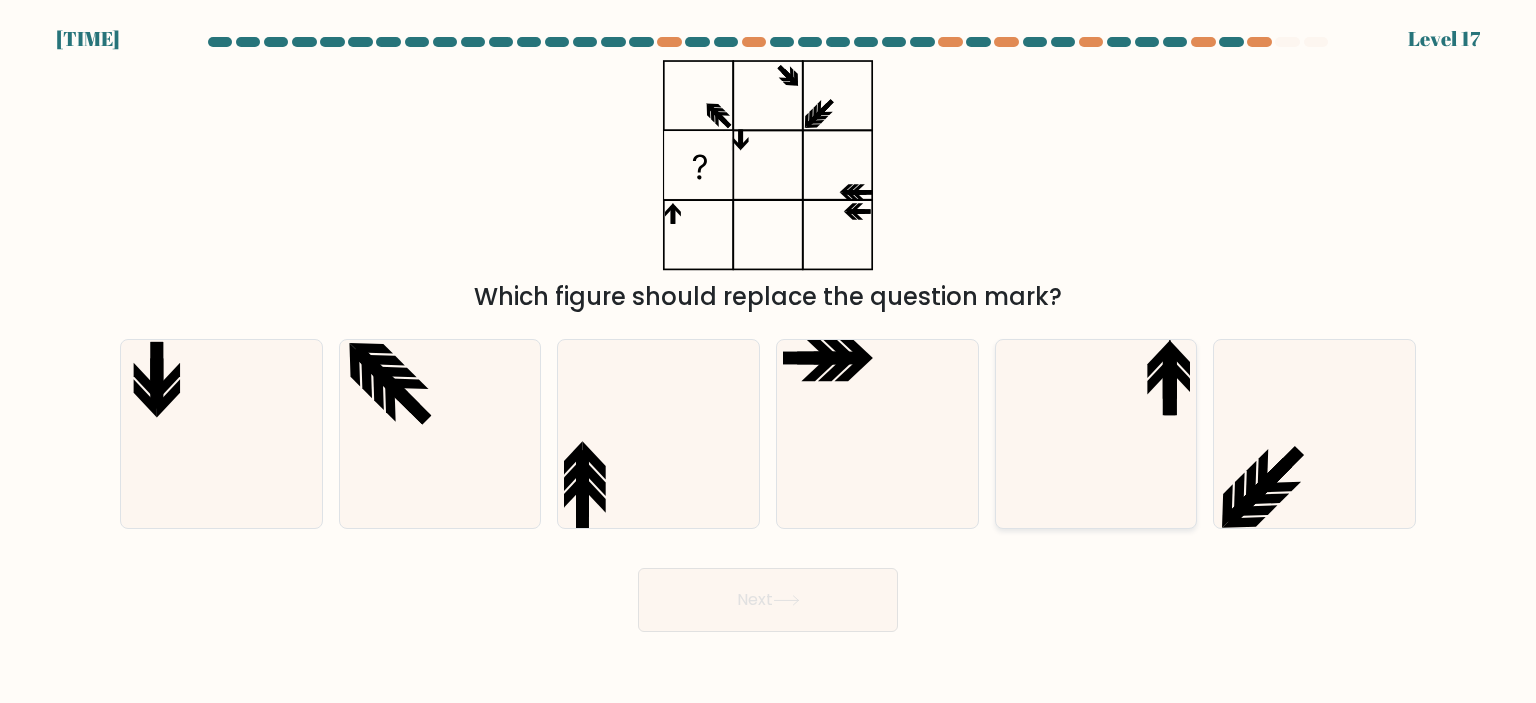 click at bounding box center [1096, 434] 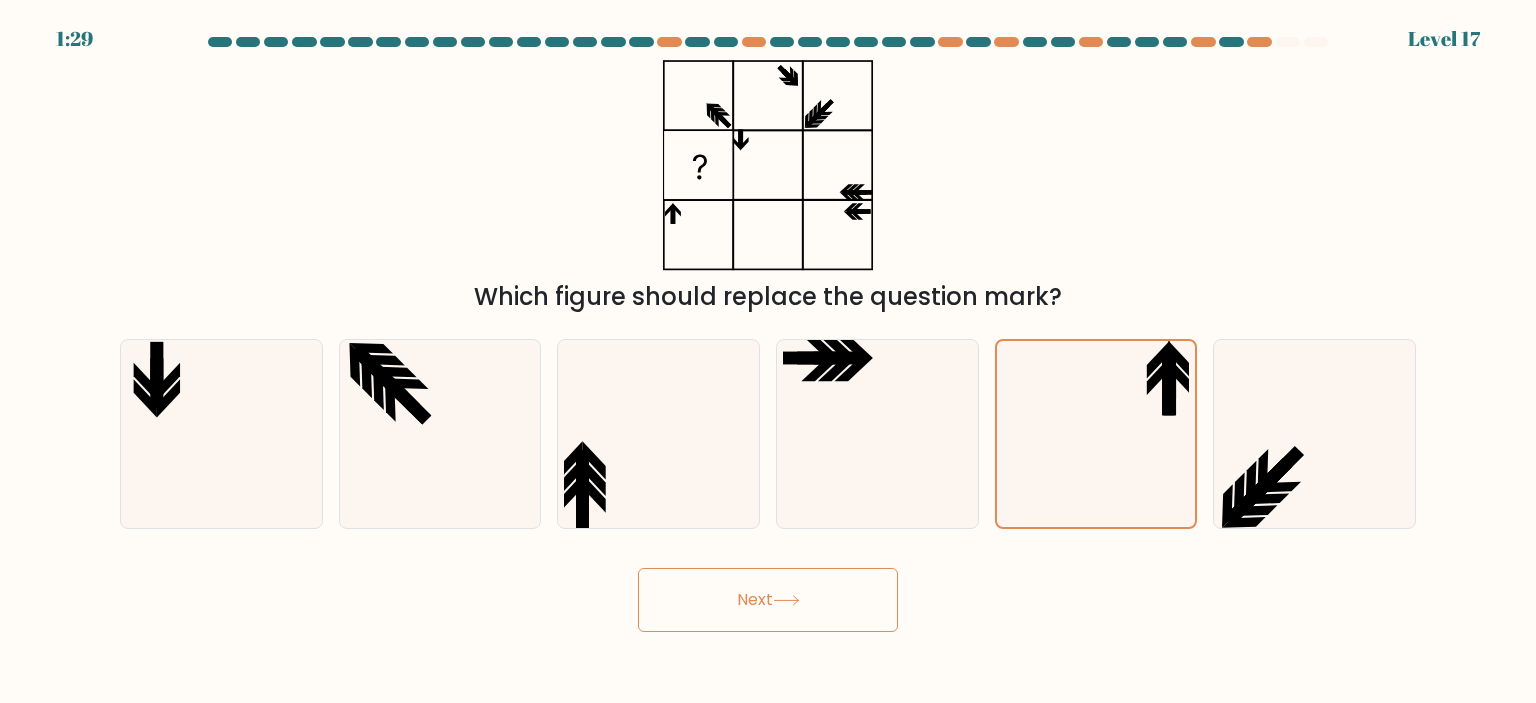 click on "Next" at bounding box center (768, 600) 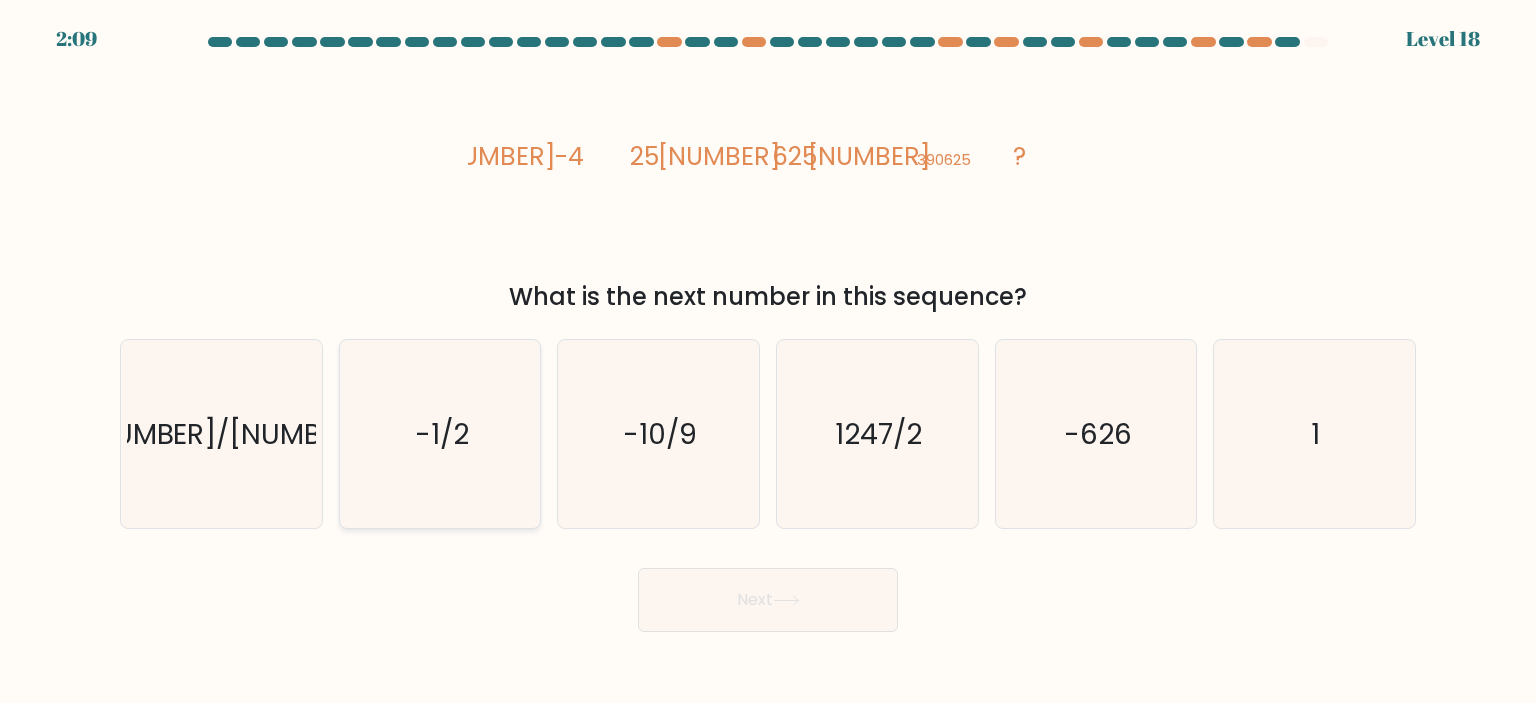 click on "-1/2" at bounding box center (440, 434) 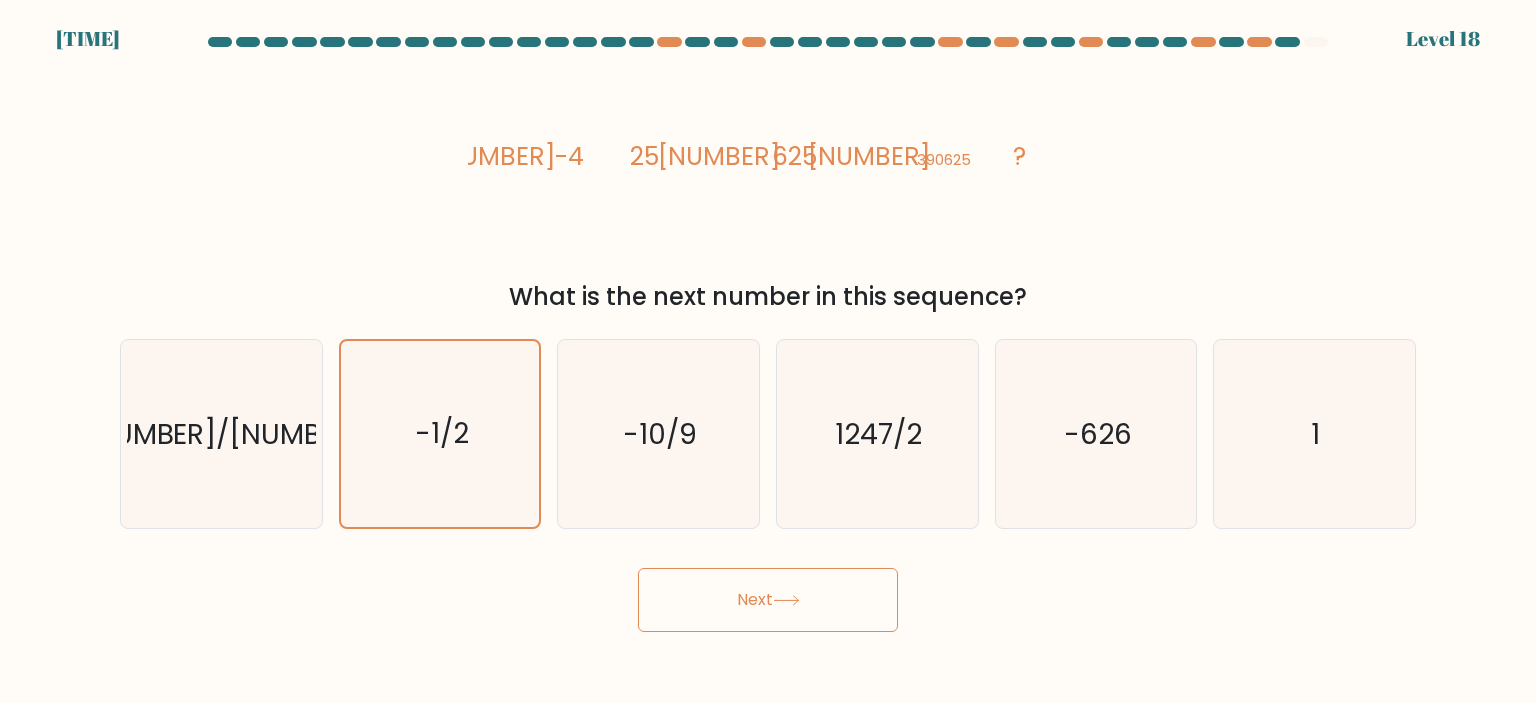 click on "Next" at bounding box center (768, 600) 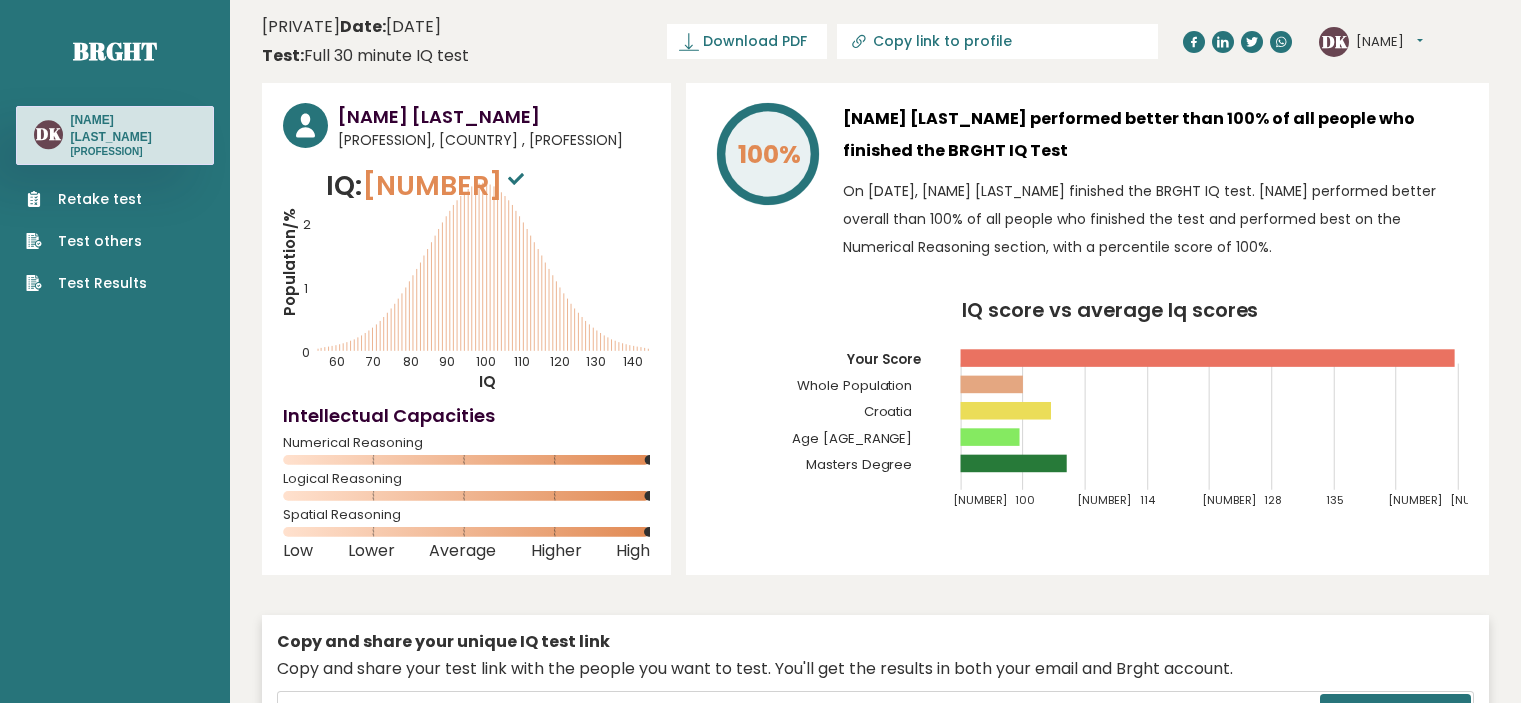 scroll, scrollTop: 0, scrollLeft: 0, axis: both 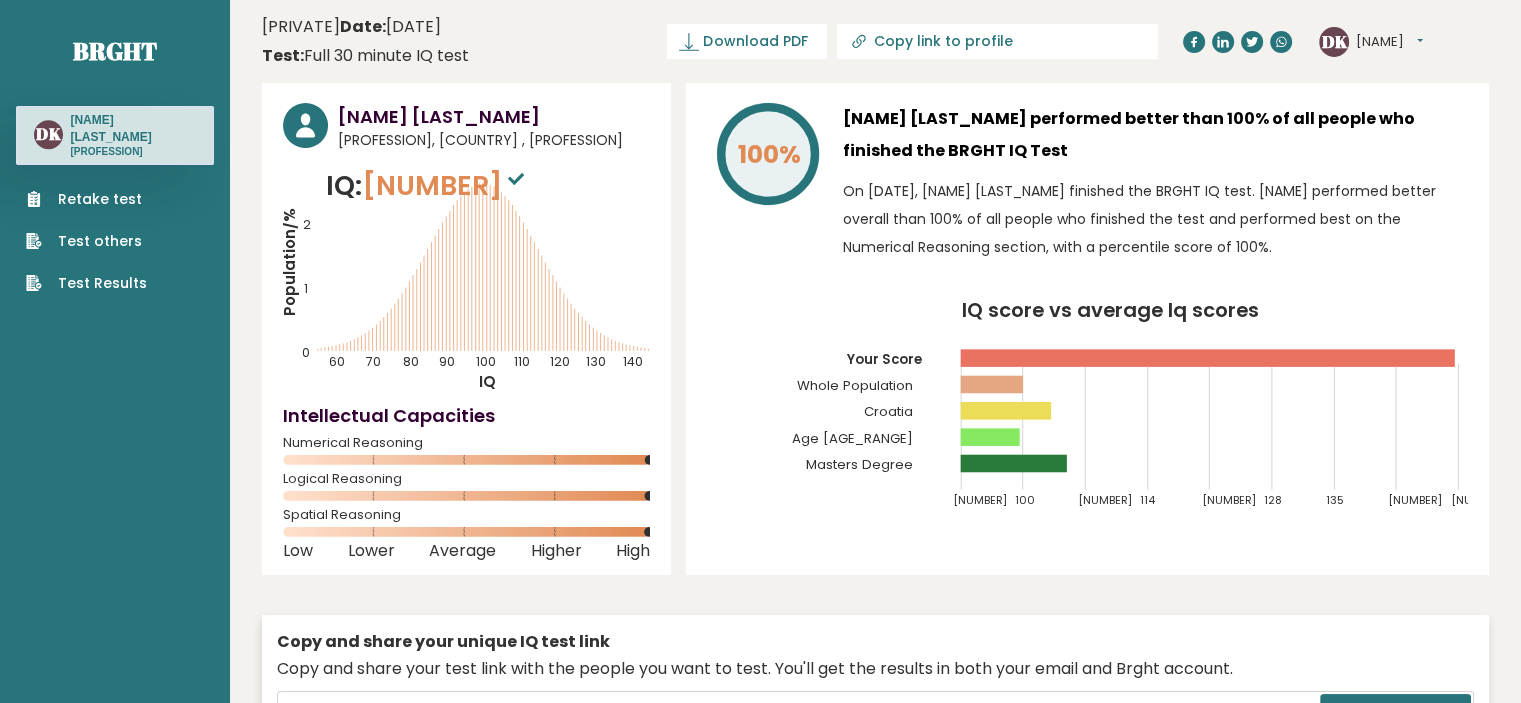 click on "Test Results" at bounding box center (86, 283) 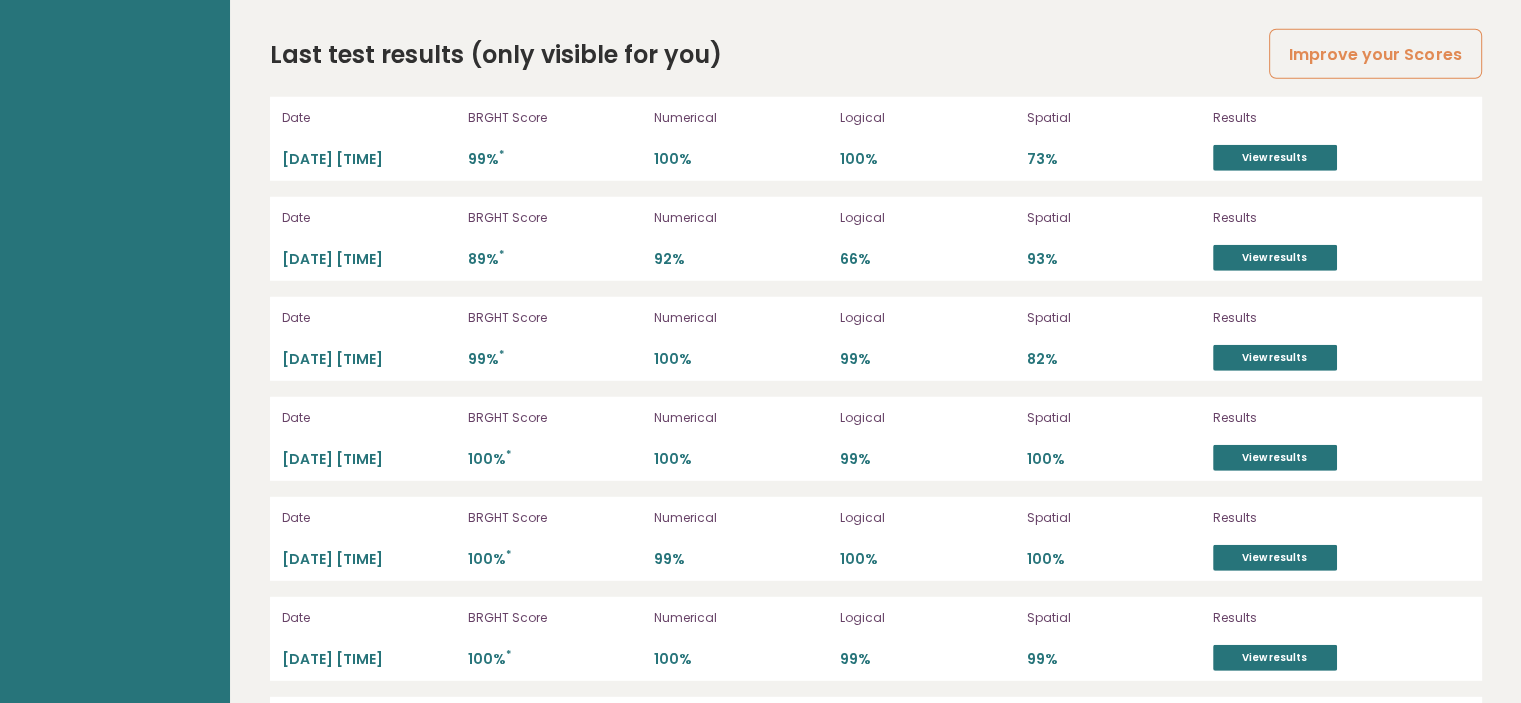scroll, scrollTop: 5663, scrollLeft: 0, axis: vertical 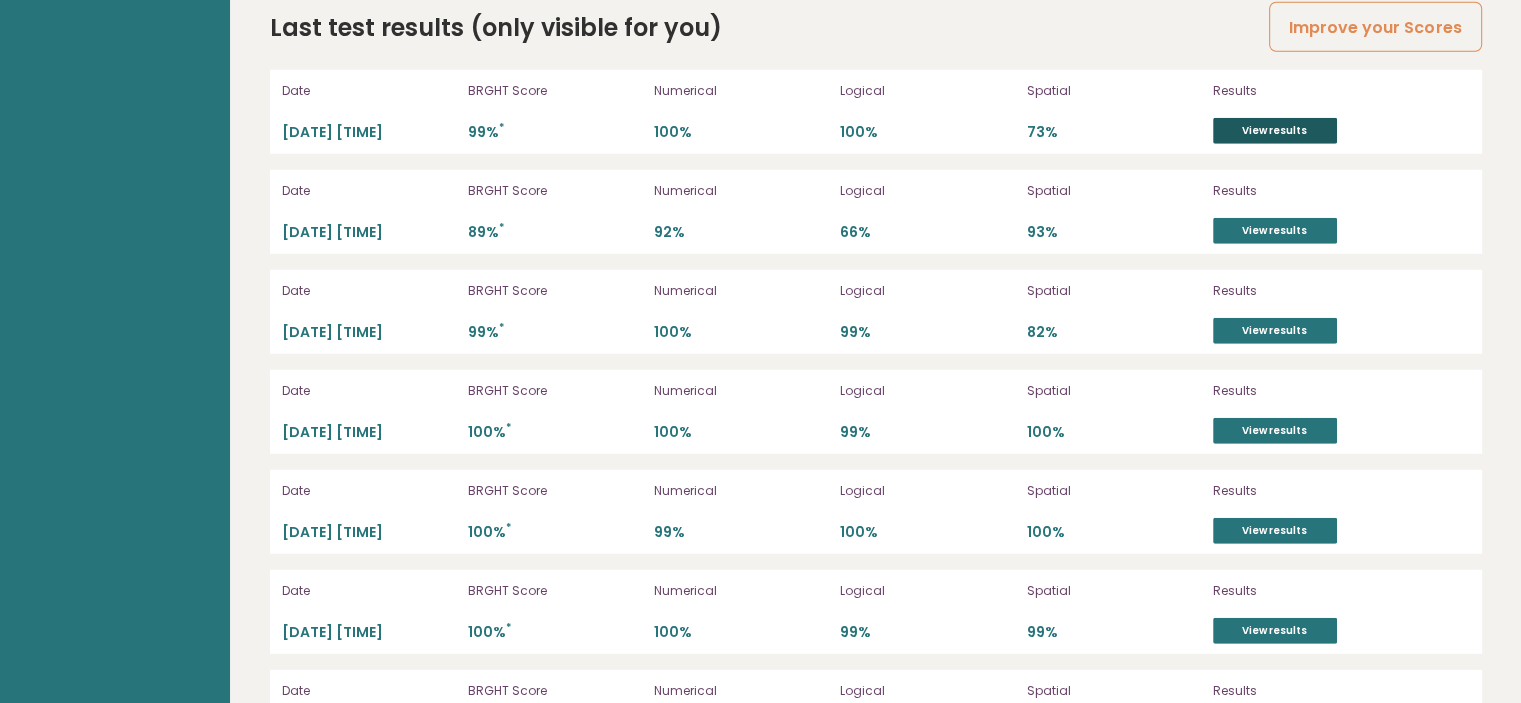 click on "View results" at bounding box center [1275, 131] 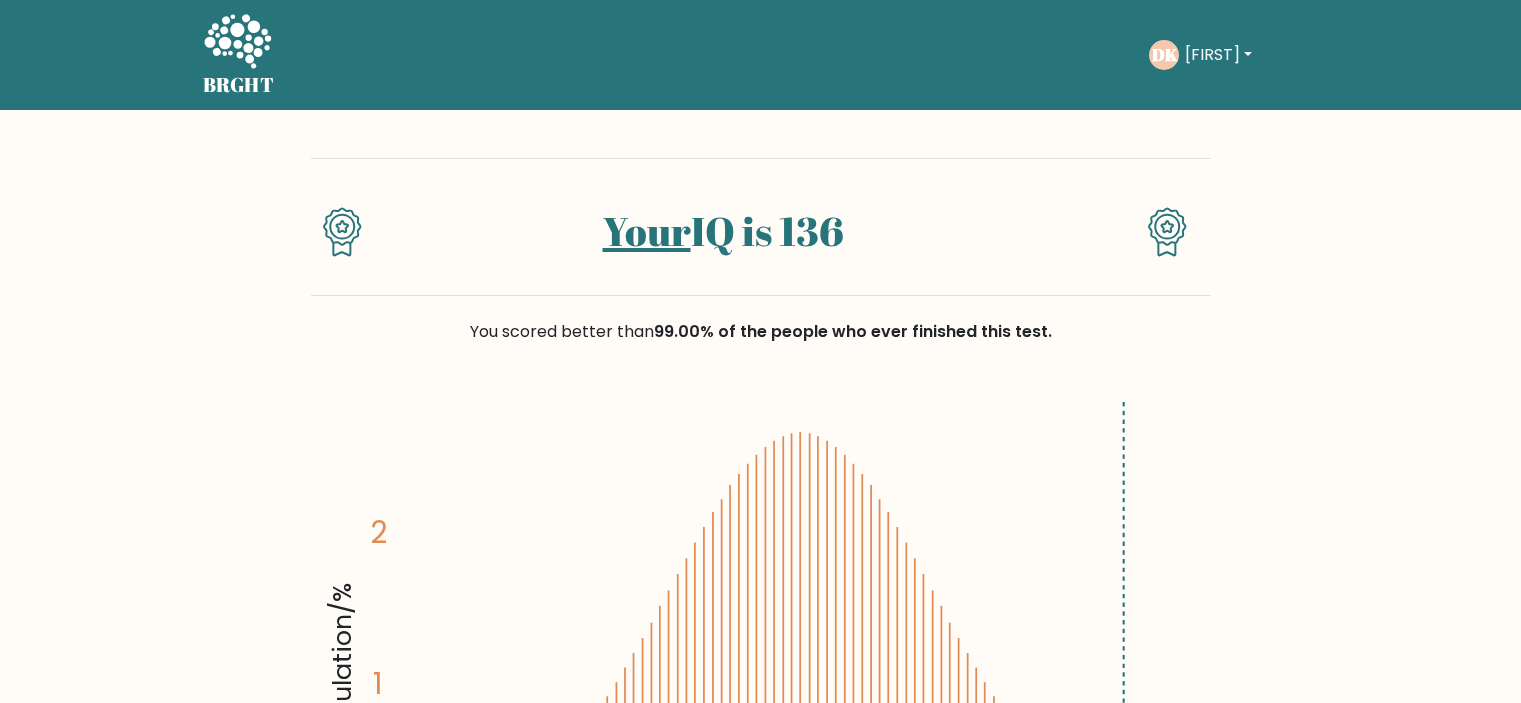 scroll, scrollTop: 0, scrollLeft: 0, axis: both 